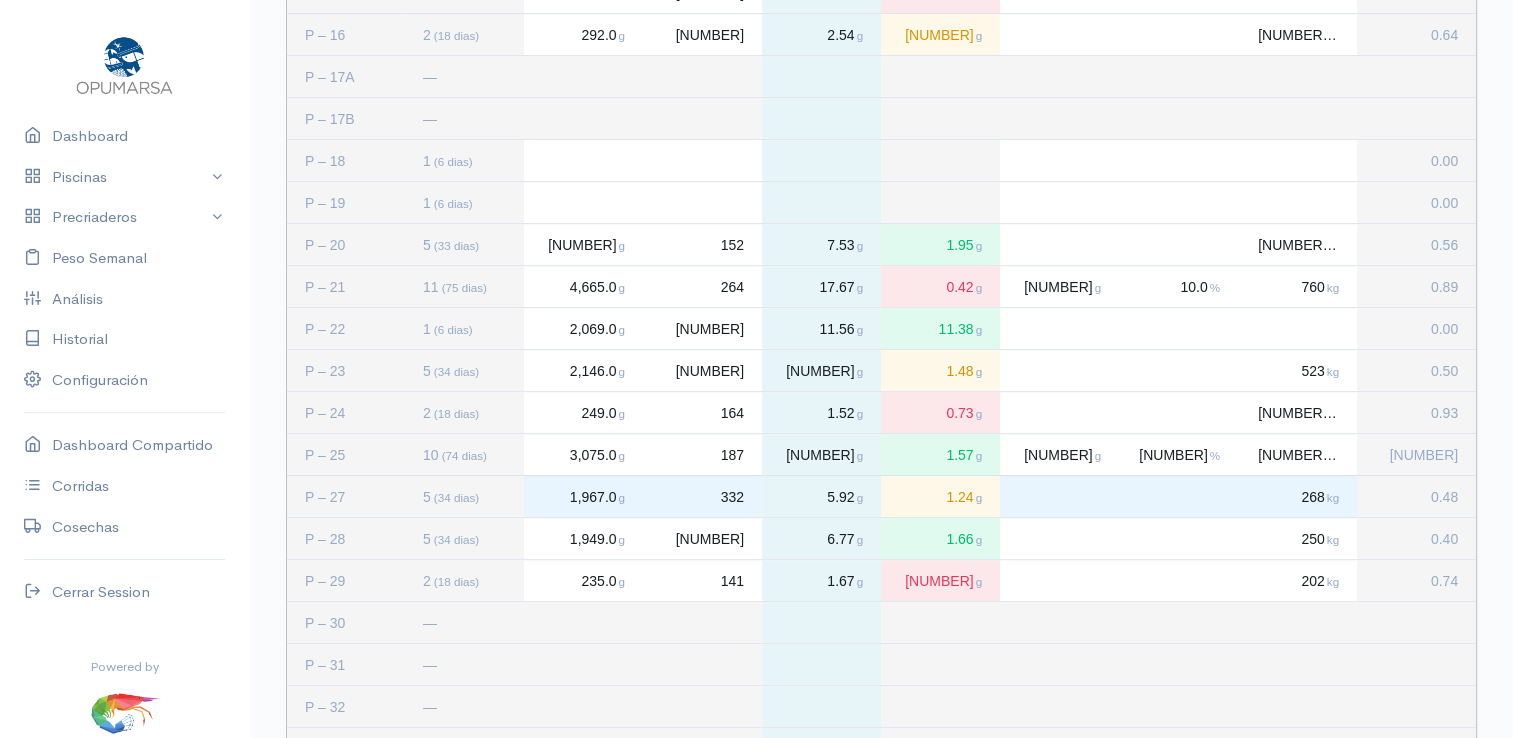scroll, scrollTop: 1086, scrollLeft: 0, axis: vertical 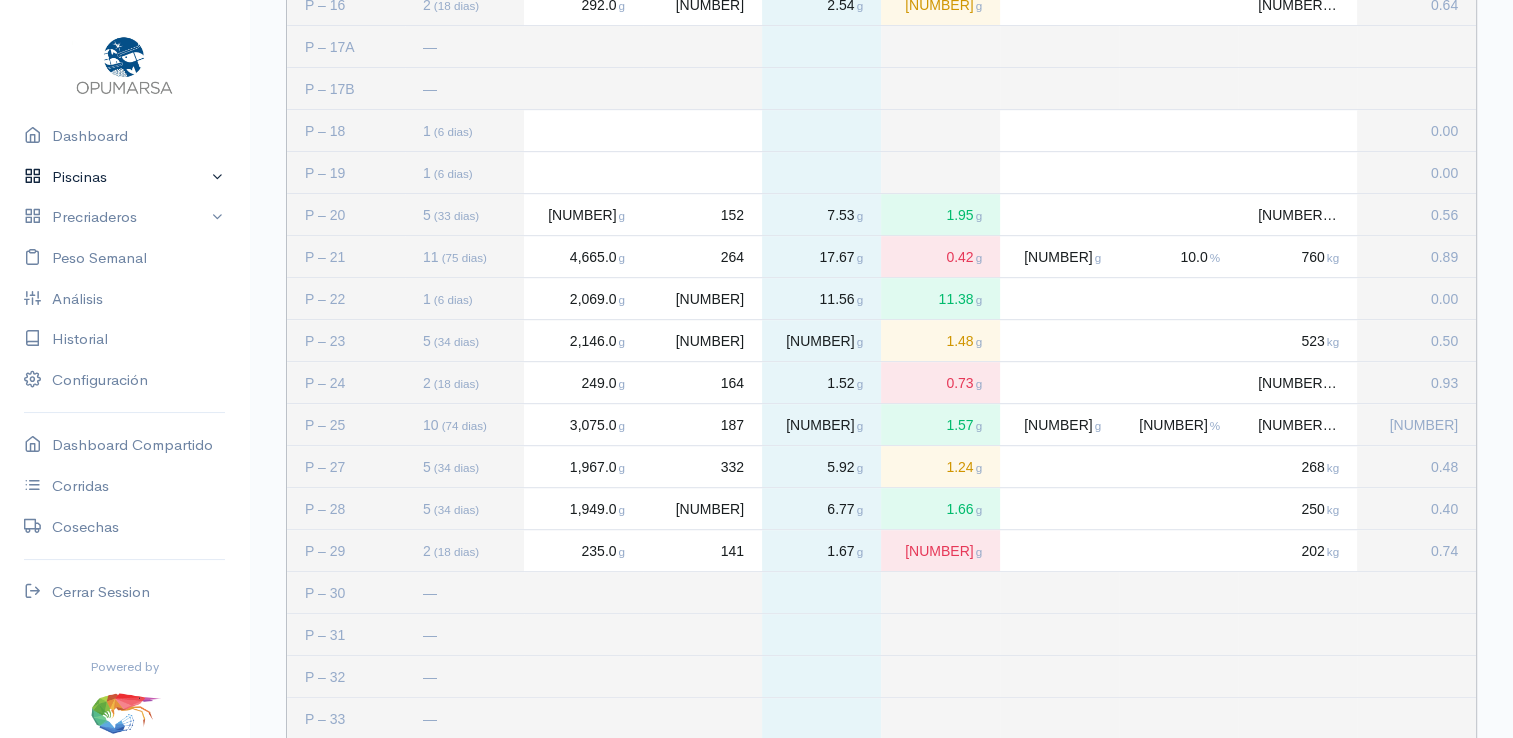 click on "Piscinas" at bounding box center (124, 177) 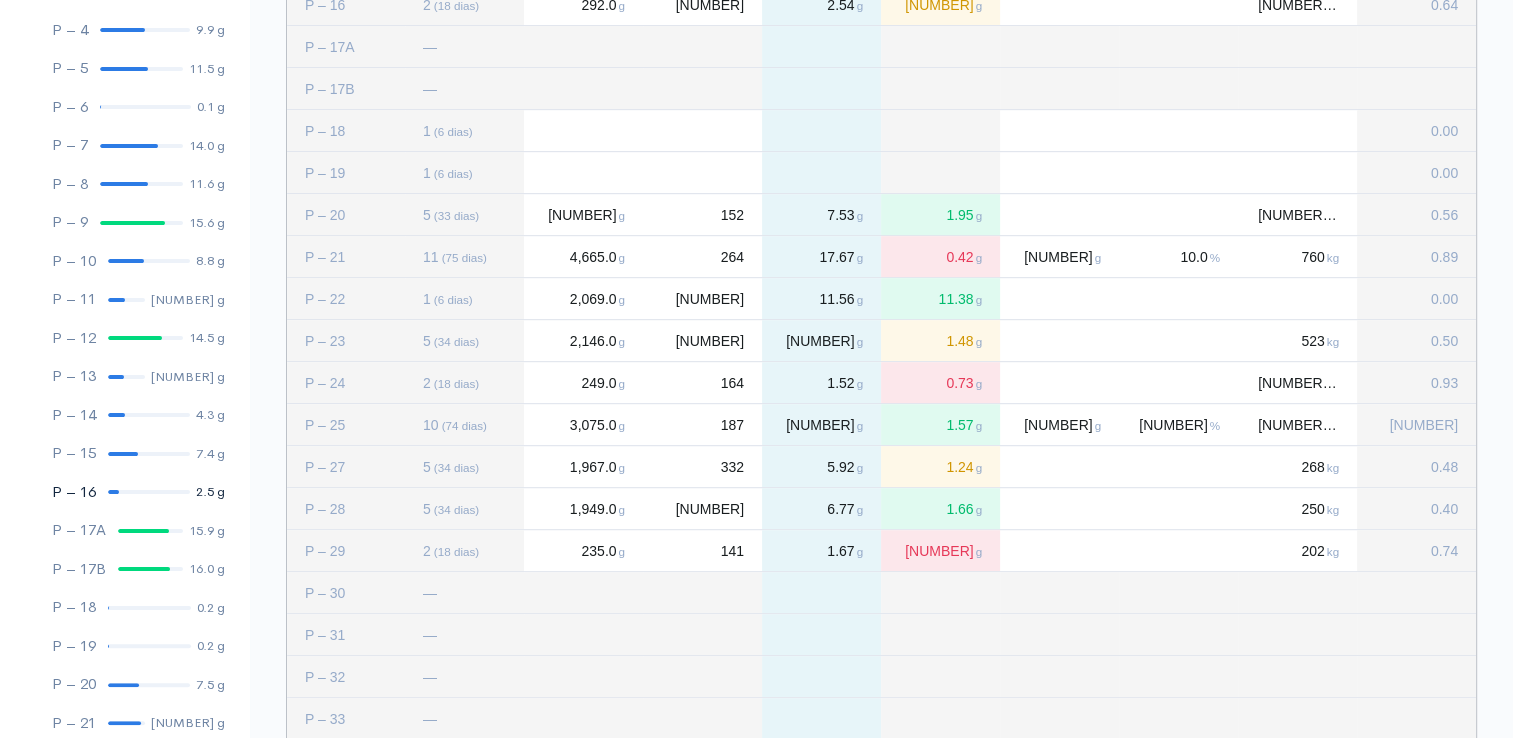 scroll, scrollTop: 400, scrollLeft: 0, axis: vertical 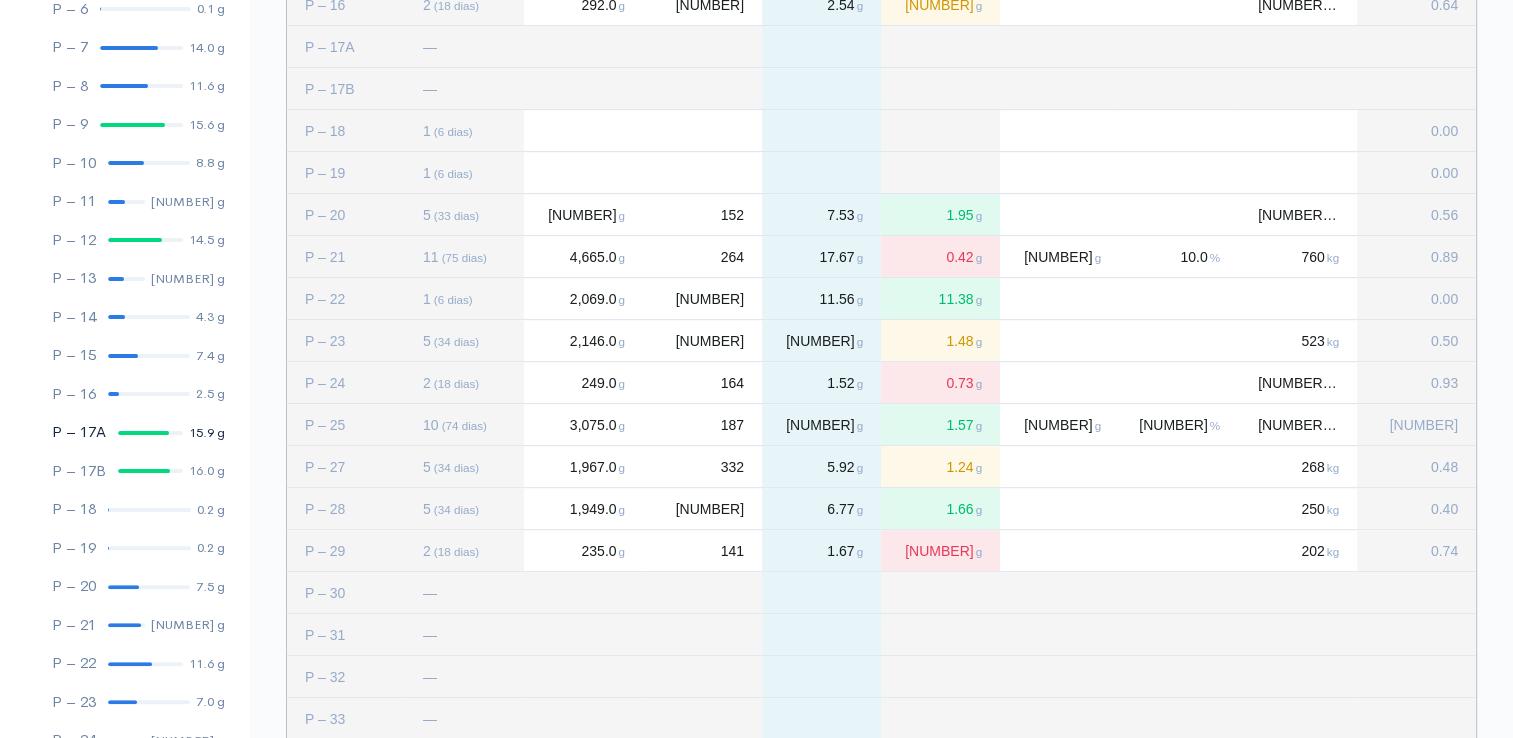 click at bounding box center [143, 433] 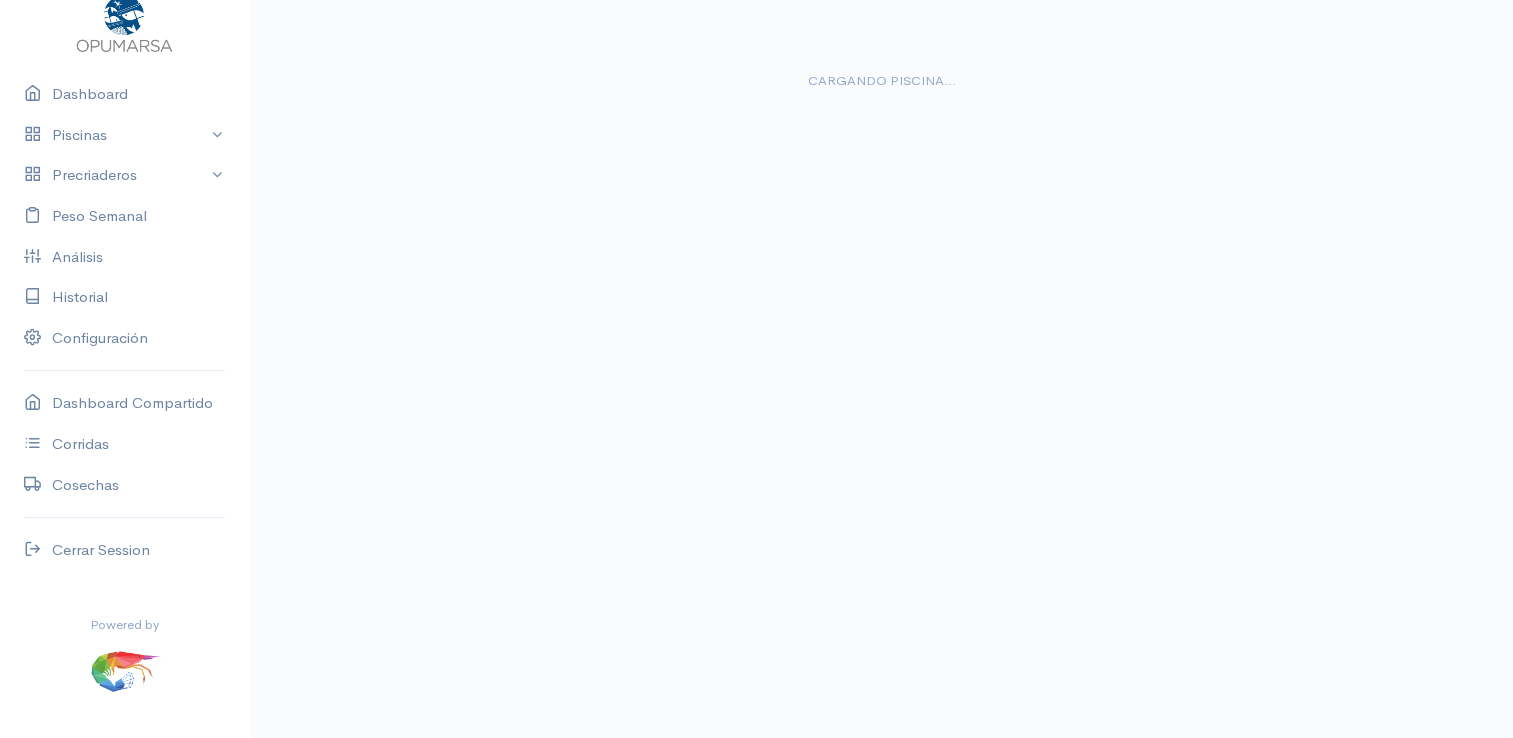 scroll, scrollTop: 0, scrollLeft: 0, axis: both 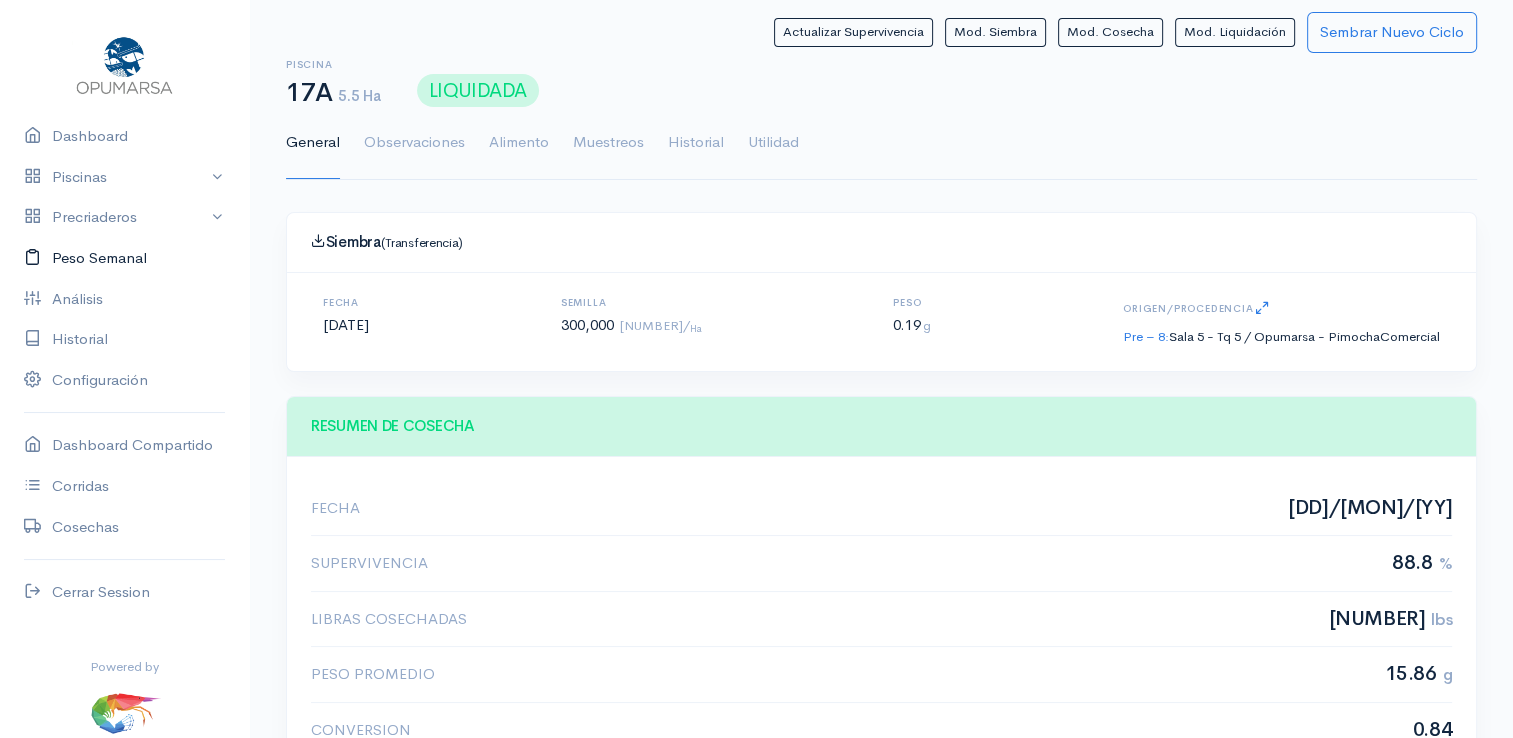click on "Peso Semanal" at bounding box center [124, 258] 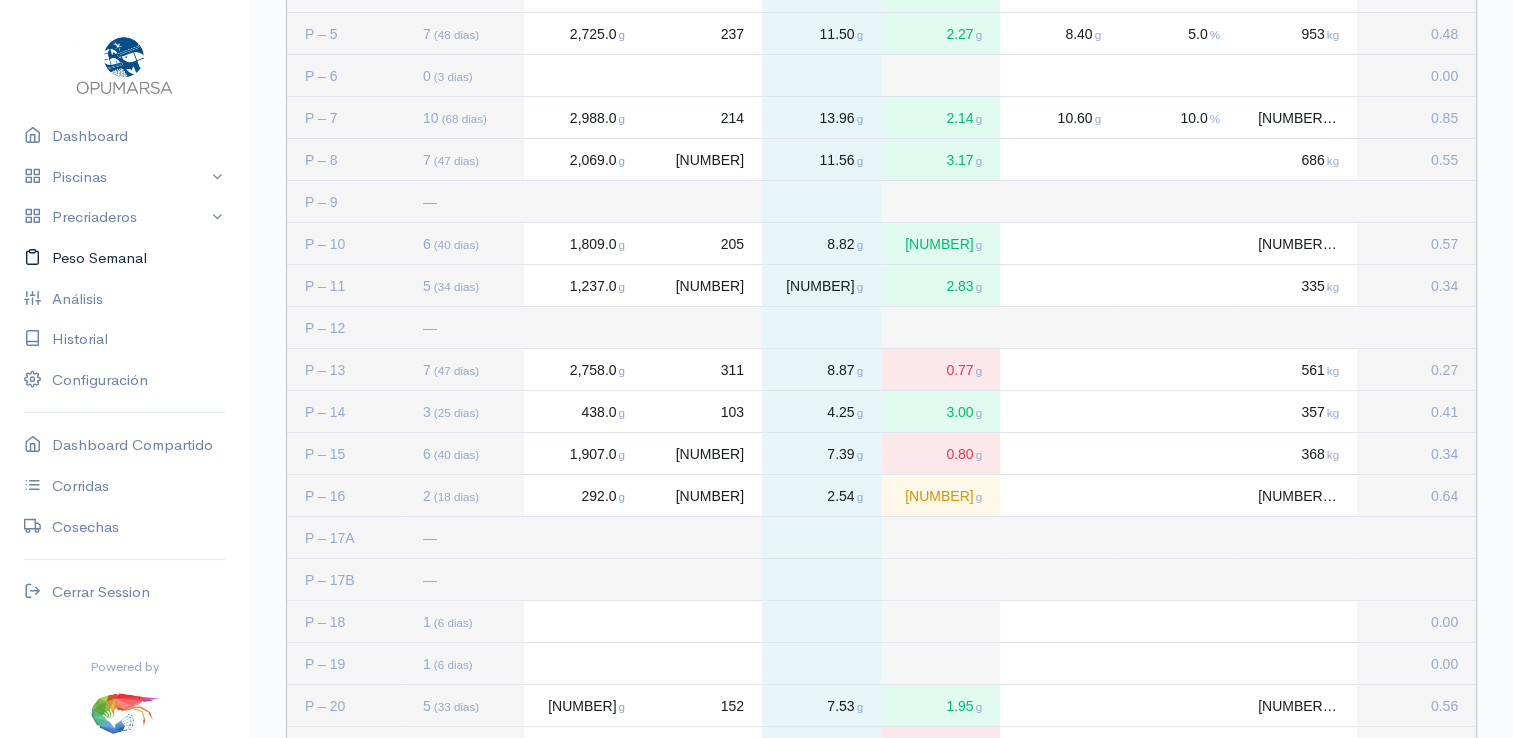 scroll, scrollTop: 586, scrollLeft: 0, axis: vertical 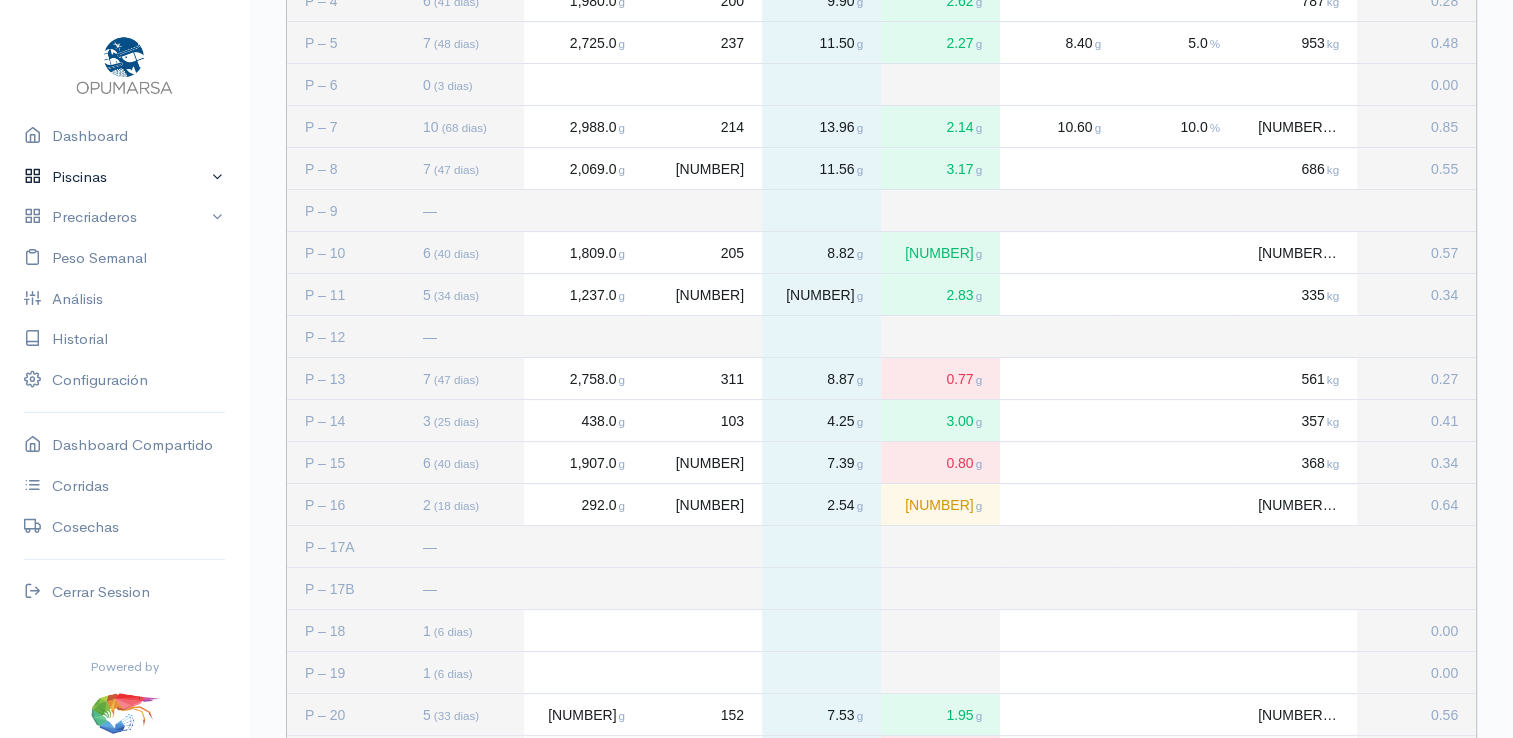 click on "Piscinas" at bounding box center (124, 177) 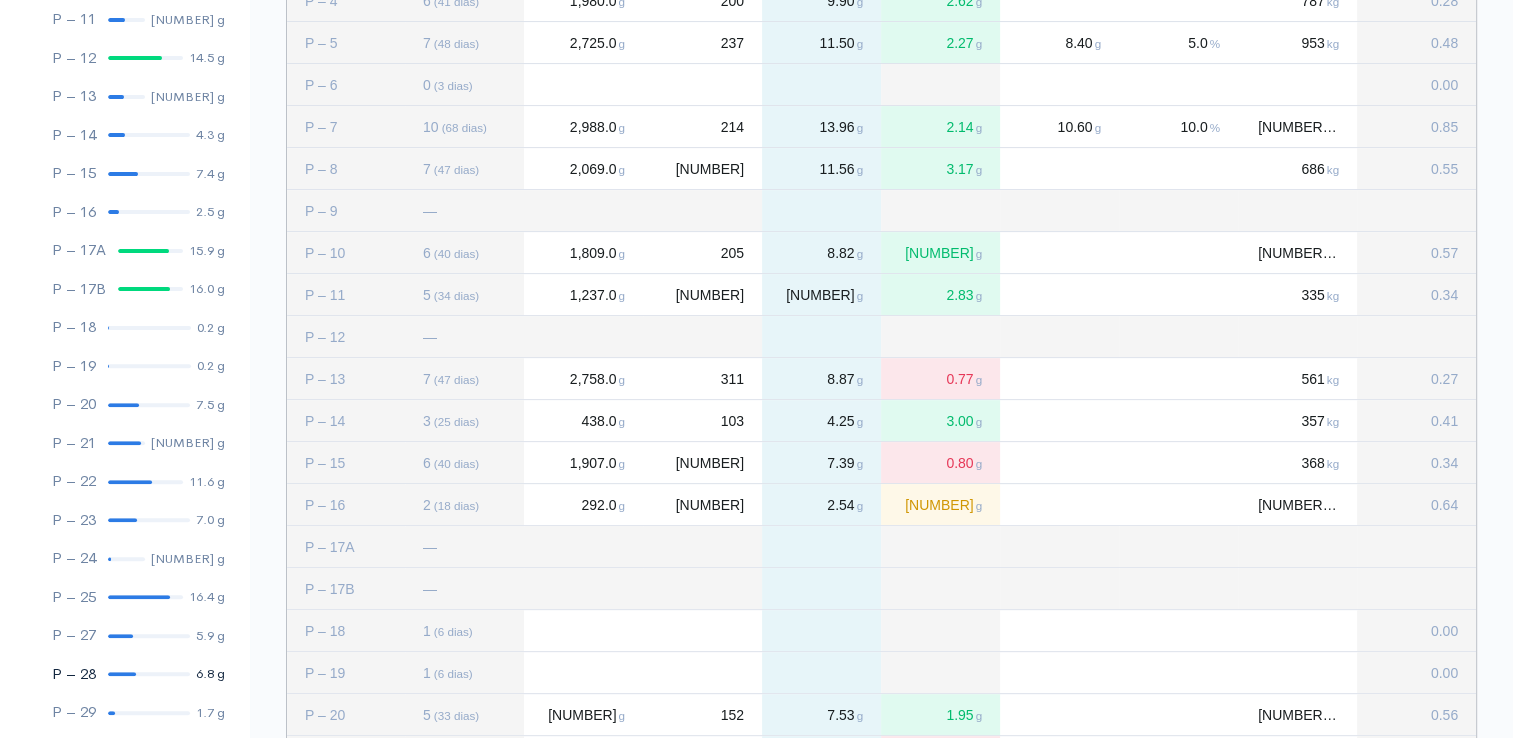 scroll, scrollTop: 700, scrollLeft: 0, axis: vertical 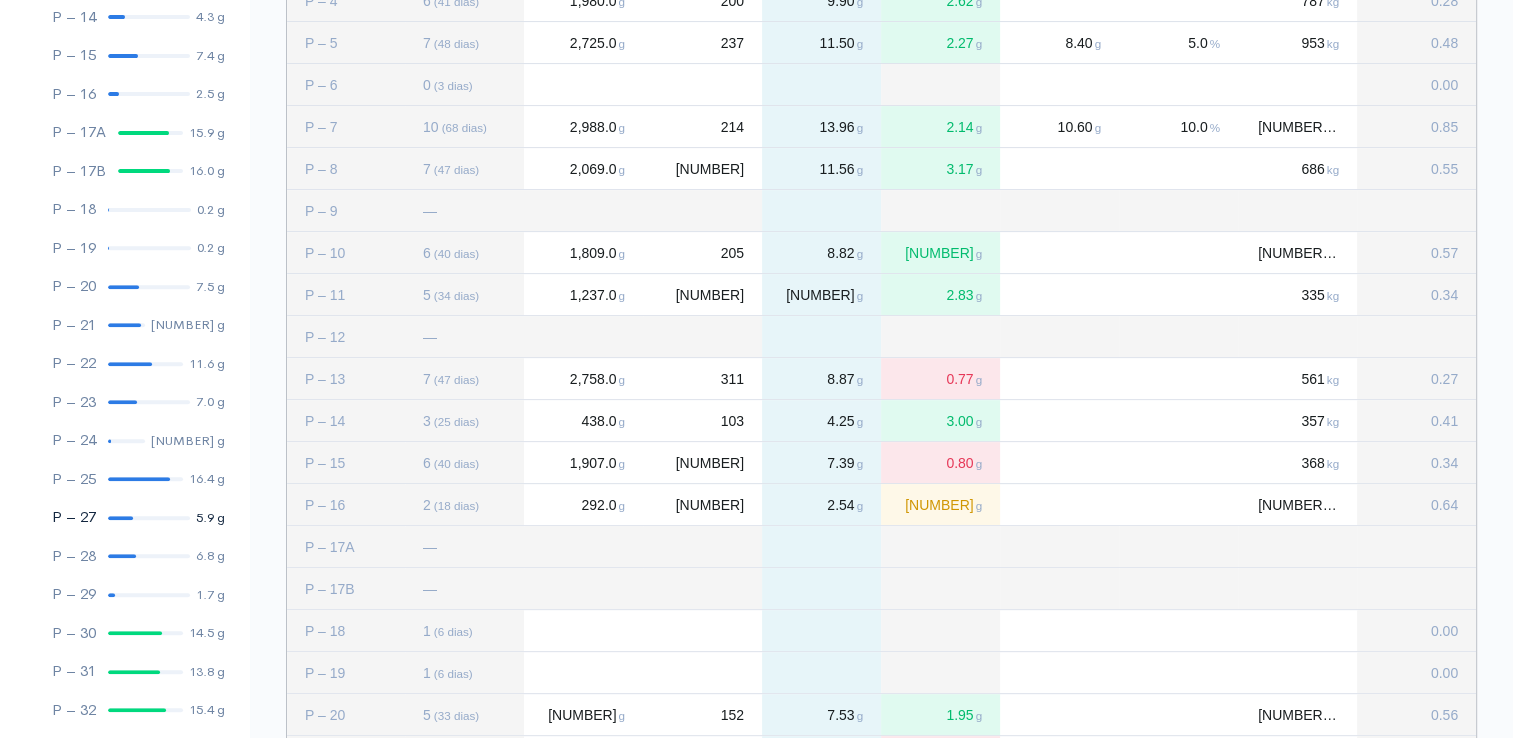 click at bounding box center [149, 518] 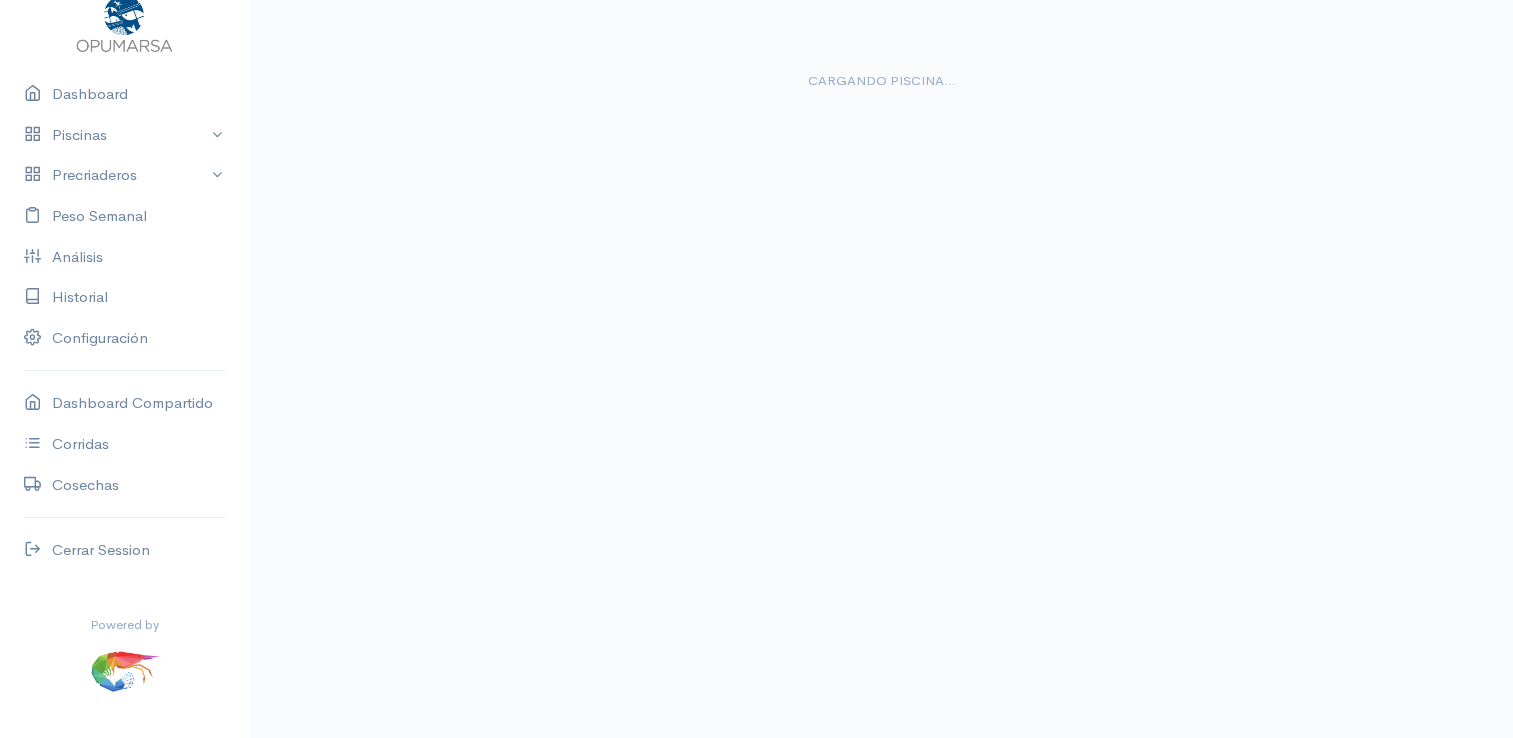 scroll, scrollTop: 192, scrollLeft: 0, axis: vertical 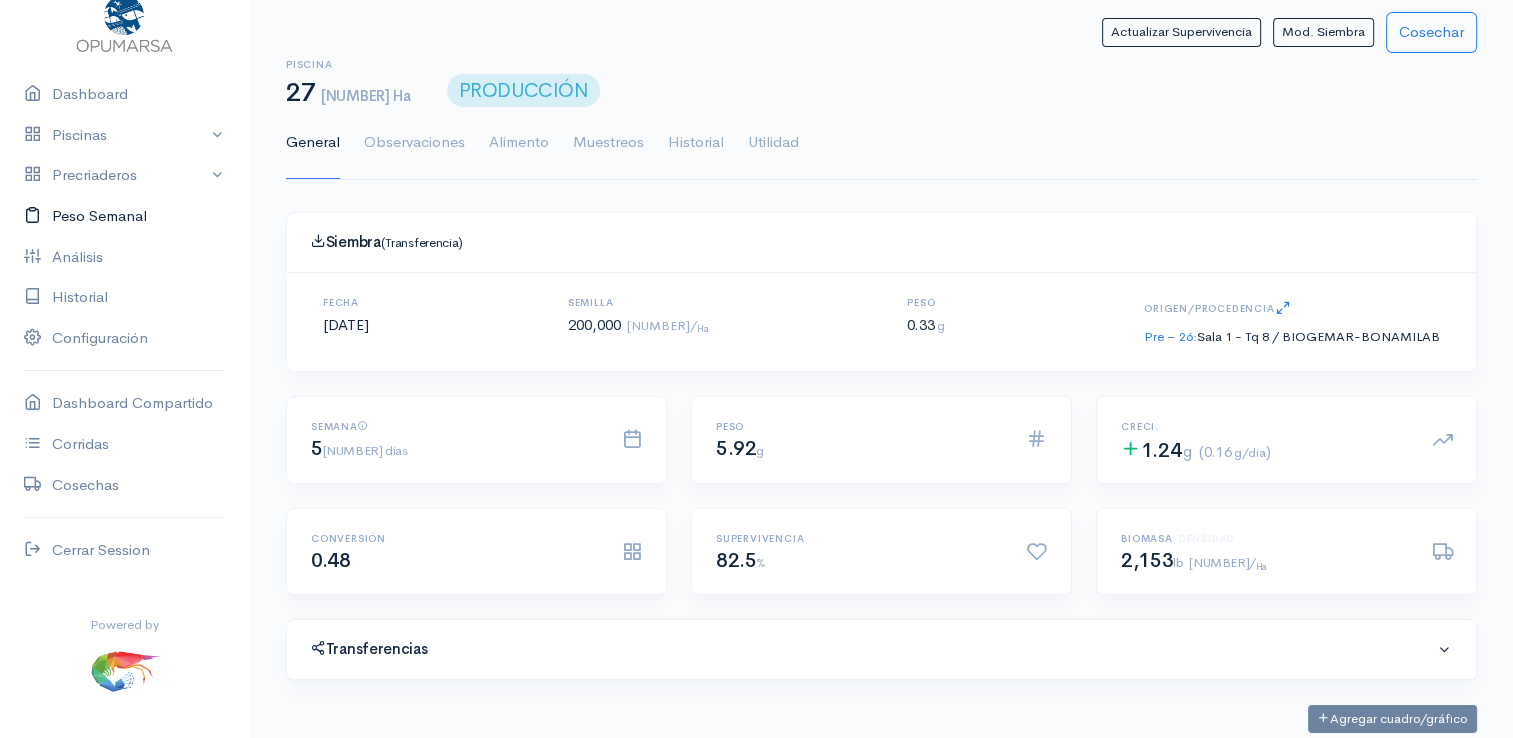 click on "Peso Semanal" at bounding box center (124, 216) 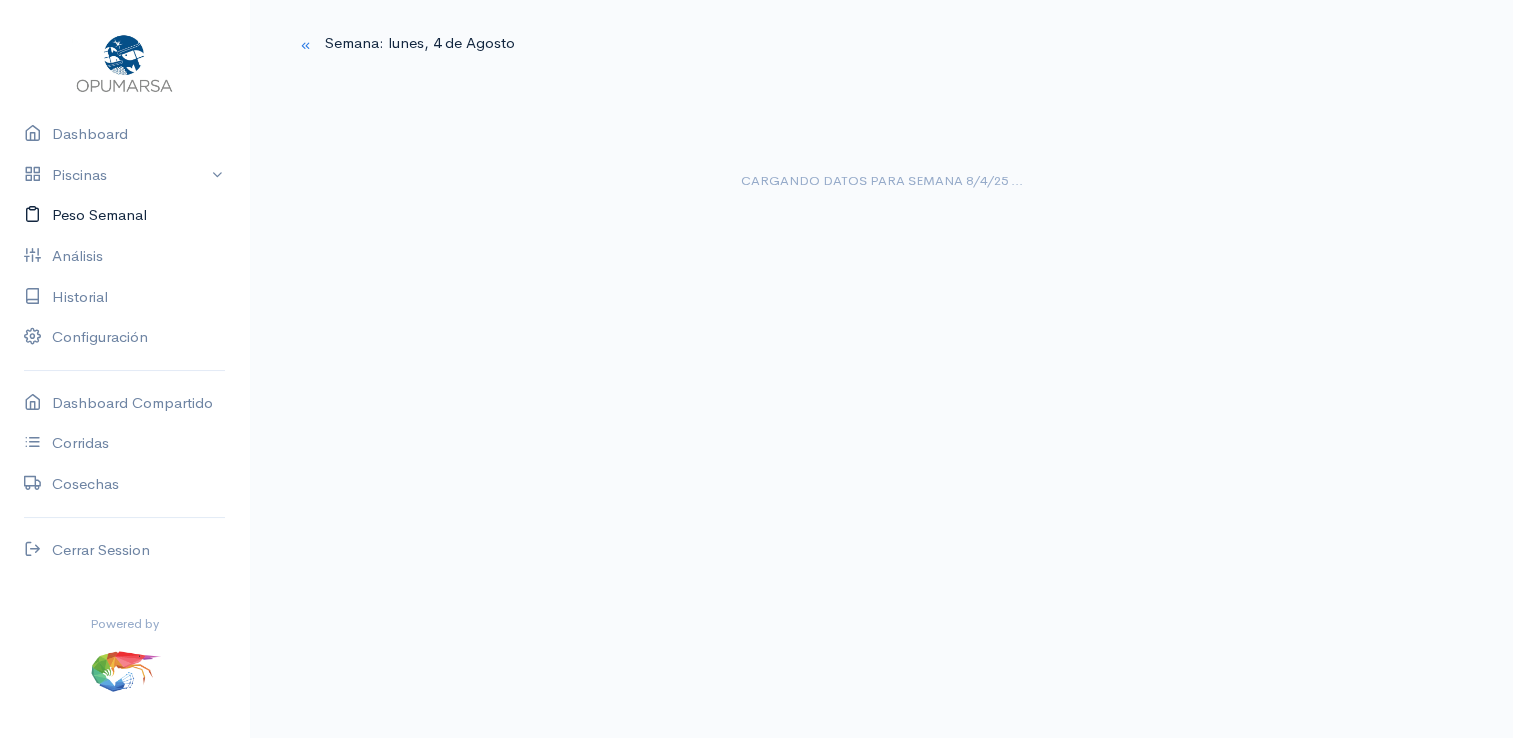 scroll, scrollTop: 61, scrollLeft: 0, axis: vertical 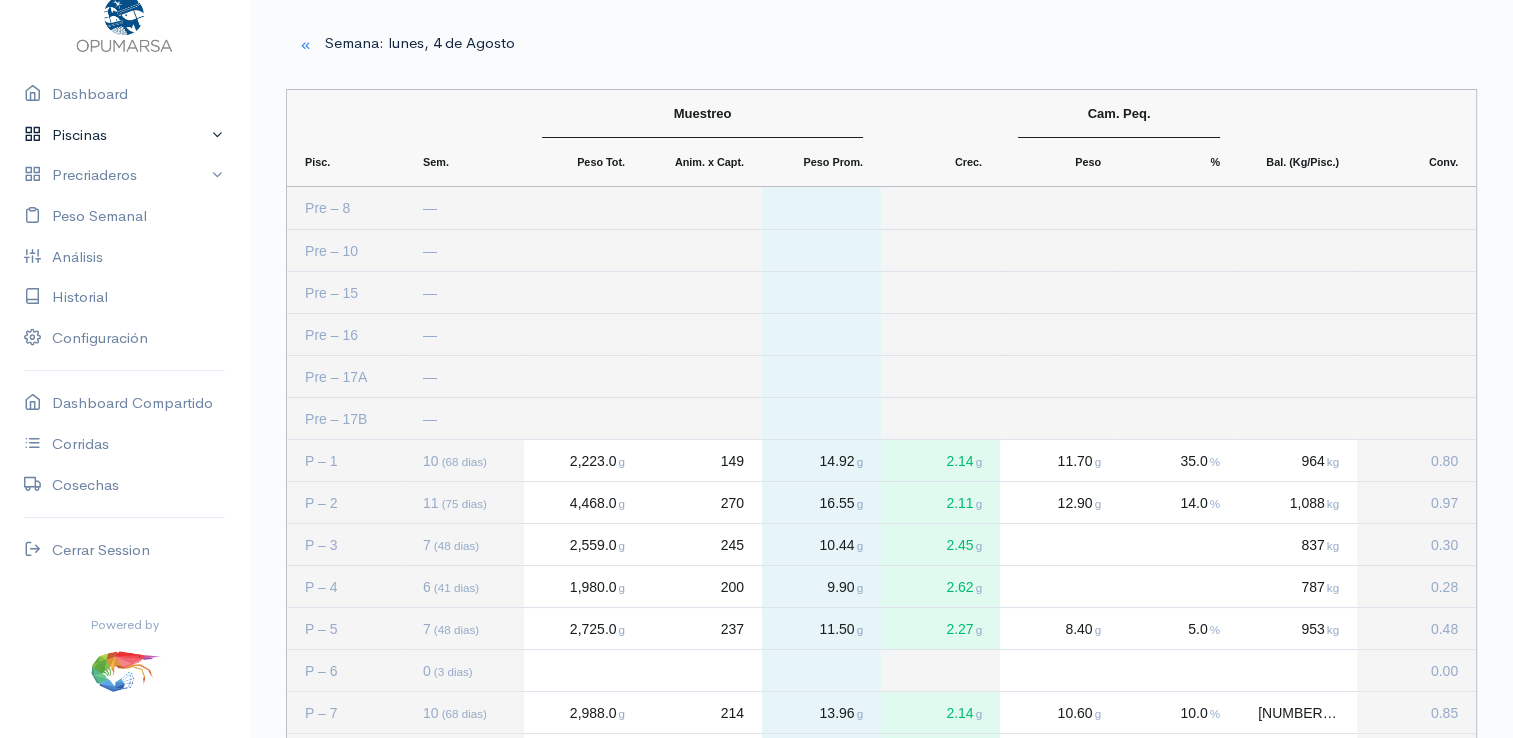 click on "Piscinas" at bounding box center [124, 135] 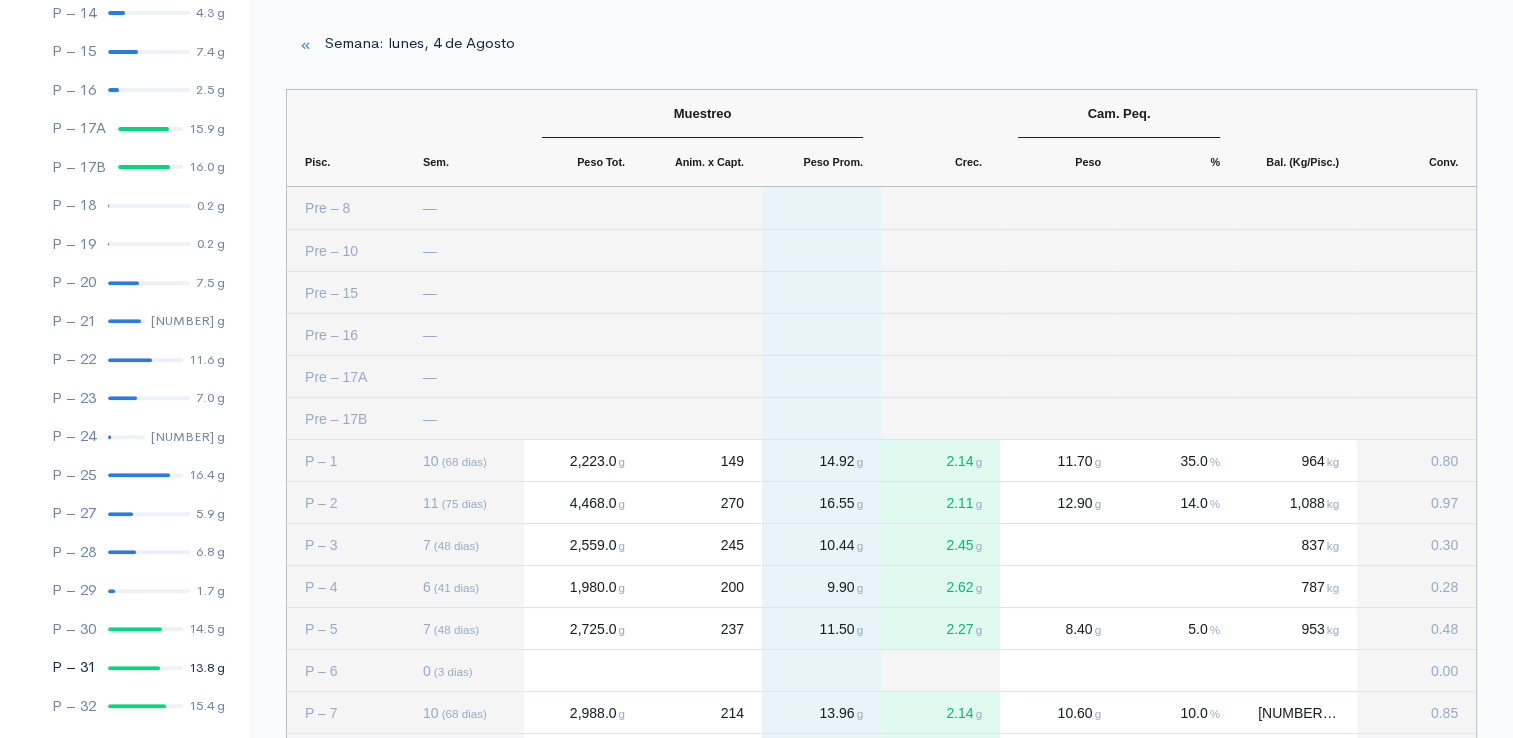 scroll, scrollTop: 761, scrollLeft: 0, axis: vertical 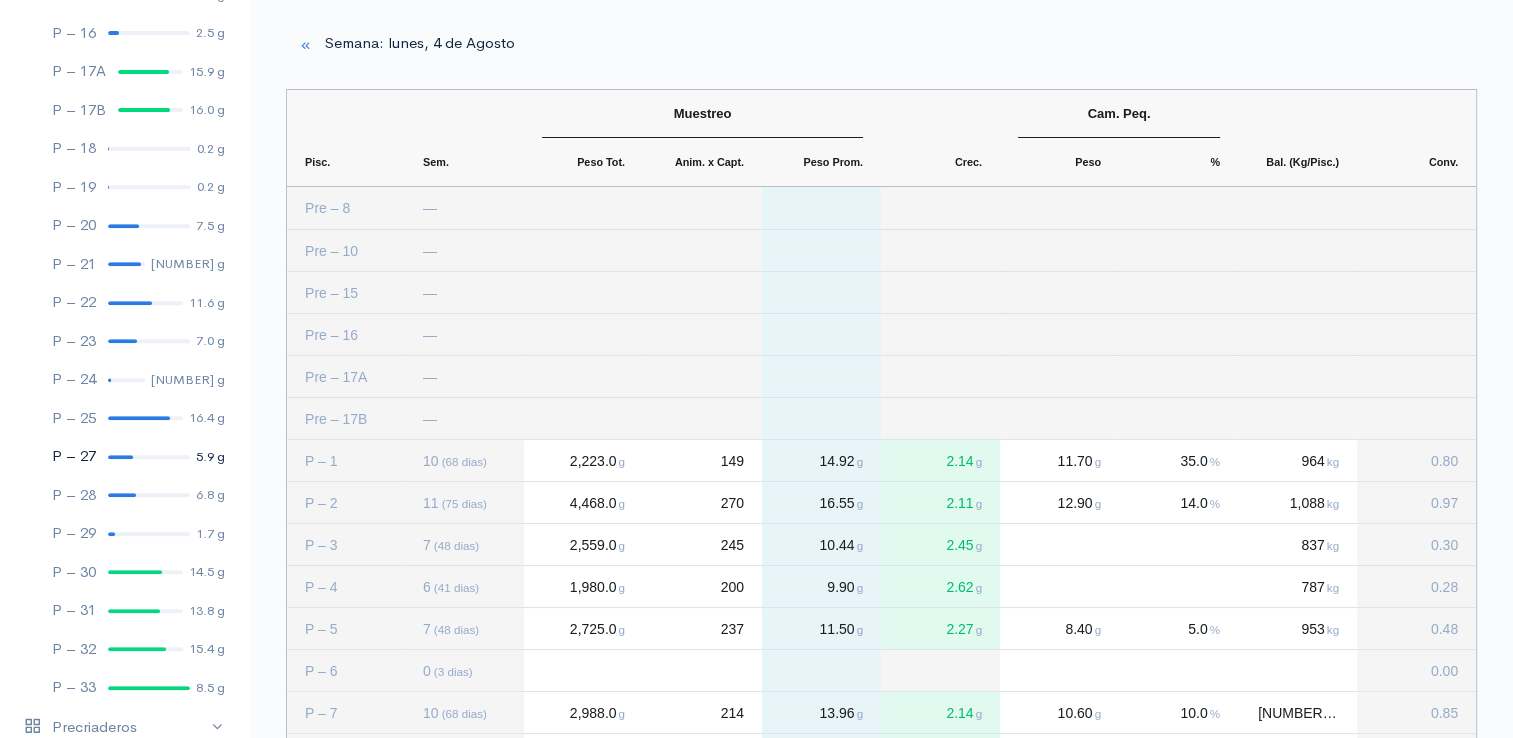 click at bounding box center (149, 457) 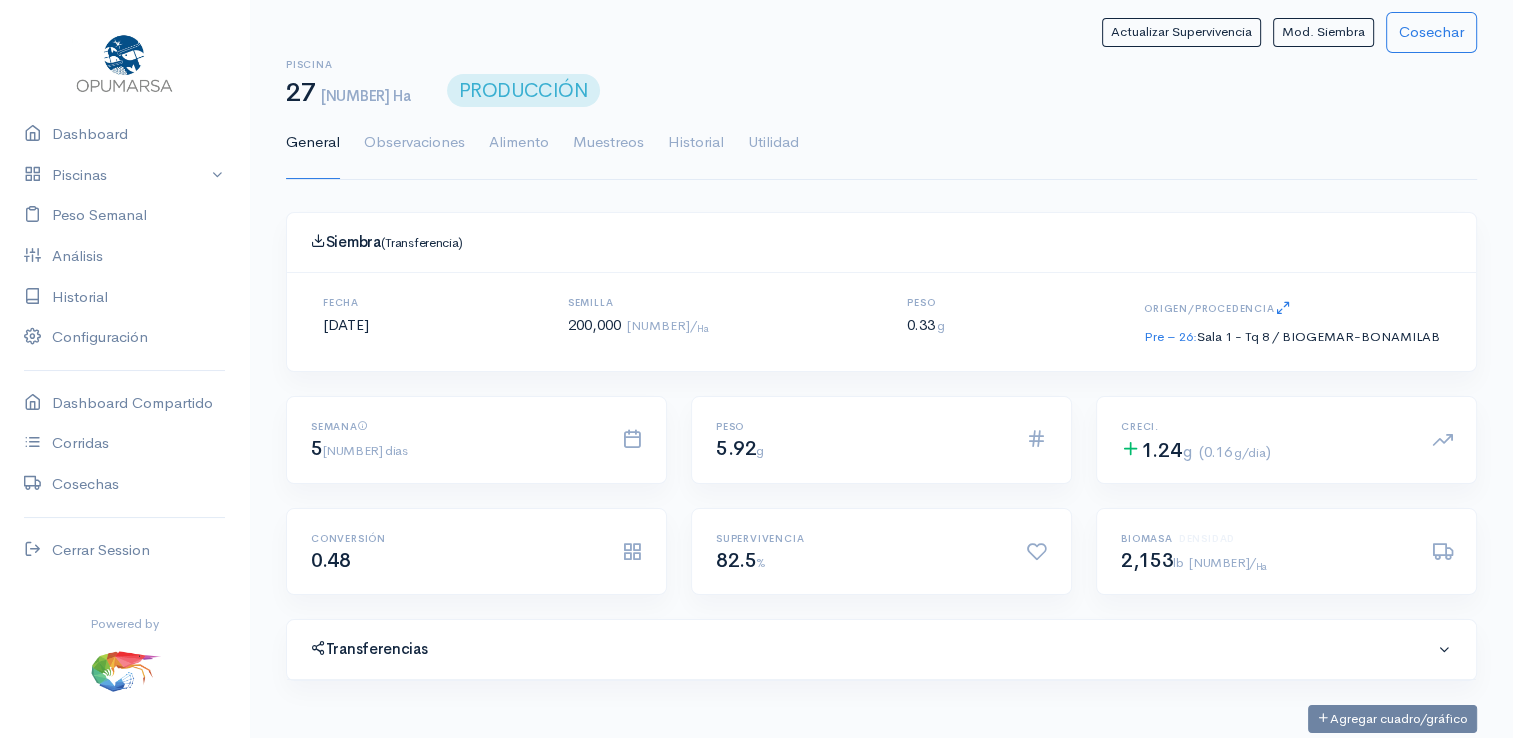 scroll, scrollTop: 61, scrollLeft: 0, axis: vertical 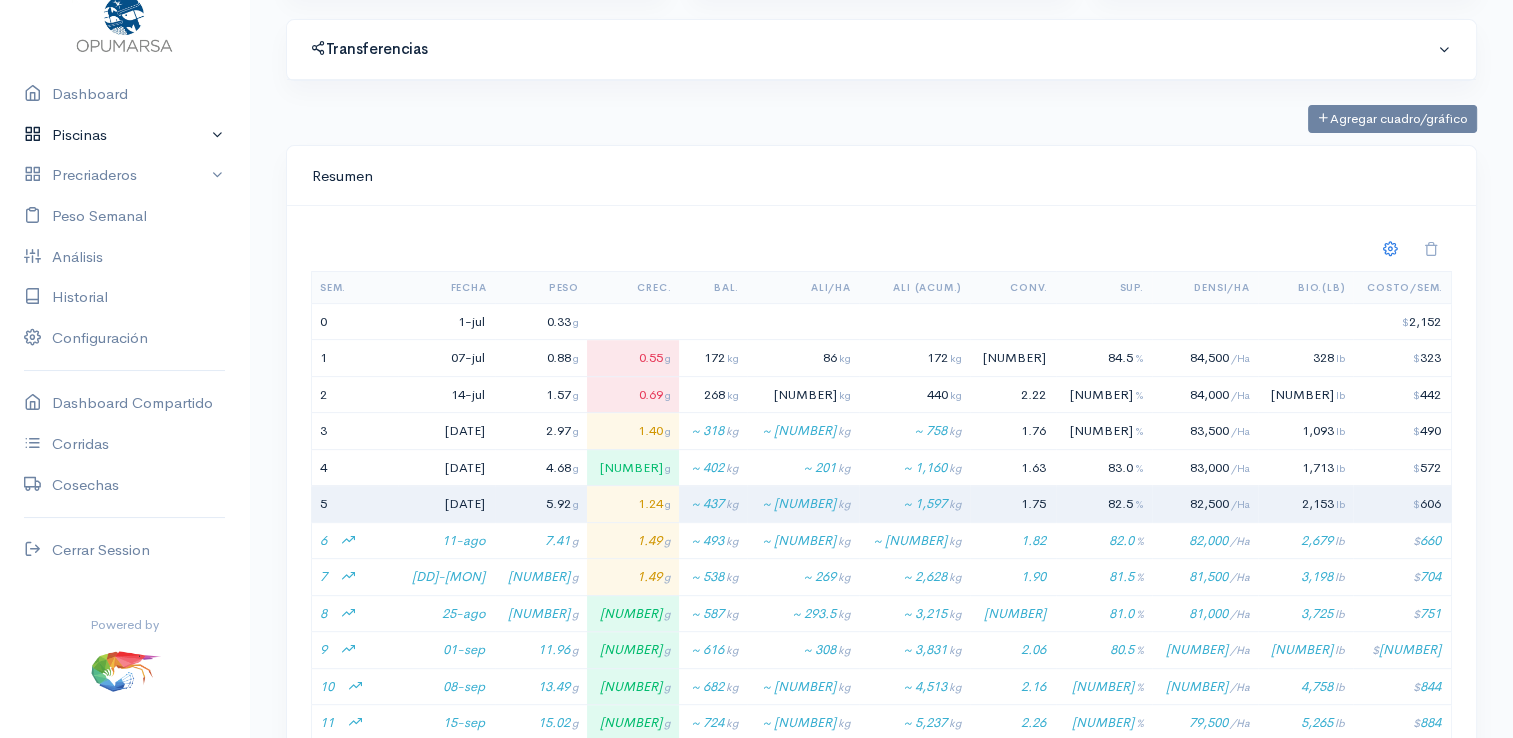 click on "Piscinas" at bounding box center (124, 135) 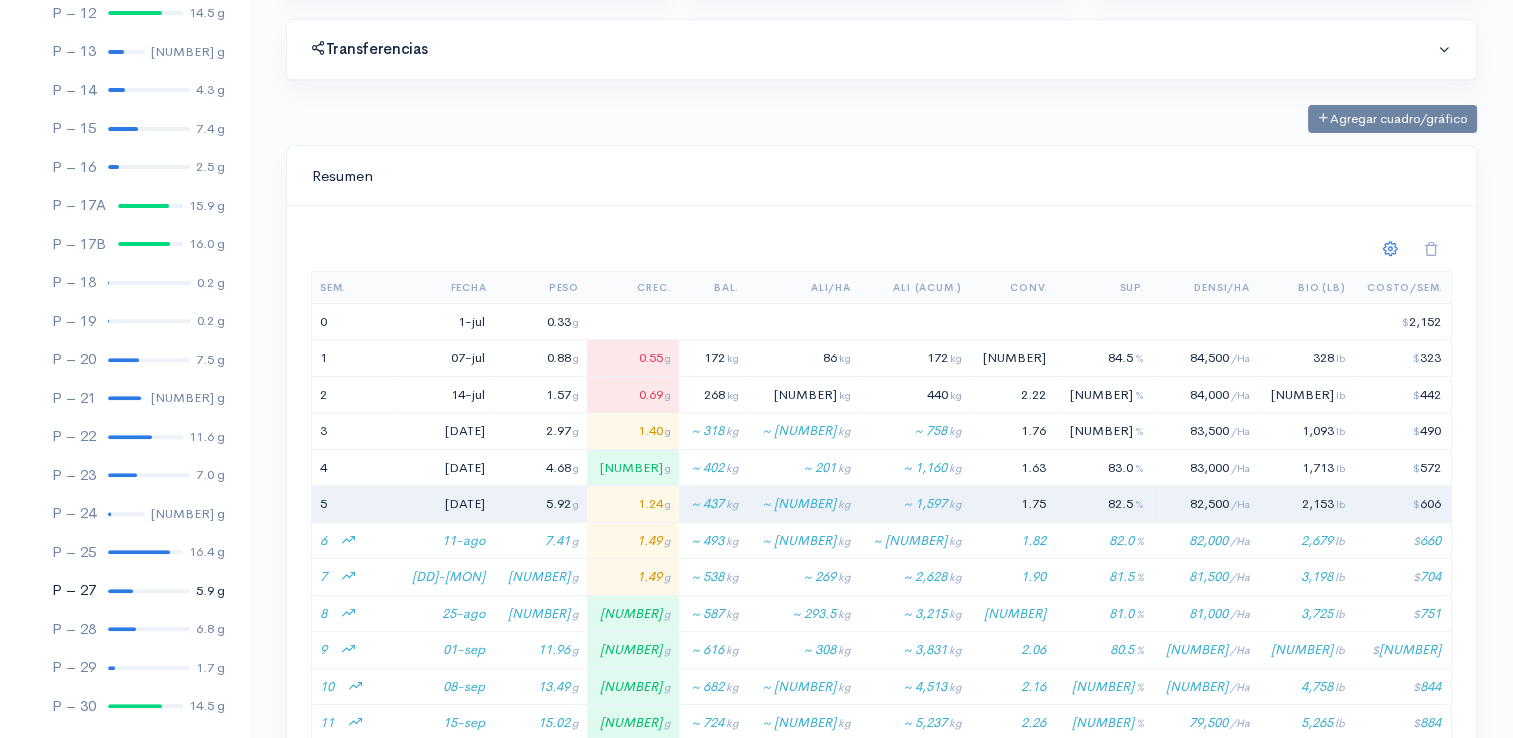 scroll, scrollTop: 661, scrollLeft: 0, axis: vertical 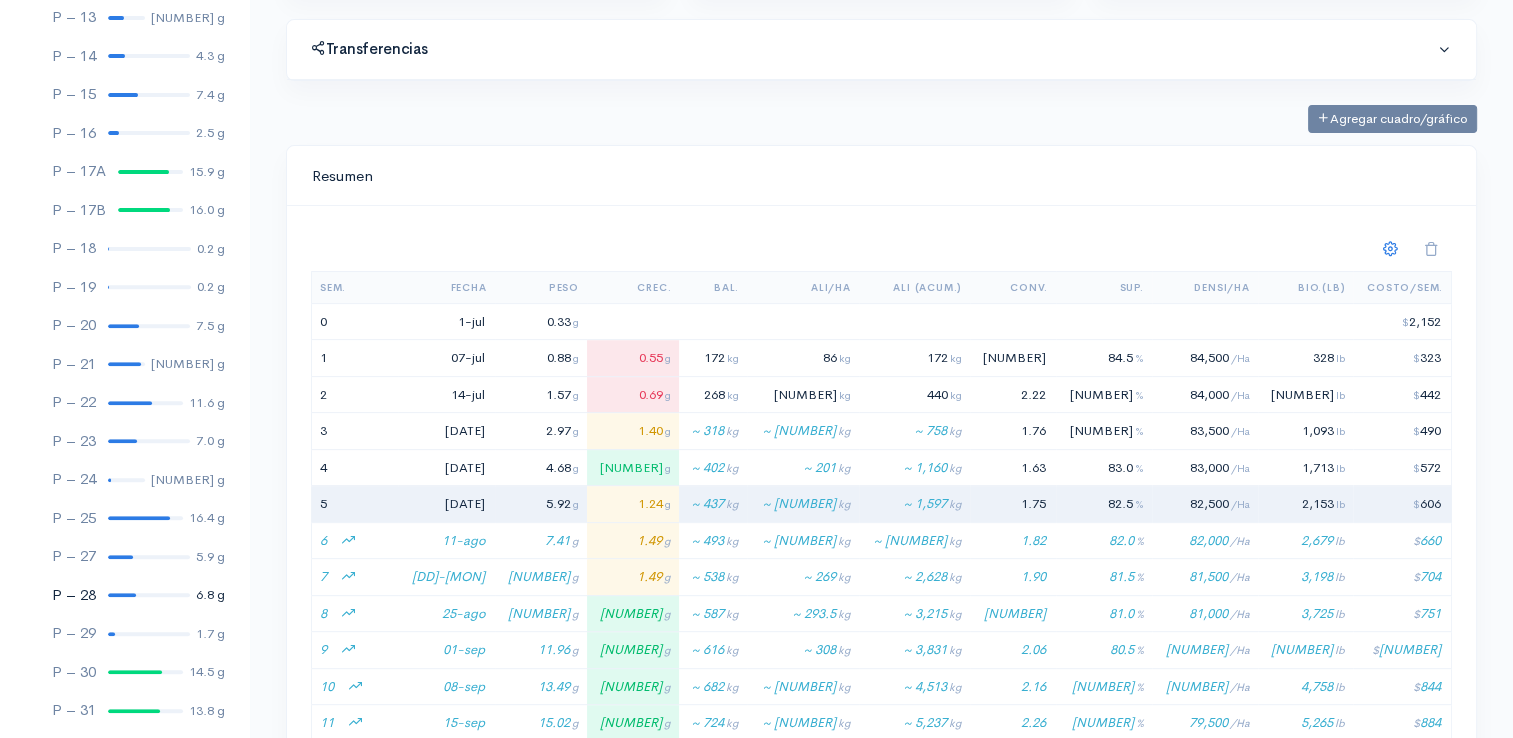 click on "P – 28 6.8 g" at bounding box center [124, 595] 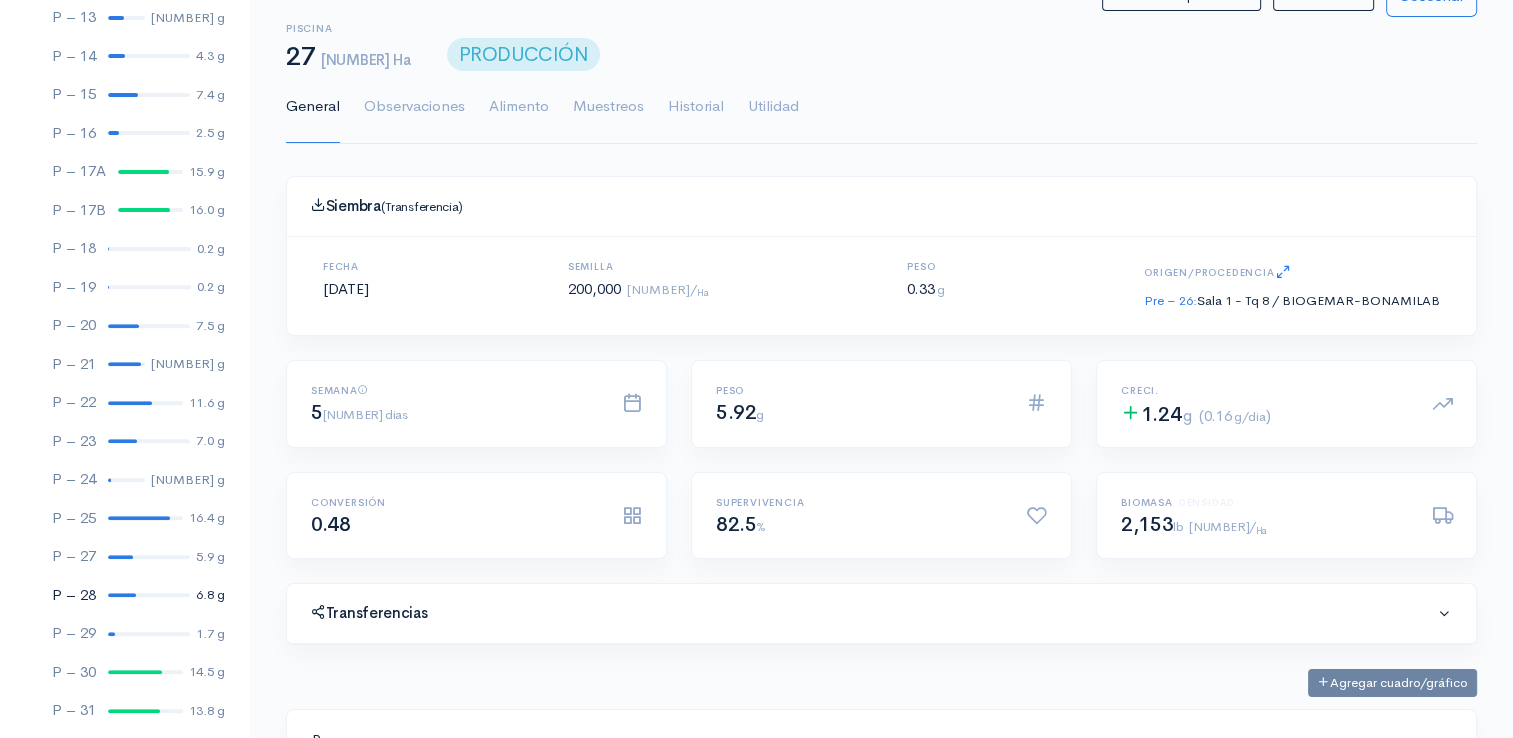 scroll, scrollTop: 191, scrollLeft: 0, axis: vertical 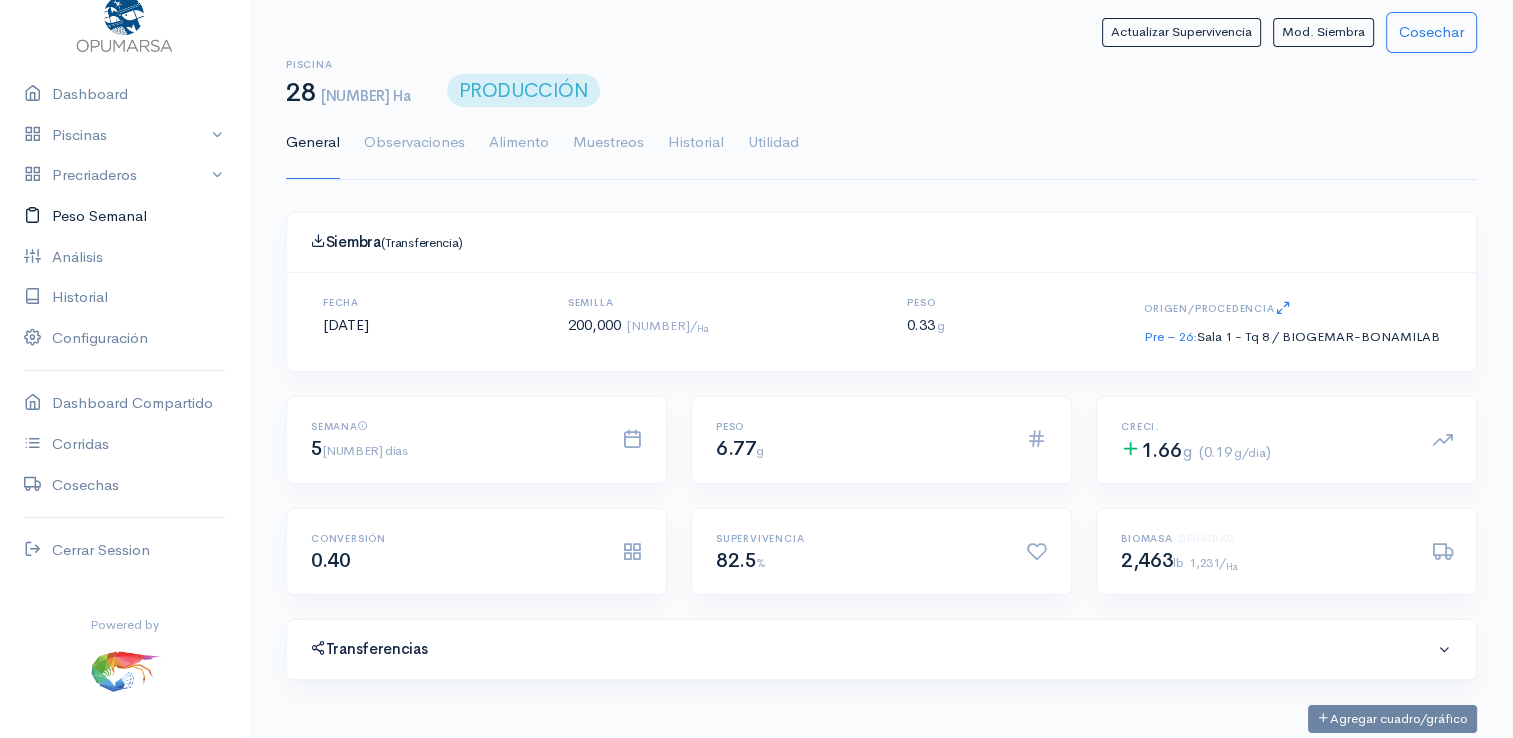 click on "Peso Semanal" at bounding box center [124, 216] 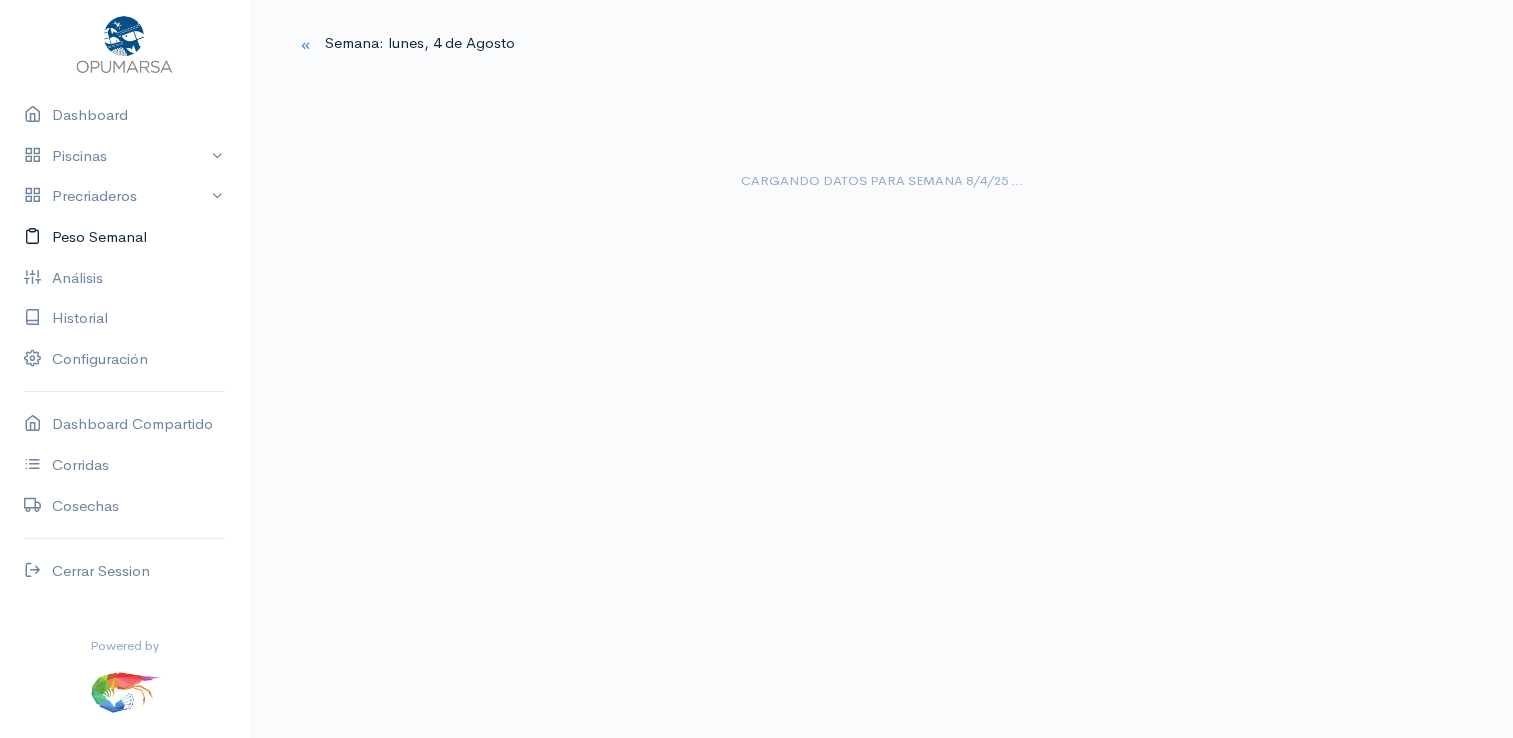 scroll, scrollTop: 61, scrollLeft: 0, axis: vertical 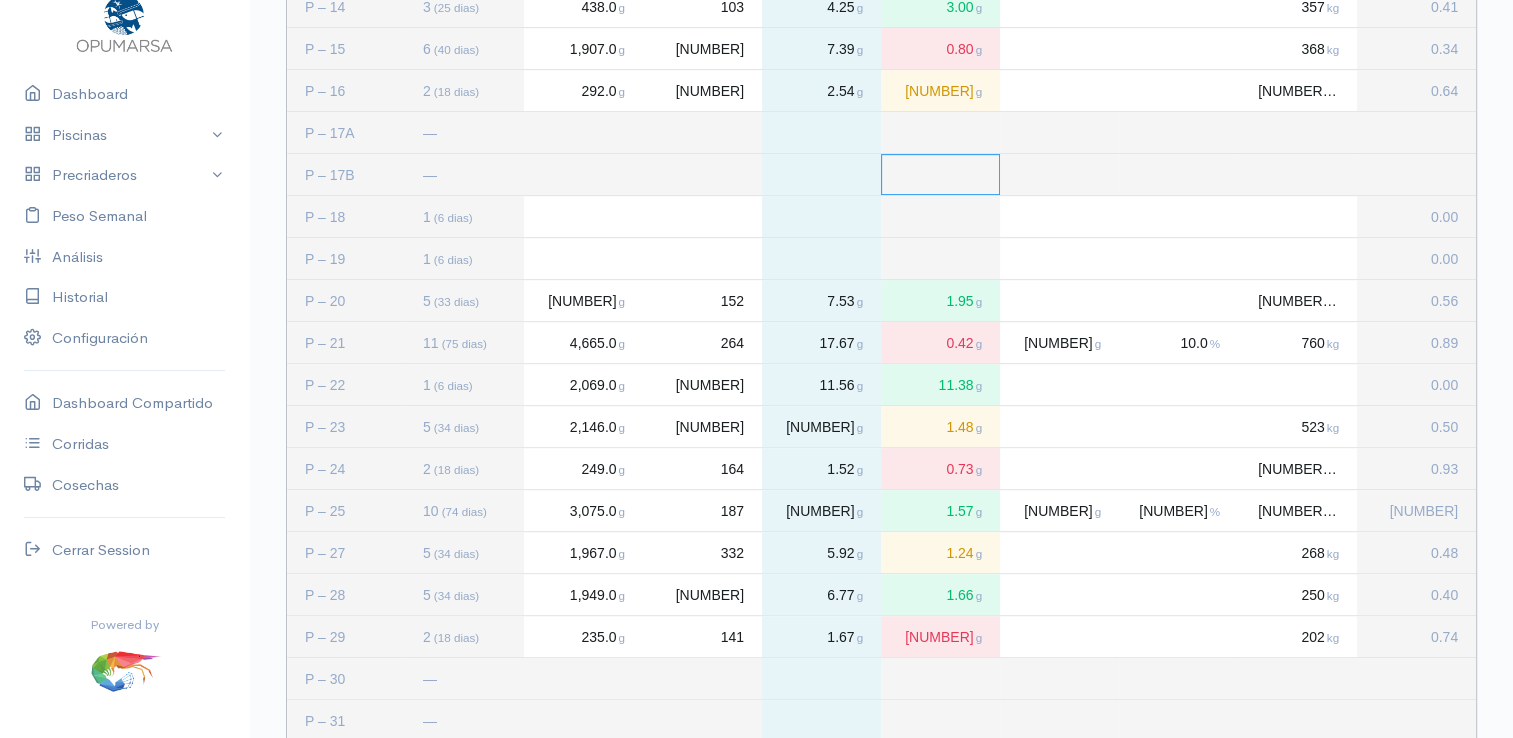 click 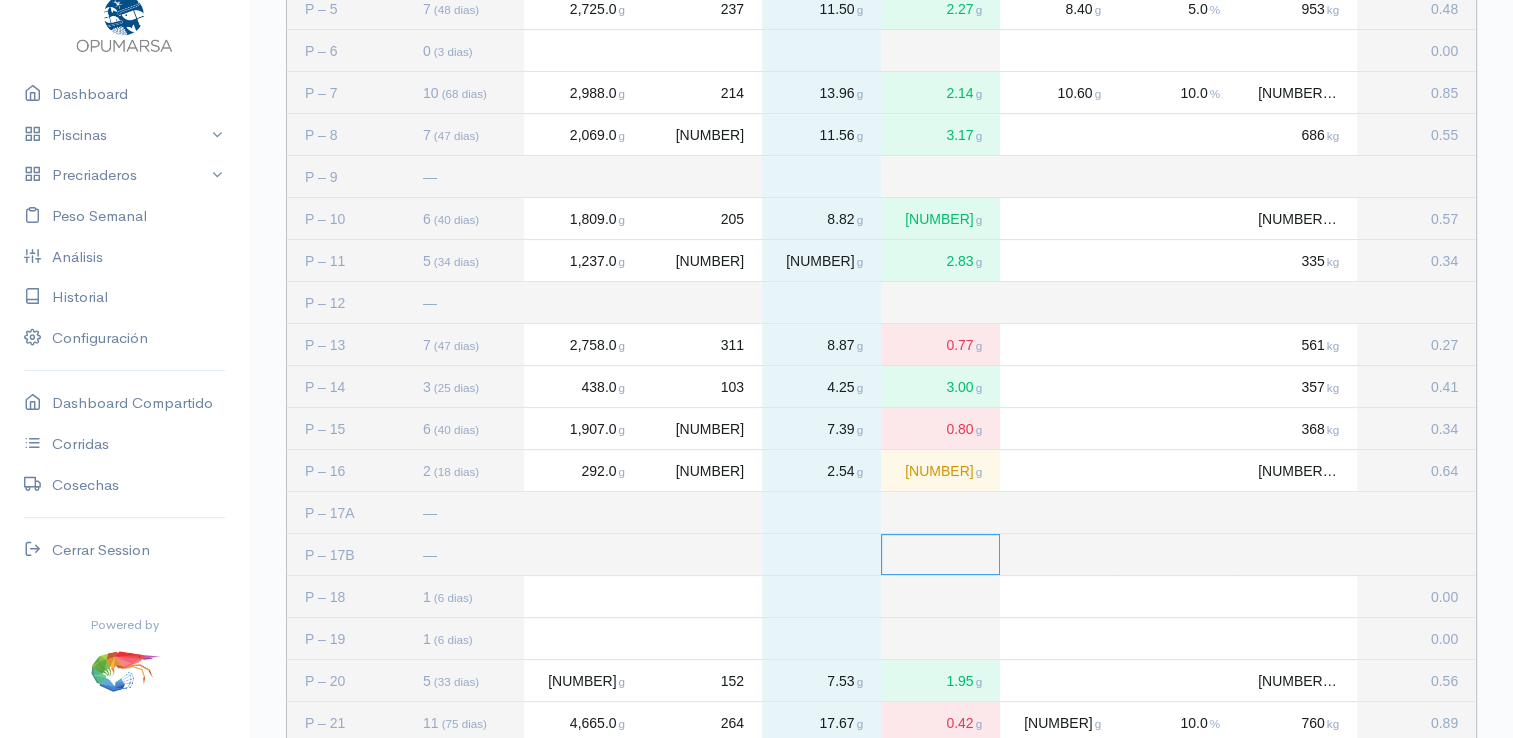 scroll, scrollTop: 586, scrollLeft: 0, axis: vertical 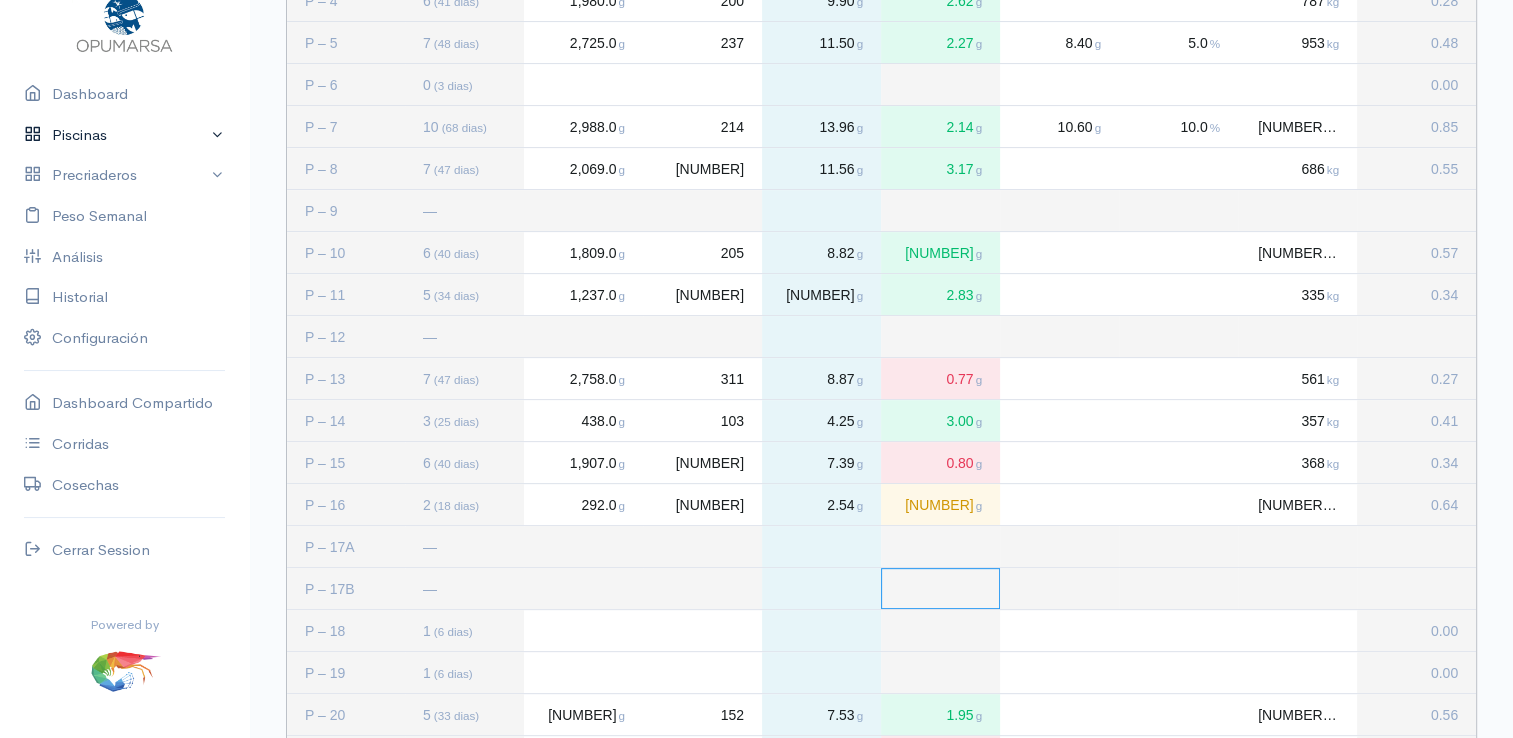 click on "Piscinas" at bounding box center [124, 135] 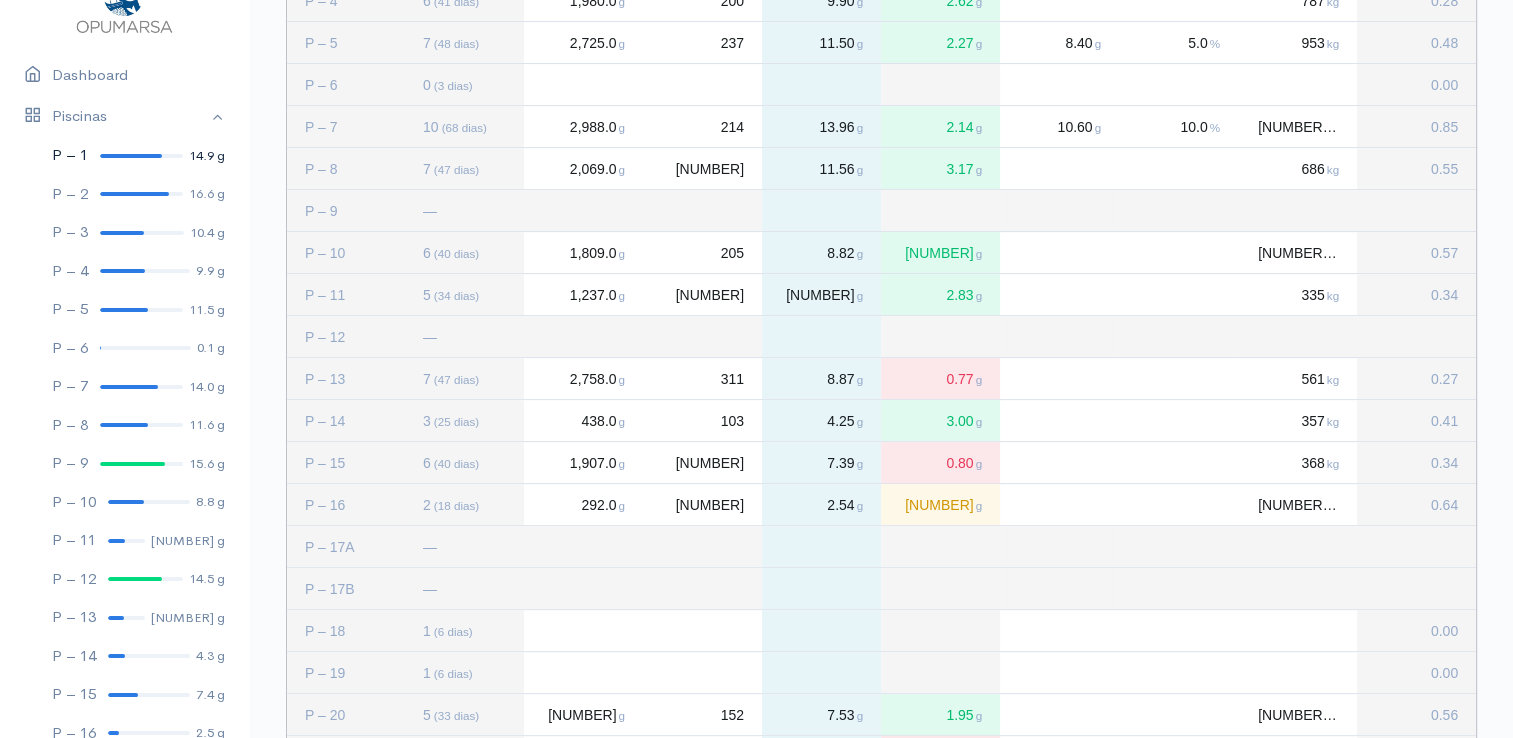 click at bounding box center [131, 156] 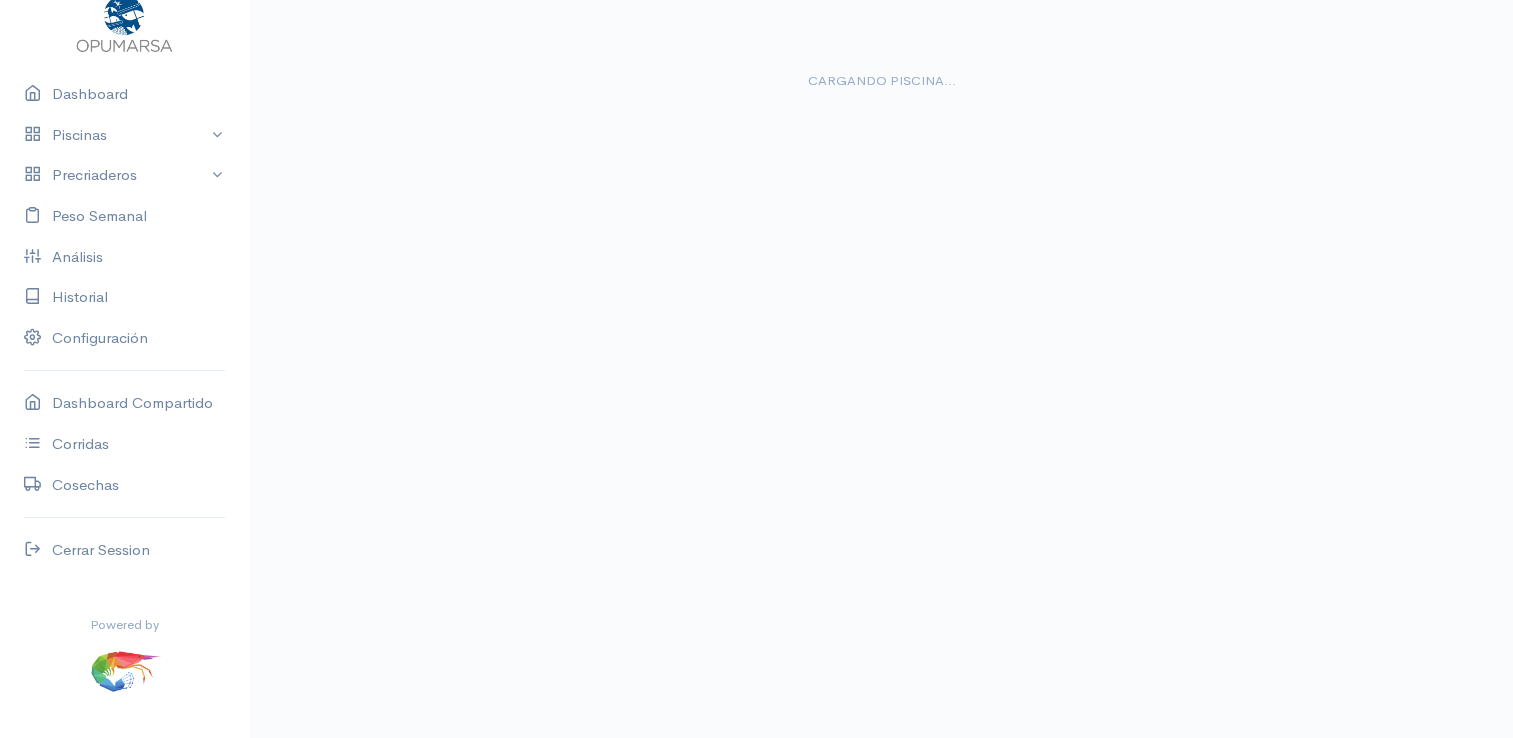 scroll, scrollTop: 0, scrollLeft: 0, axis: both 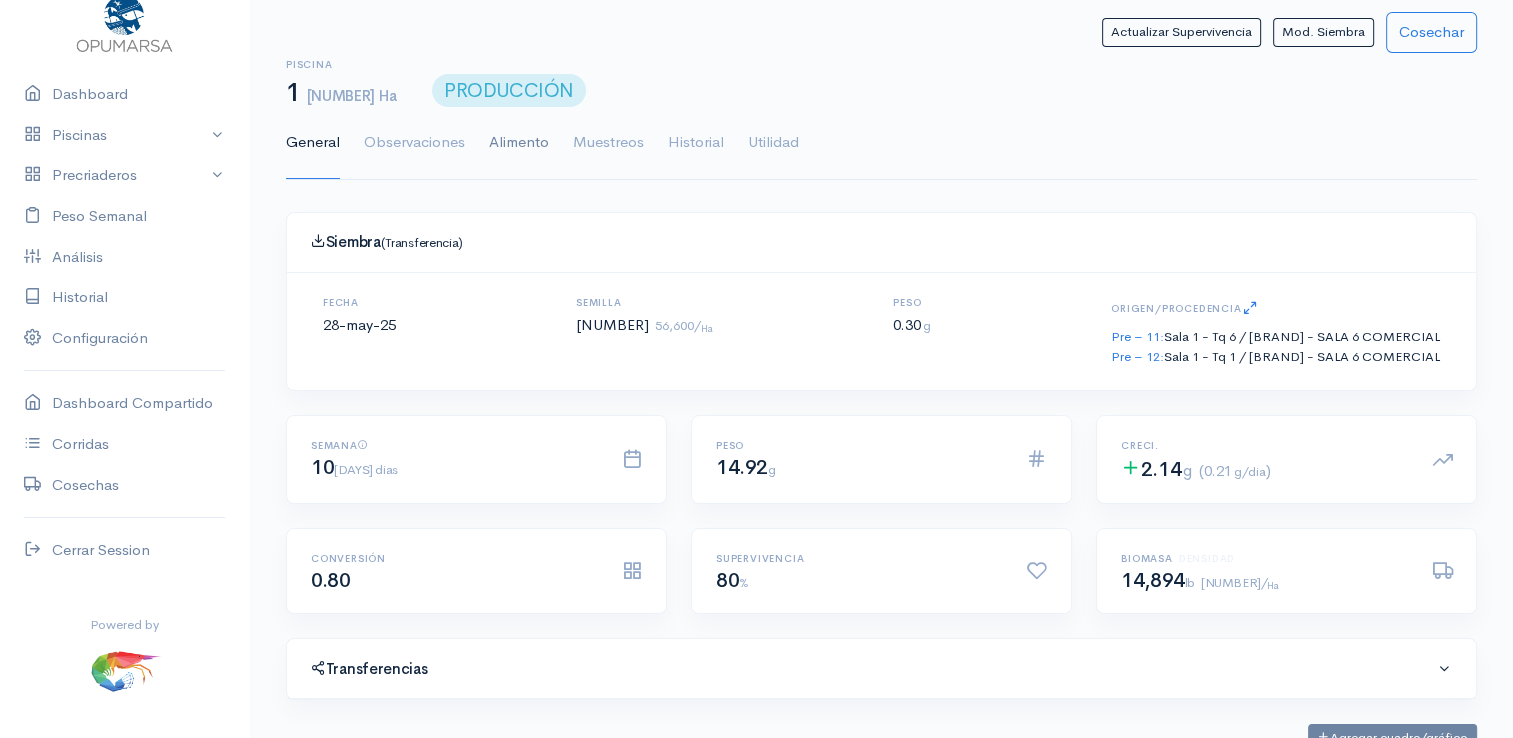 click on "Alimento" at bounding box center [519, 143] 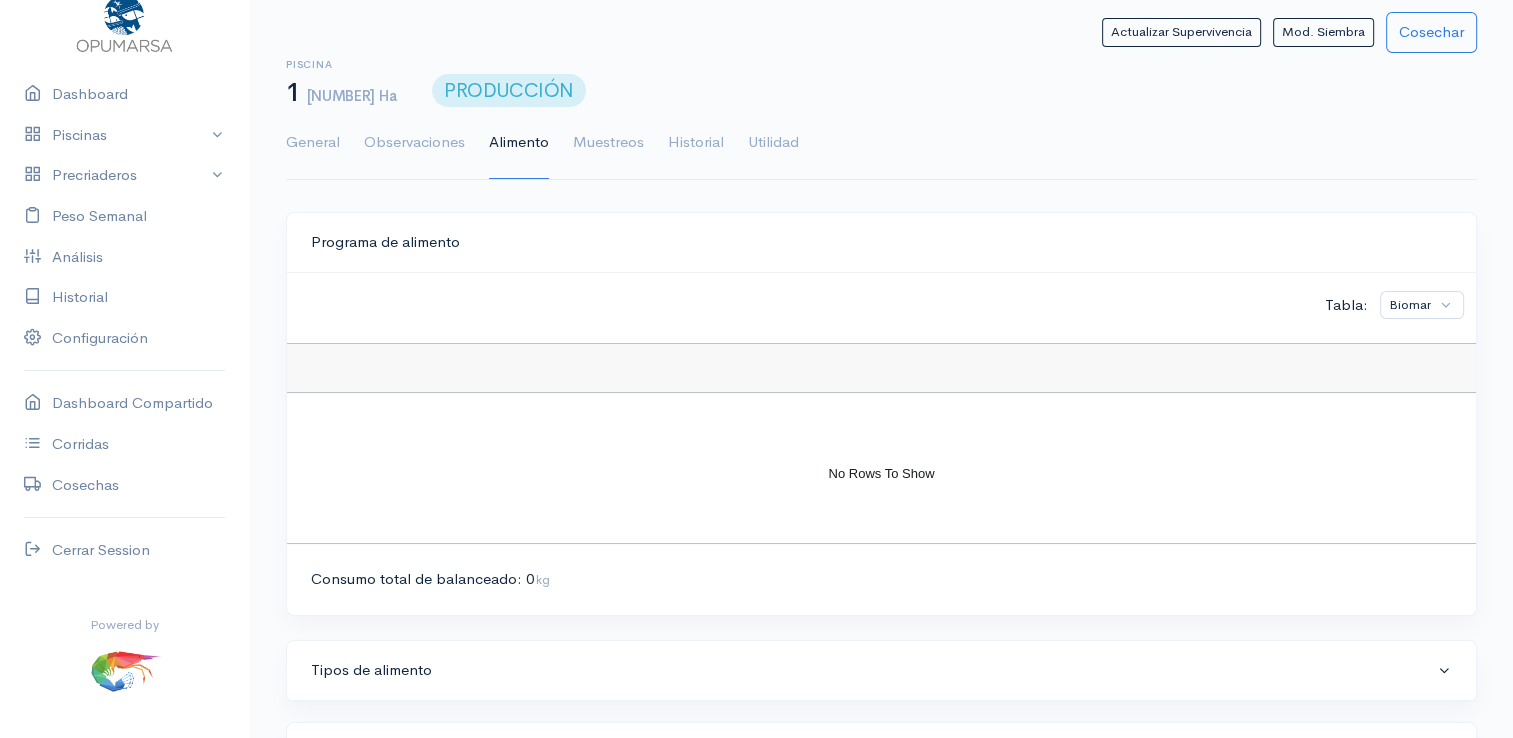 click on "Alimento" at bounding box center [519, 143] 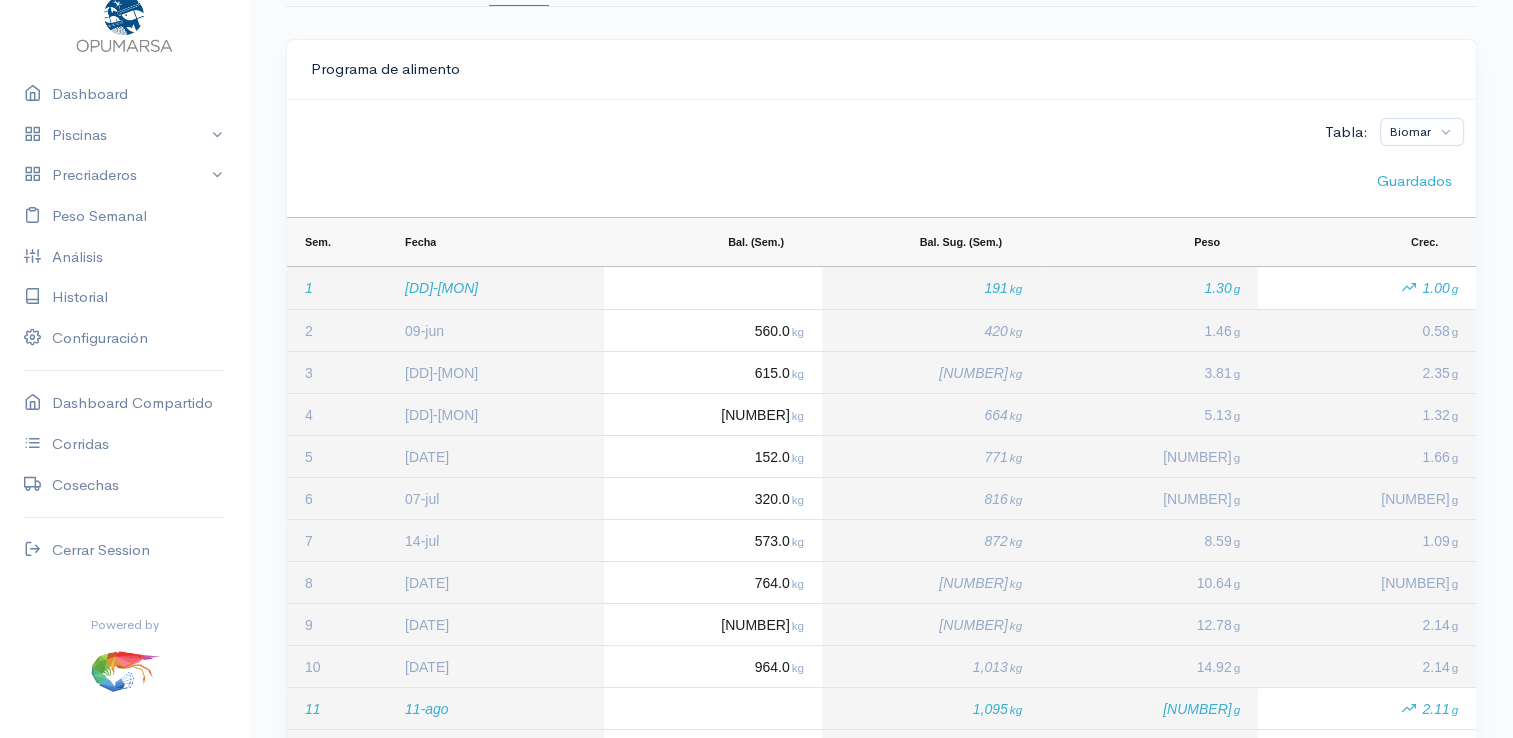 scroll, scrollTop: 200, scrollLeft: 0, axis: vertical 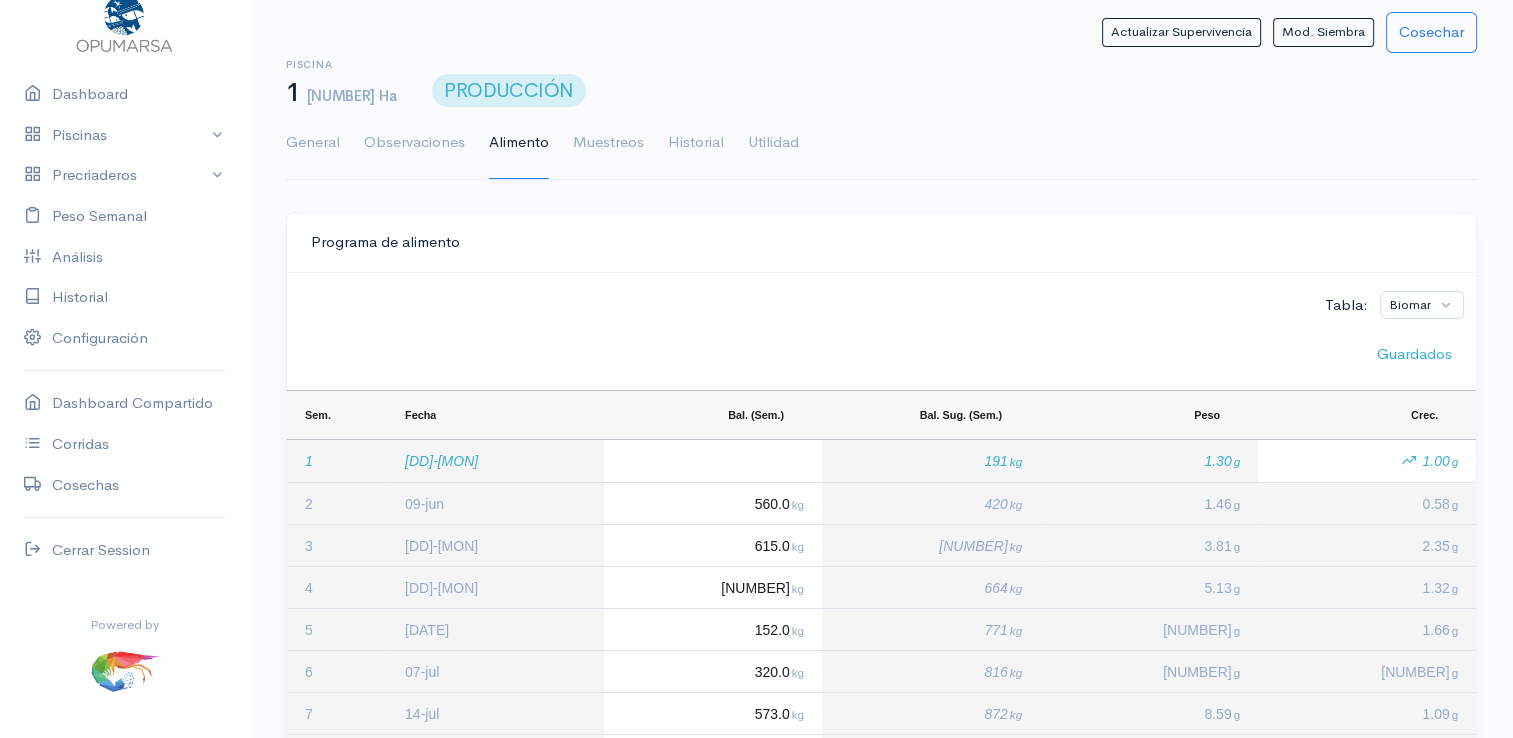 drag, startPoint x: 313, startPoint y: 142, endPoint x: 357, endPoint y: 150, distance: 44.72136 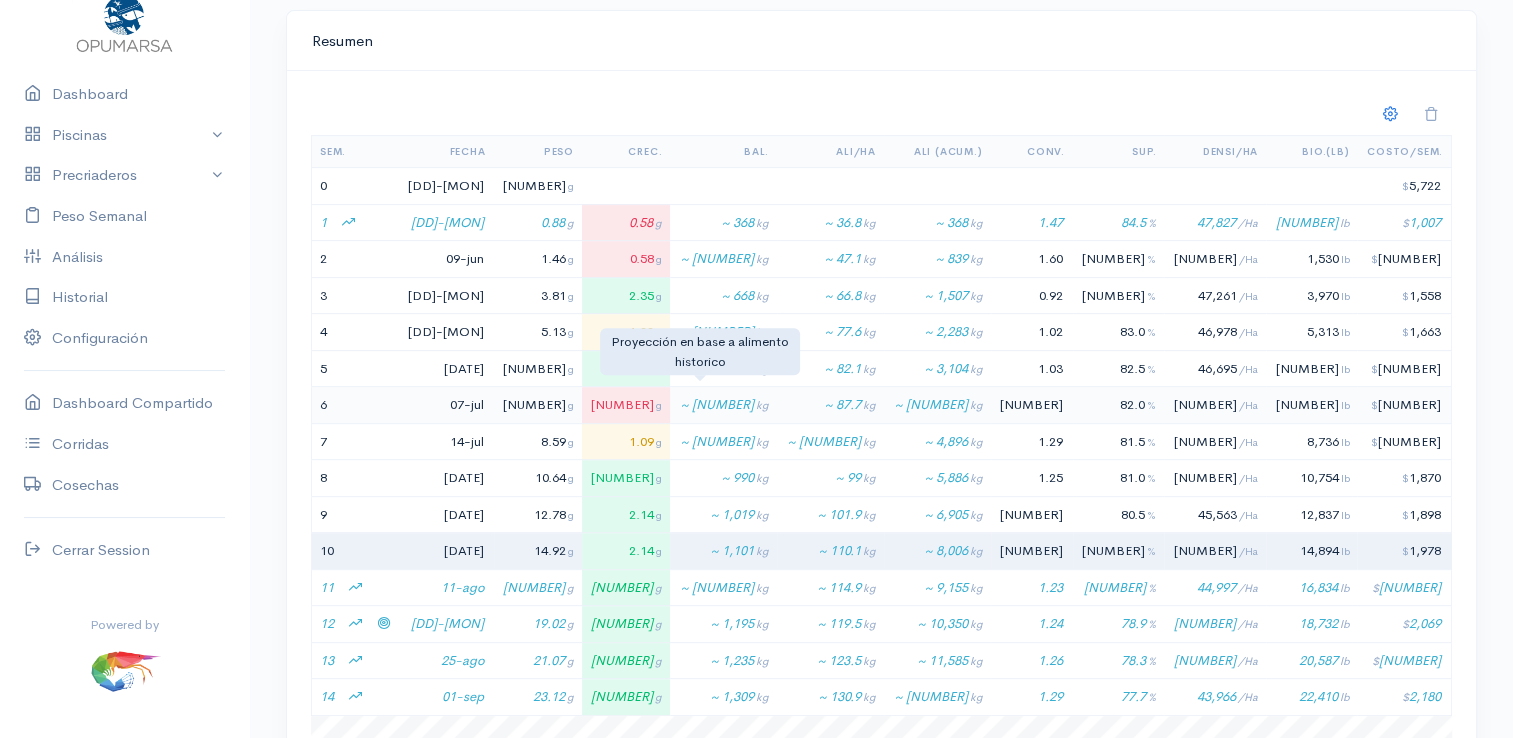 scroll, scrollTop: 800, scrollLeft: 0, axis: vertical 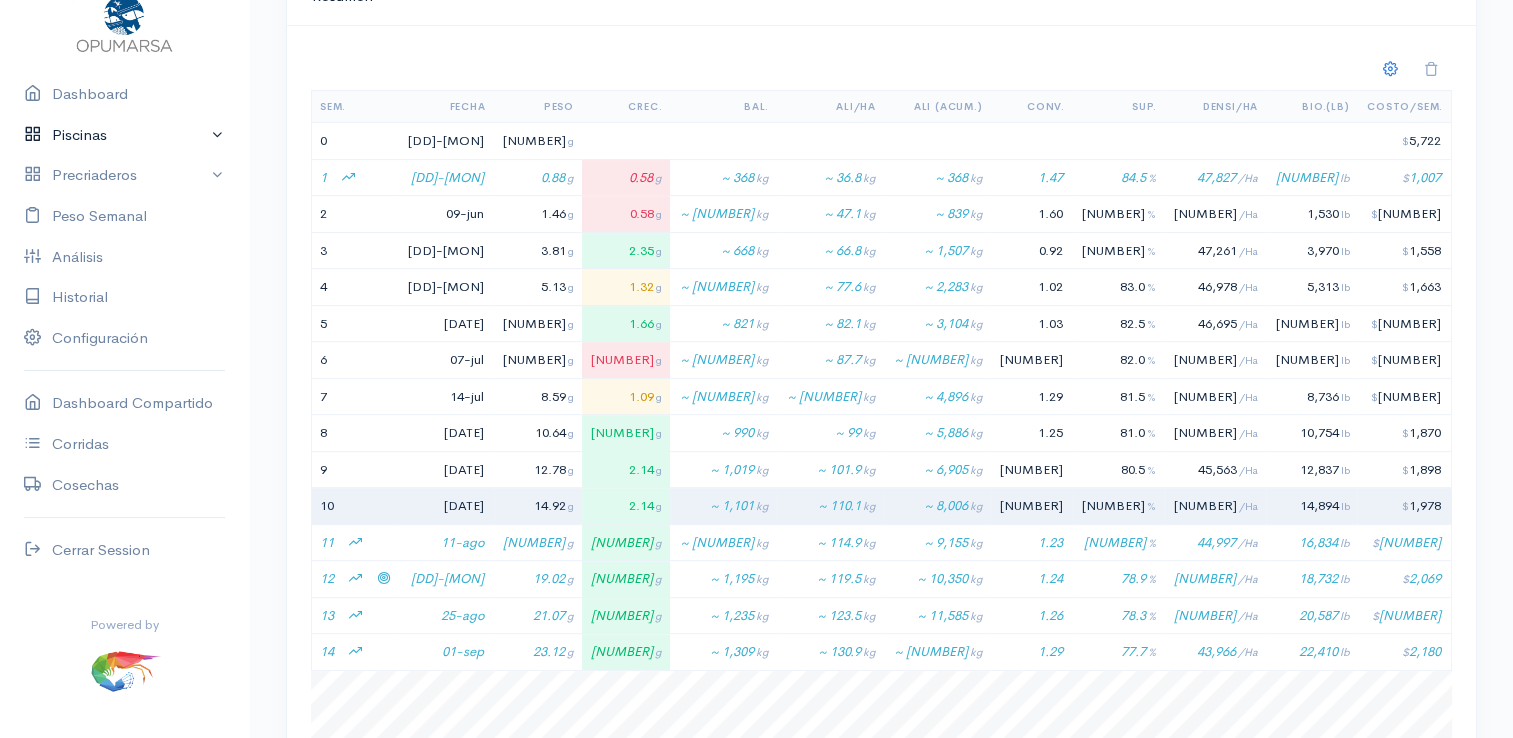 click on "Piscinas" at bounding box center [124, 135] 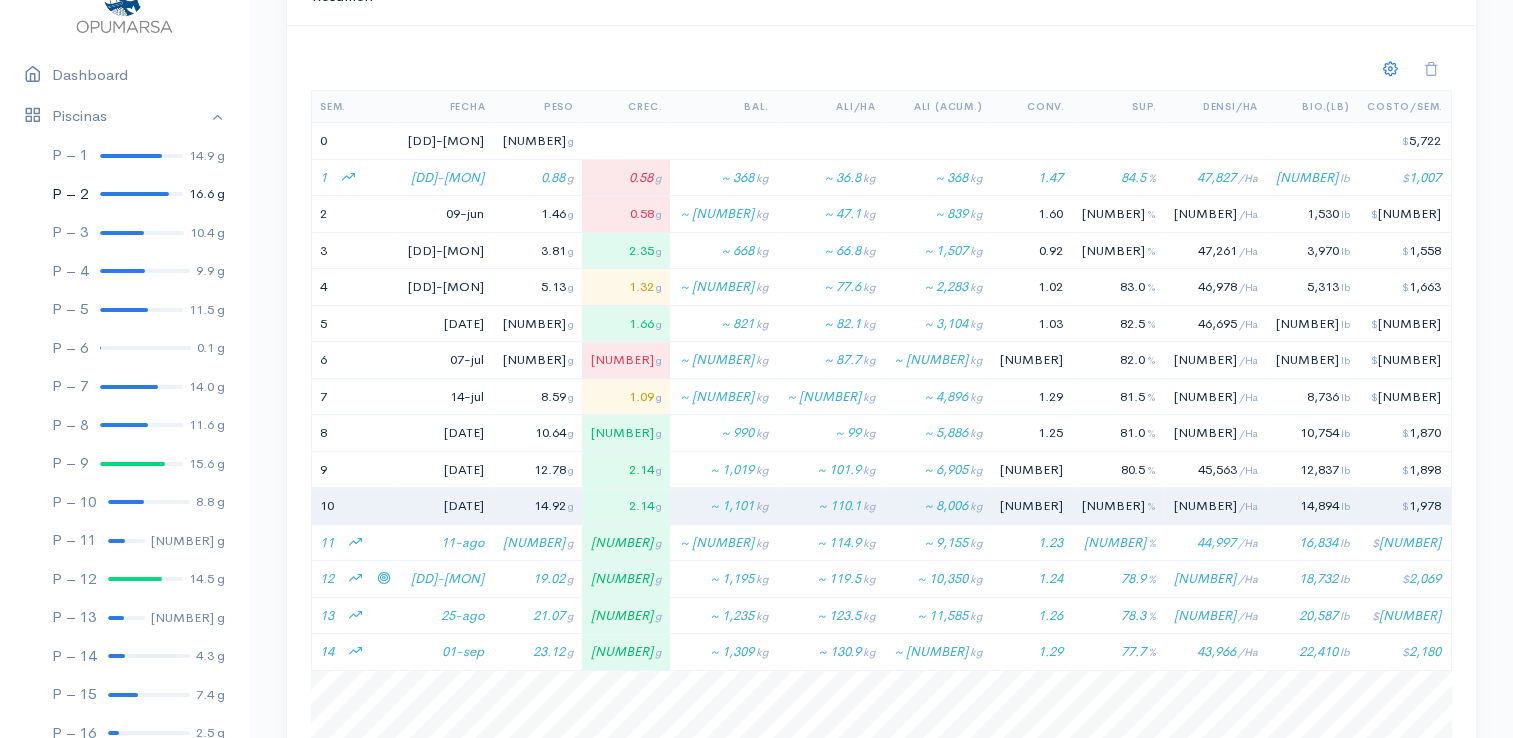 click at bounding box center [134, 194] 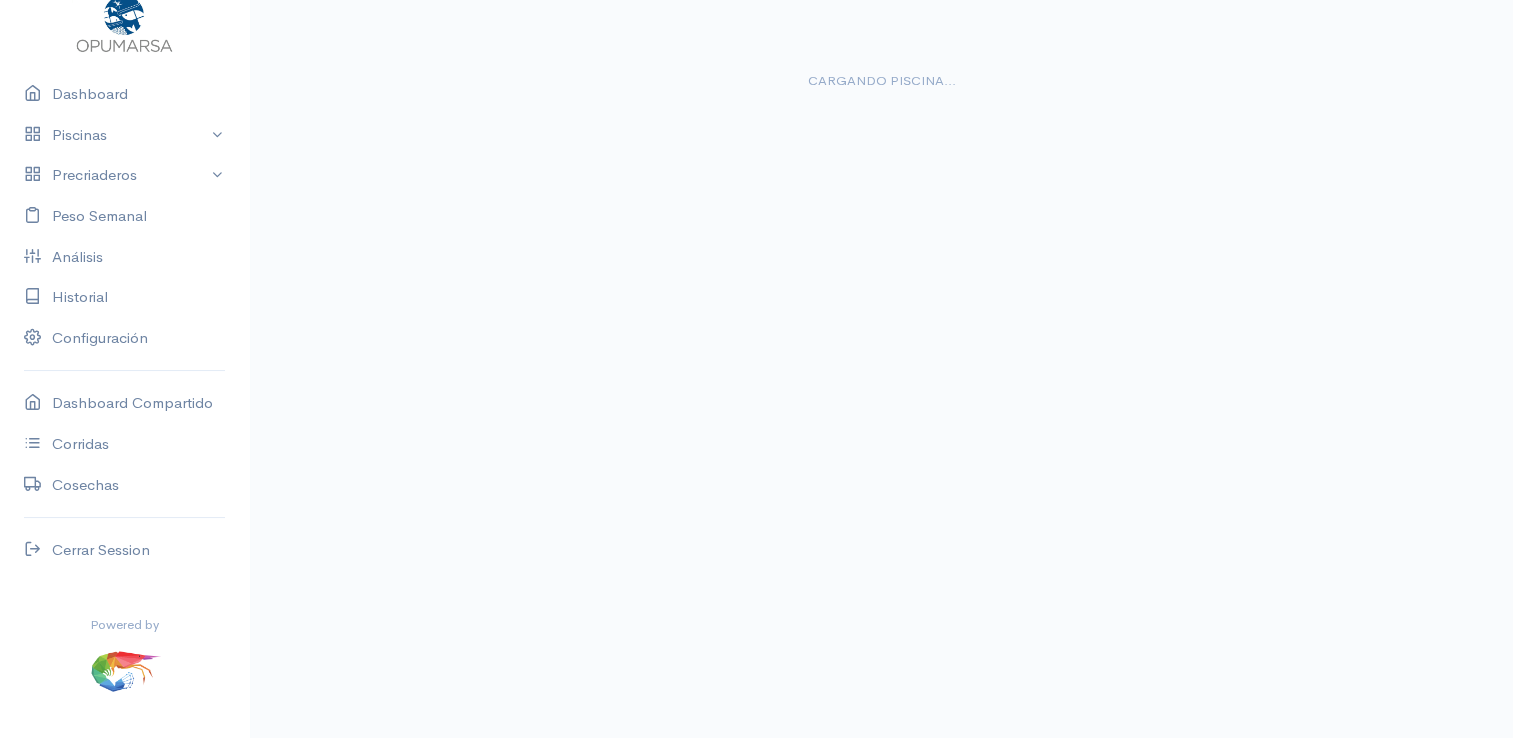 scroll, scrollTop: 0, scrollLeft: 0, axis: both 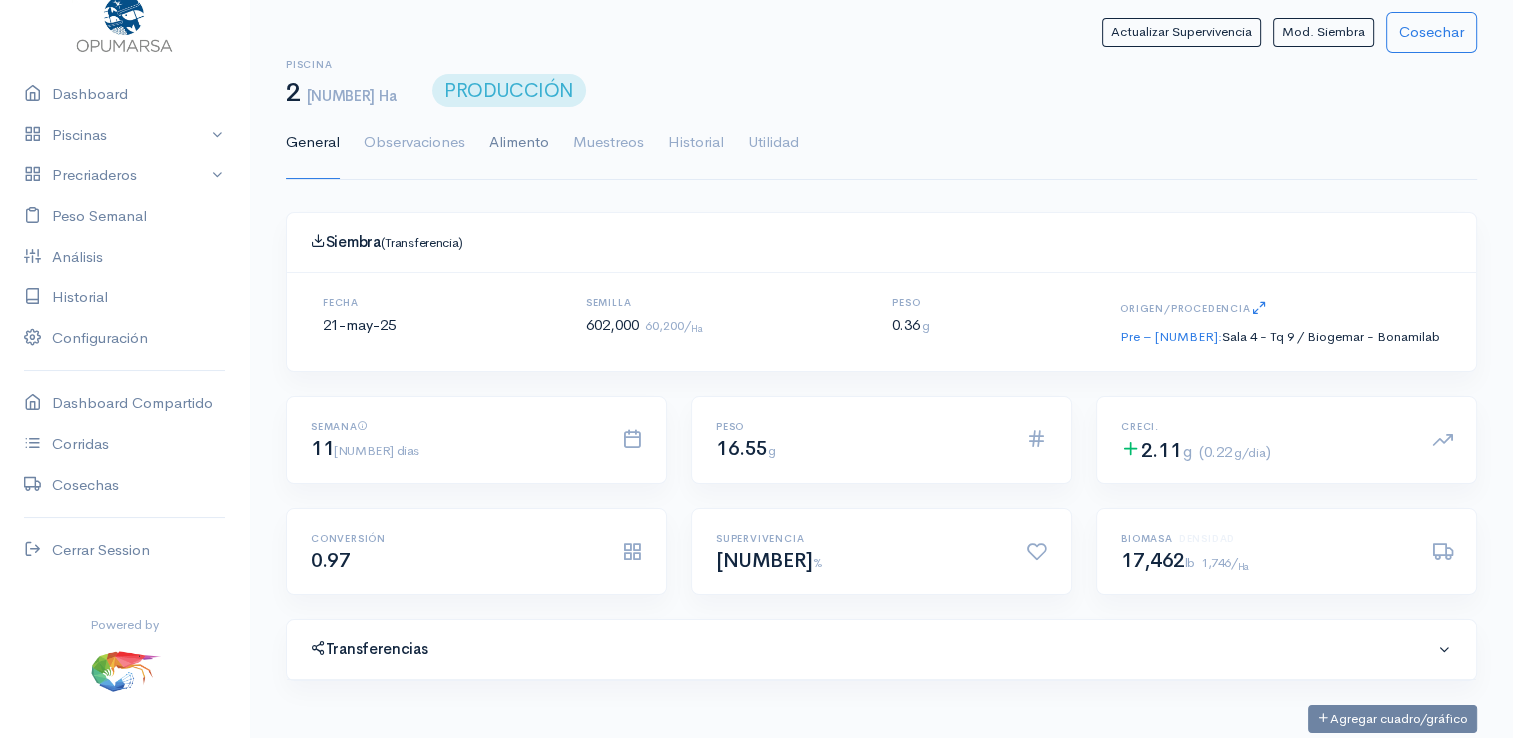 click on "Alimento" at bounding box center (519, 143) 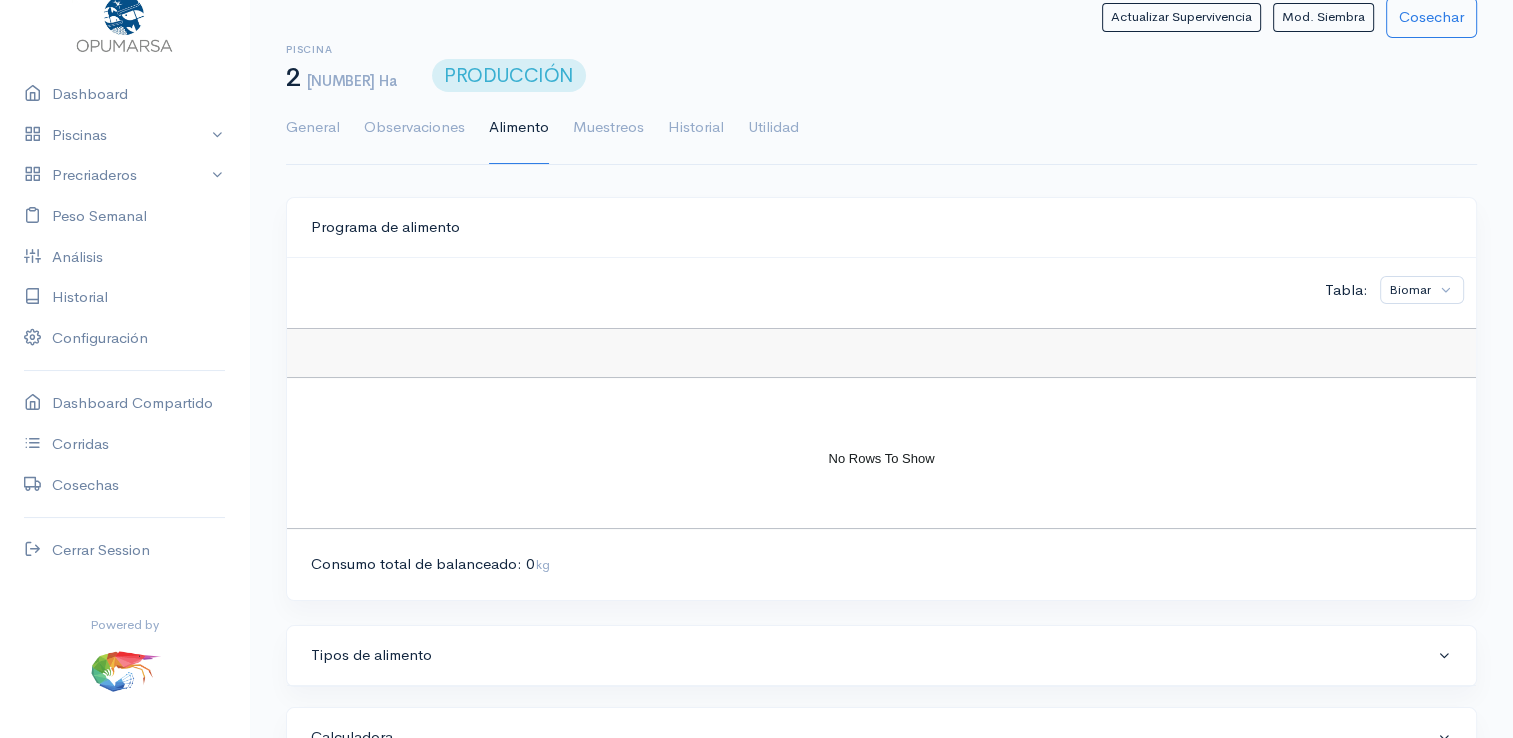 scroll, scrollTop: 0, scrollLeft: 0, axis: both 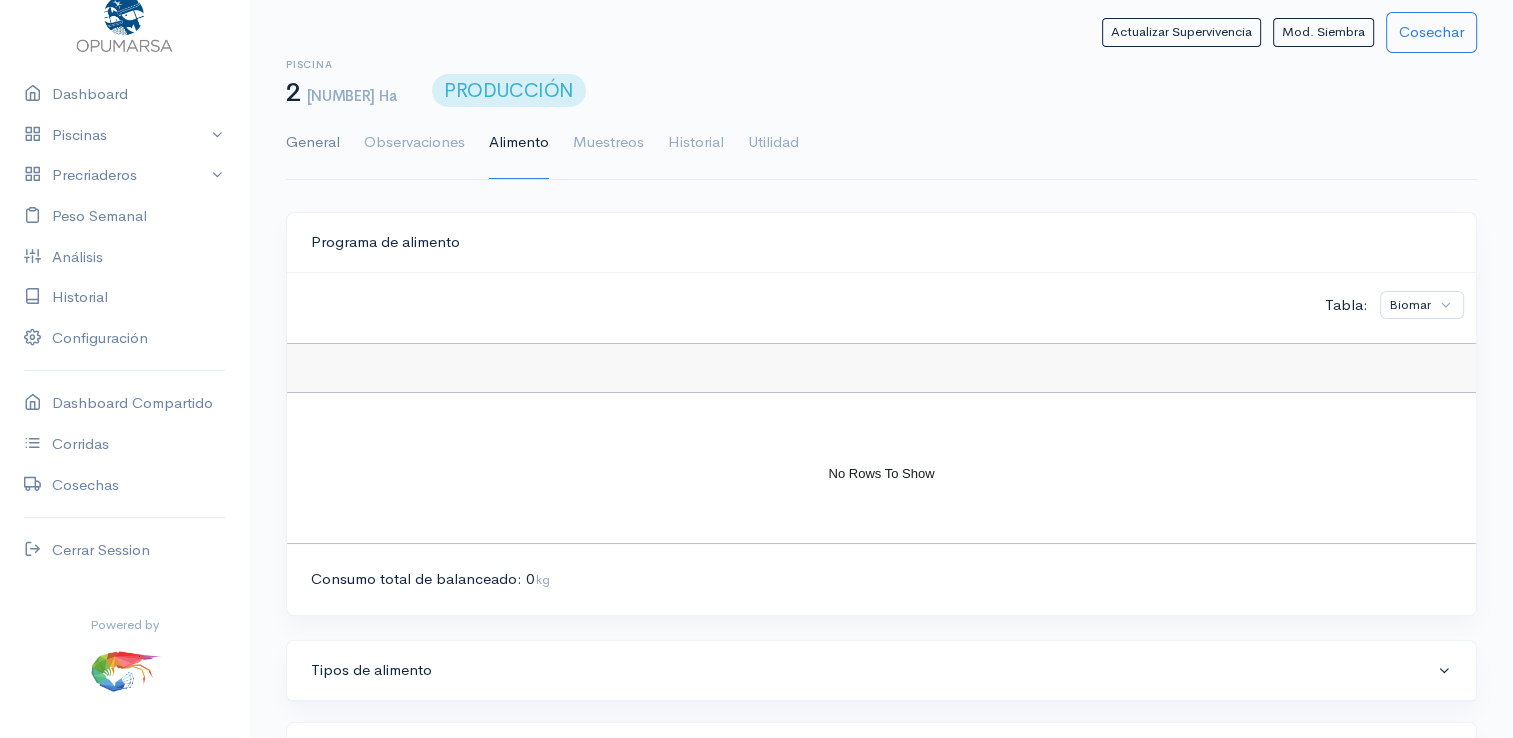 click on "General" at bounding box center (313, 143) 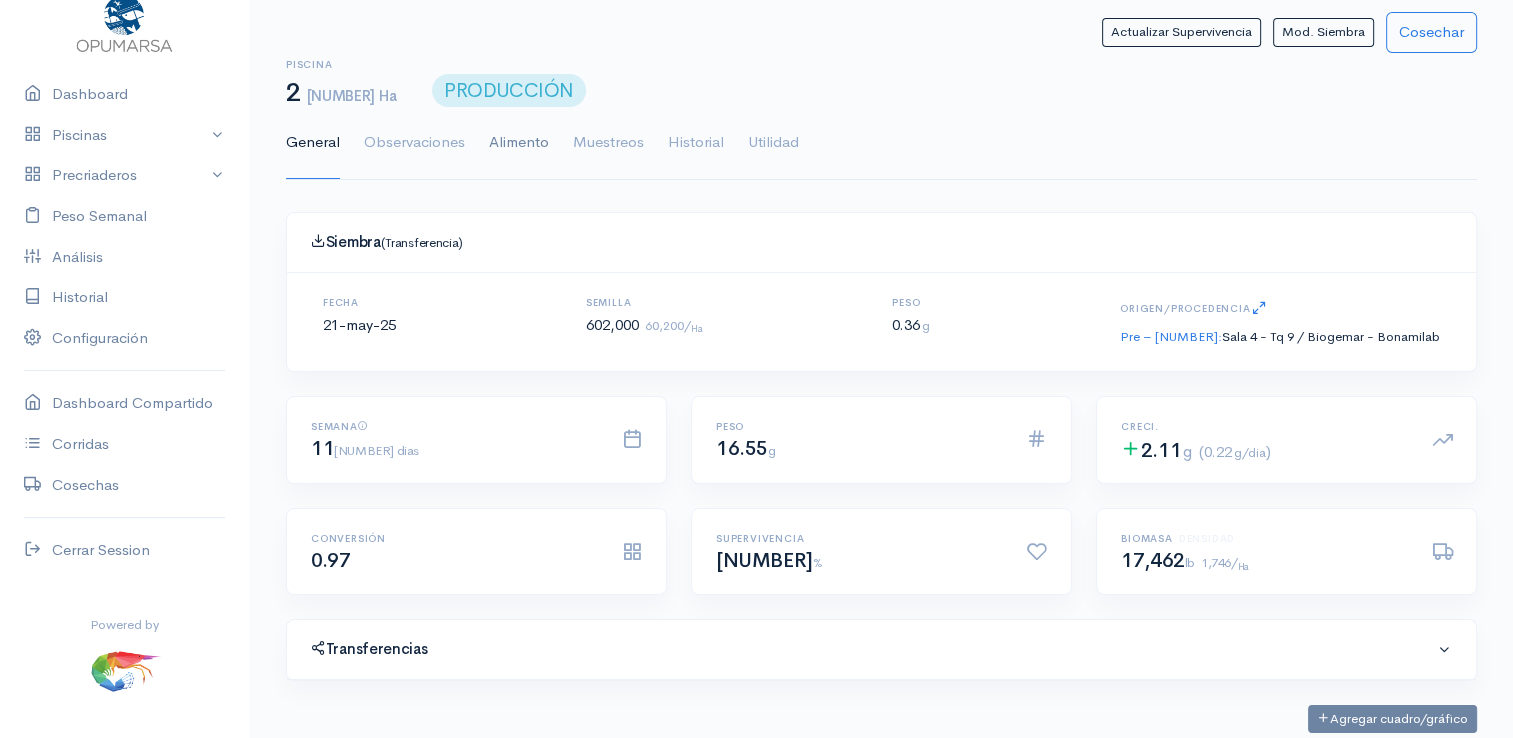 click on "Alimento" at bounding box center [519, 143] 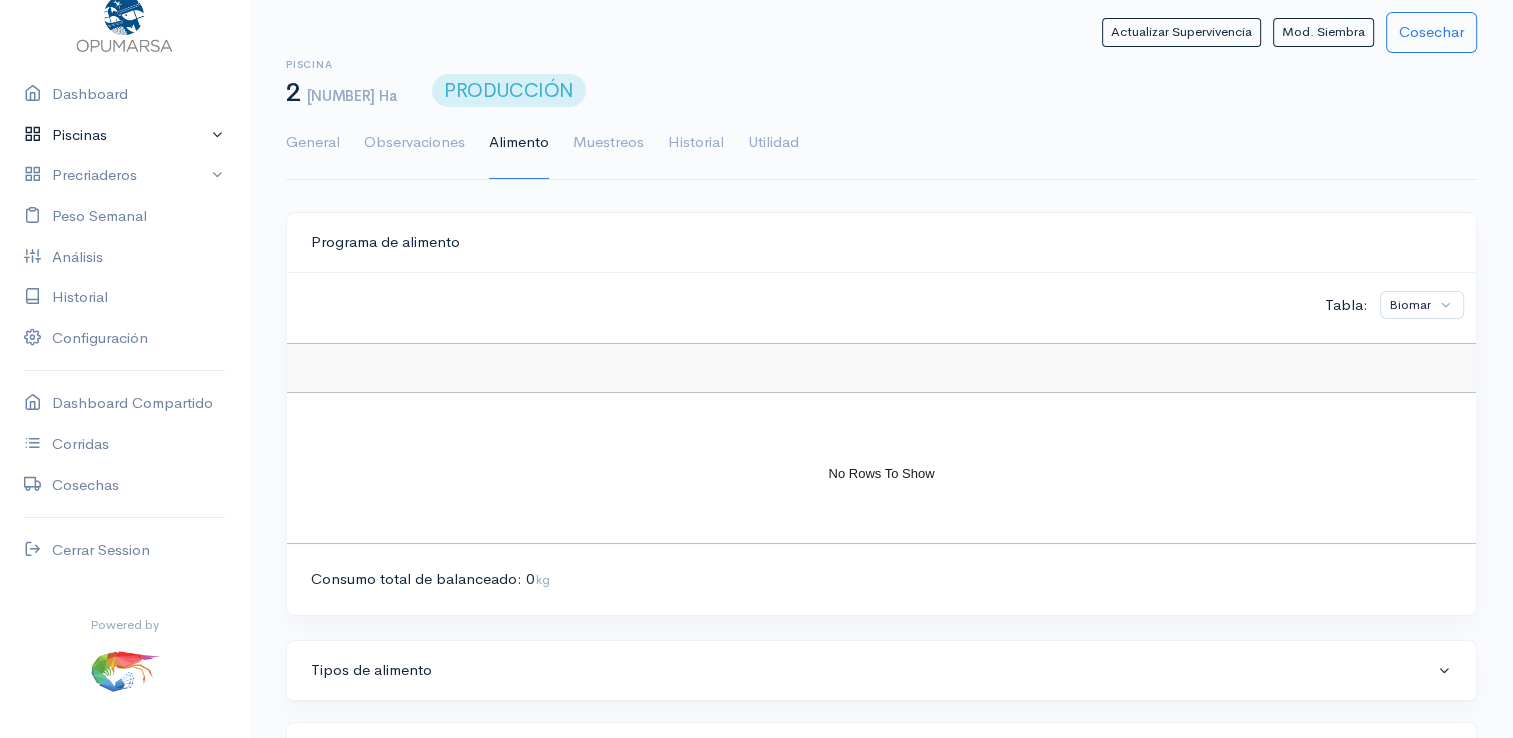 click on "Piscinas" at bounding box center [124, 135] 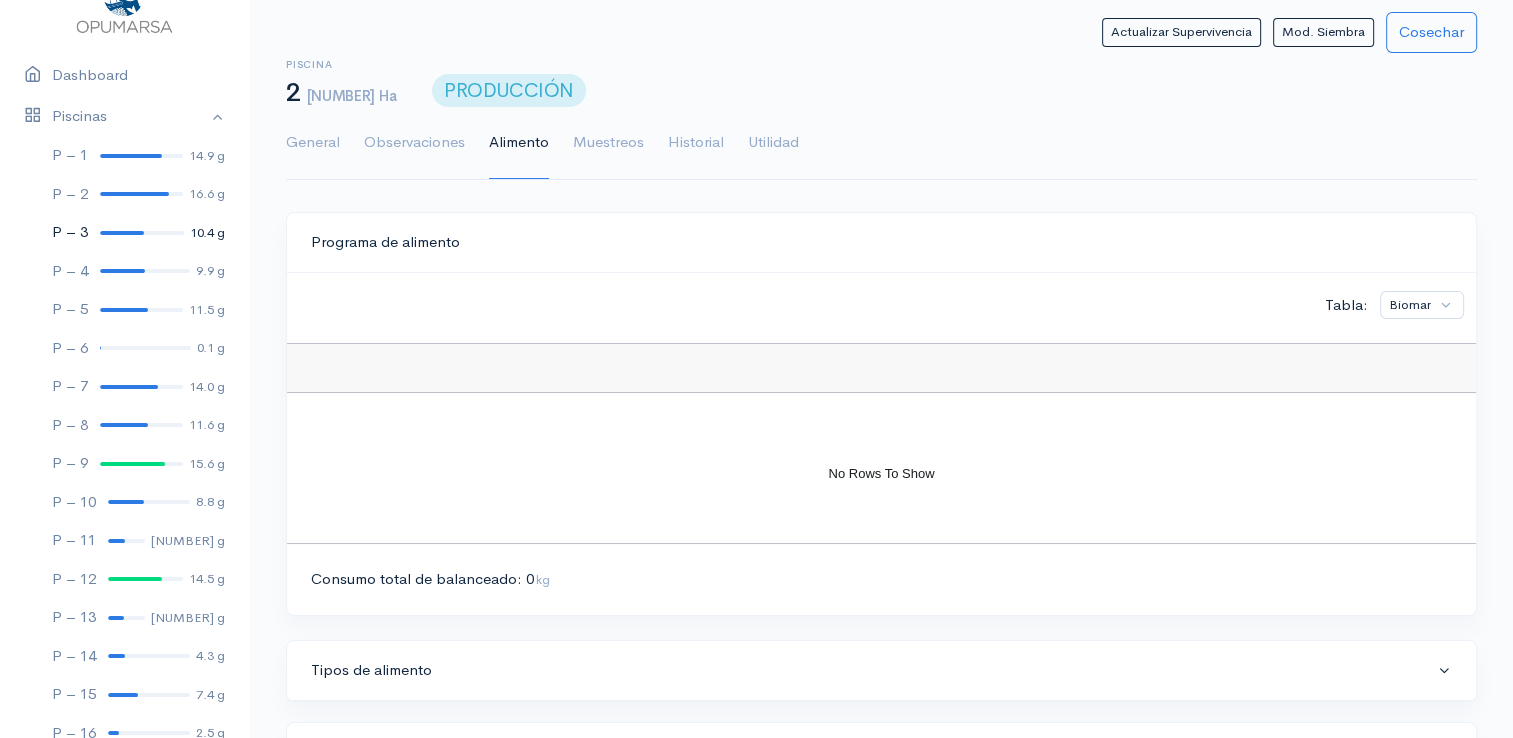 click at bounding box center [122, 233] 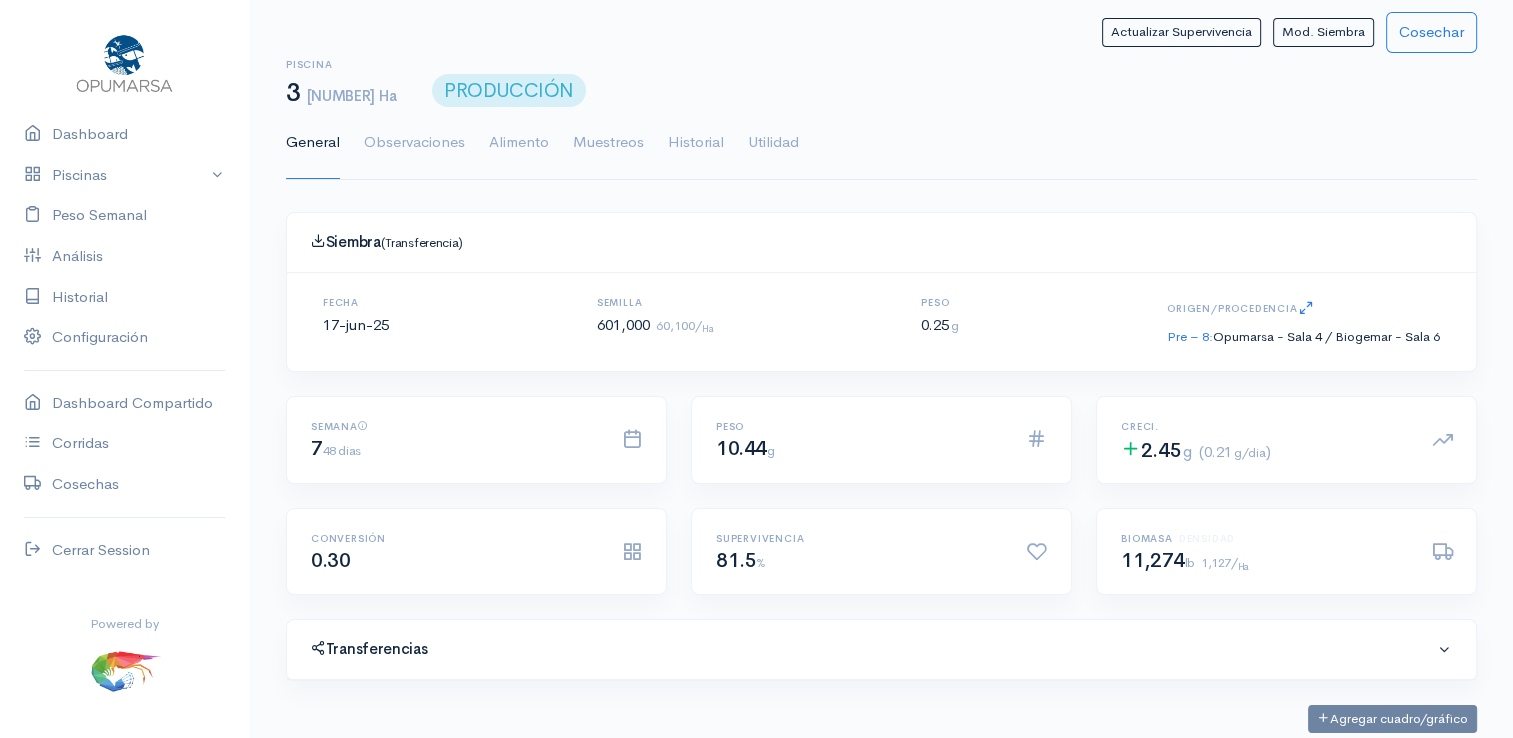 scroll, scrollTop: 61, scrollLeft: 0, axis: vertical 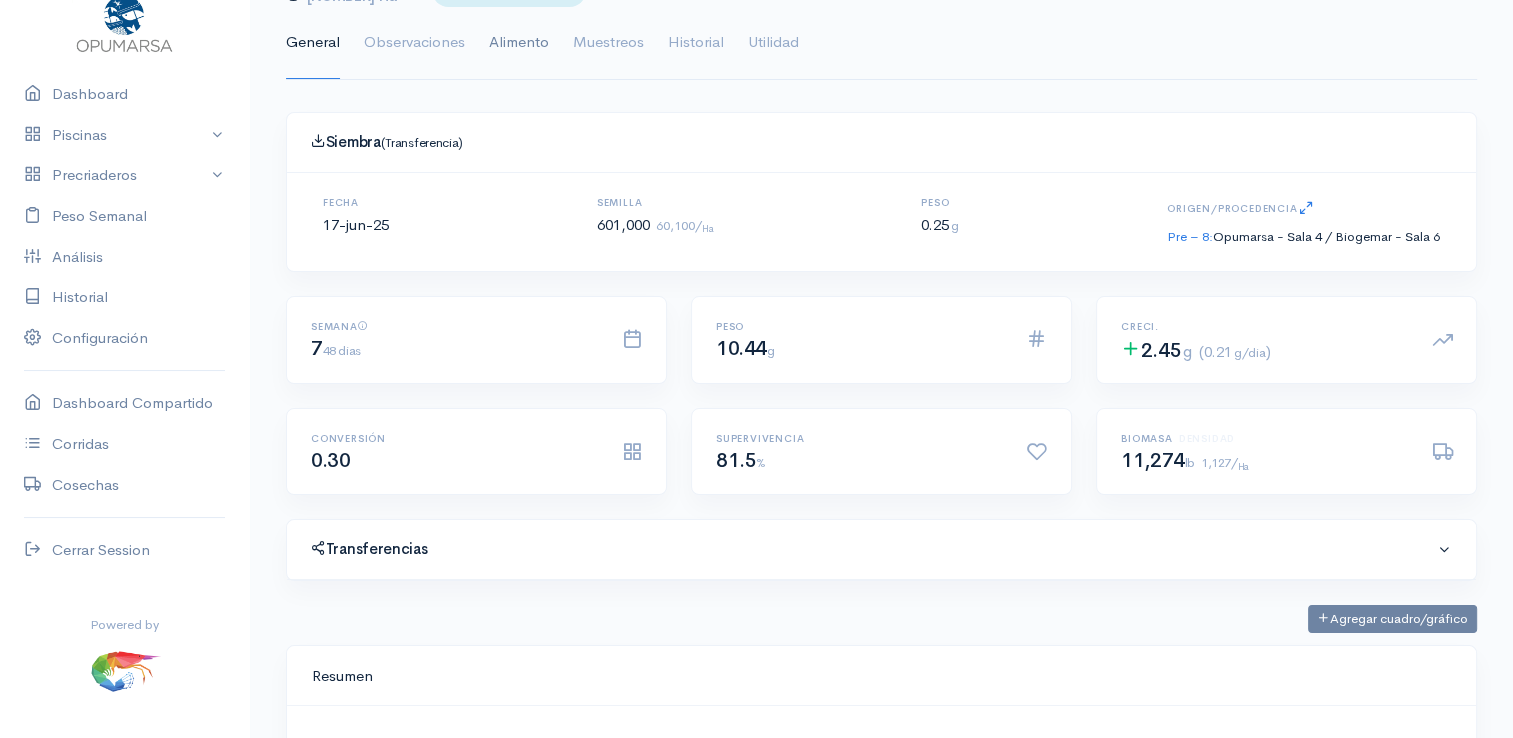 click on "Alimento" at bounding box center (519, 43) 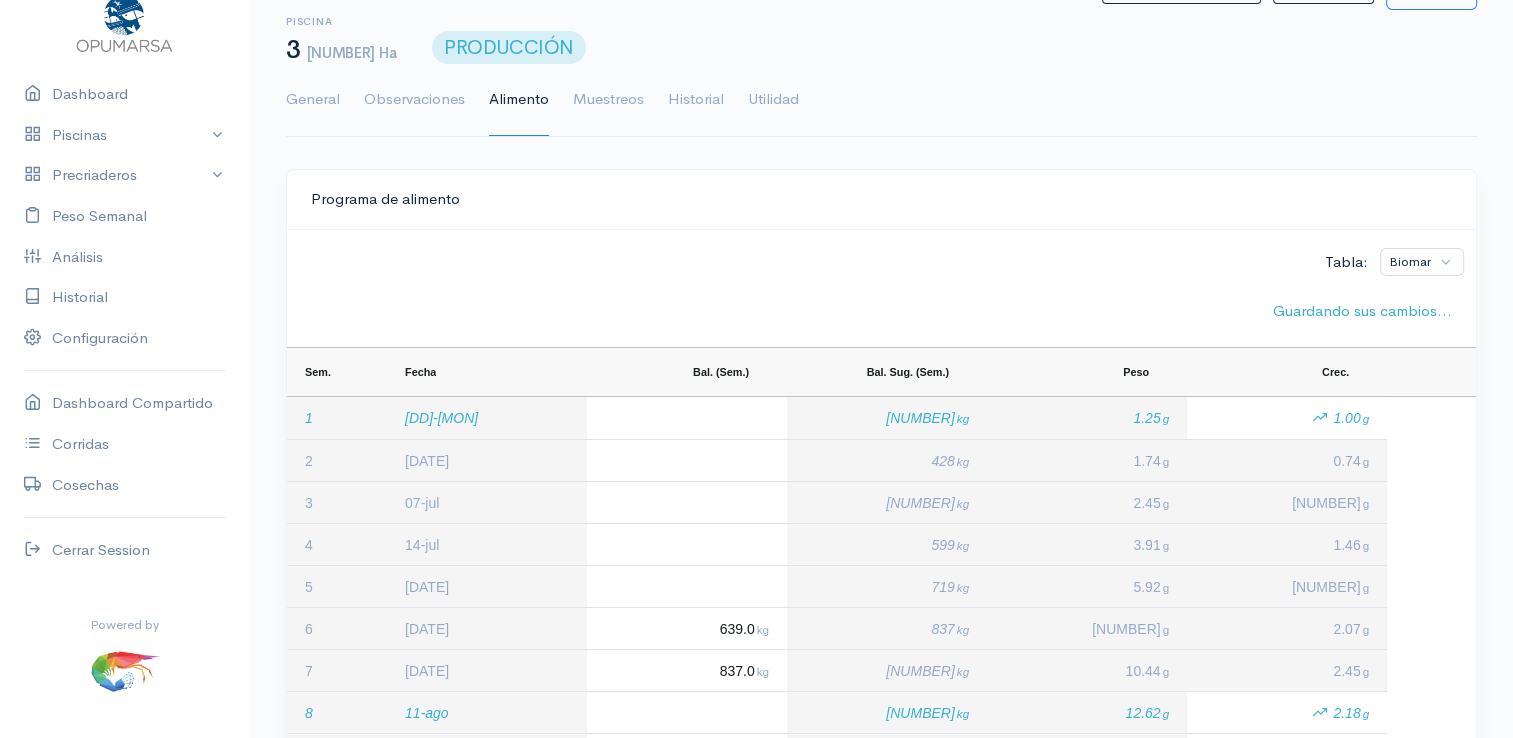 scroll, scrollTop: 100, scrollLeft: 0, axis: vertical 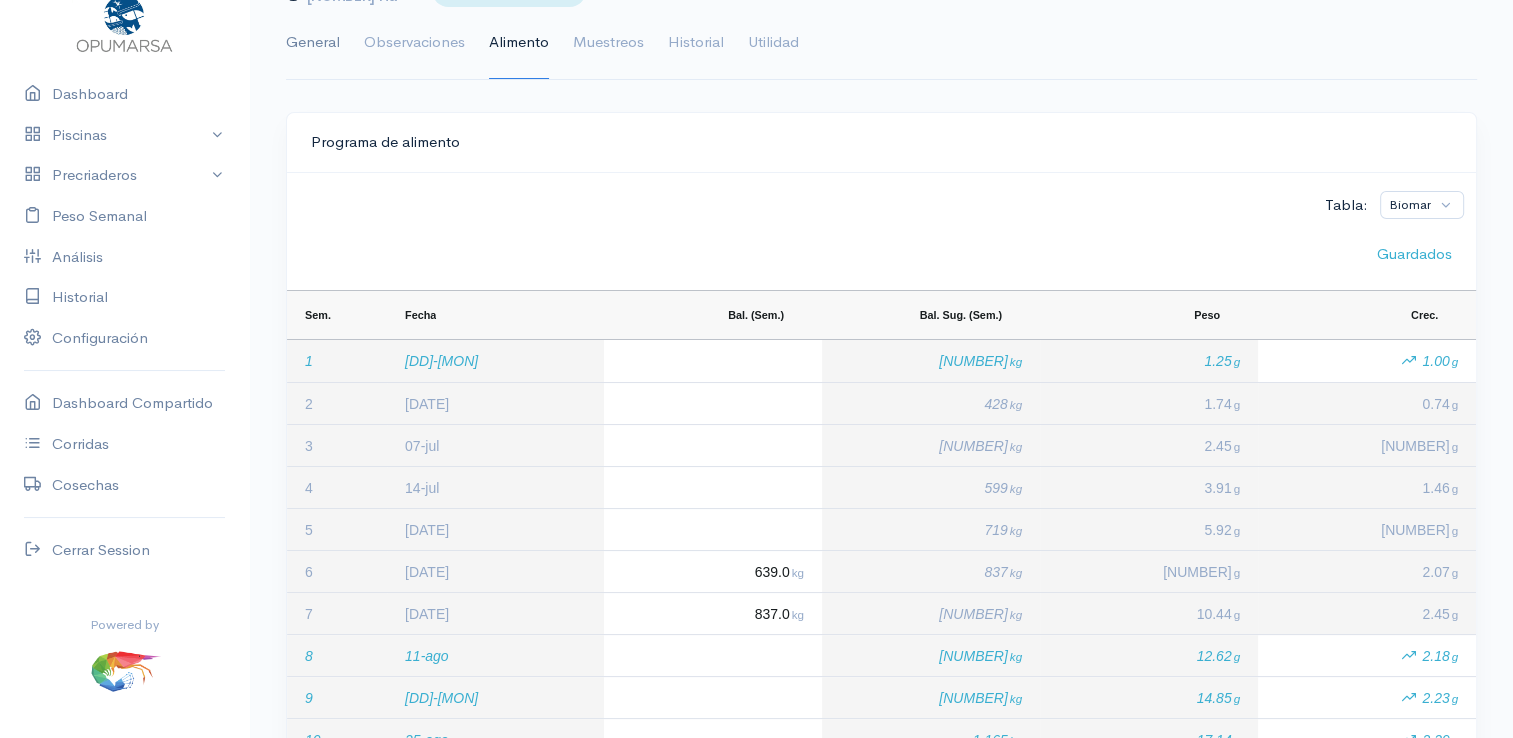click on "General" at bounding box center [313, 43] 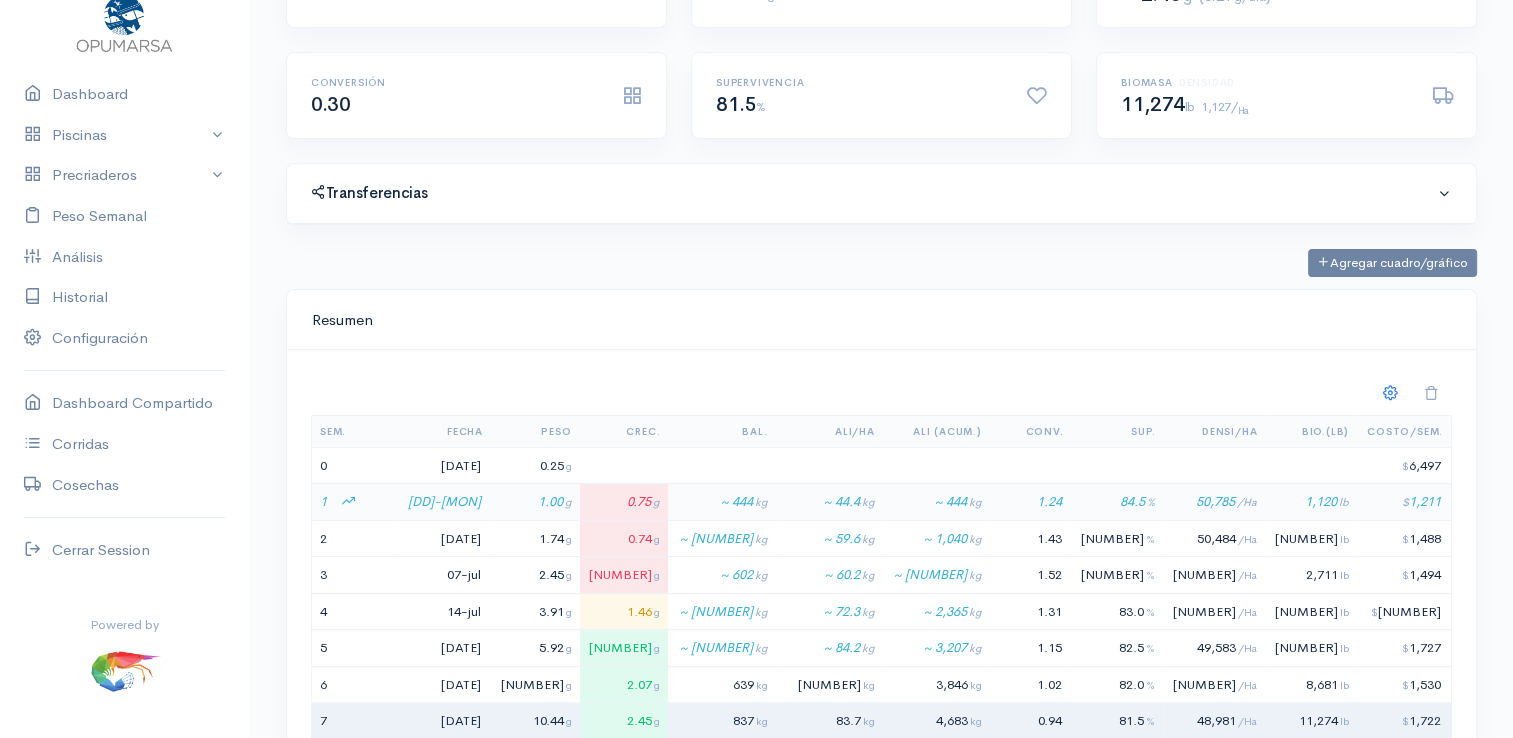 scroll, scrollTop: 500, scrollLeft: 0, axis: vertical 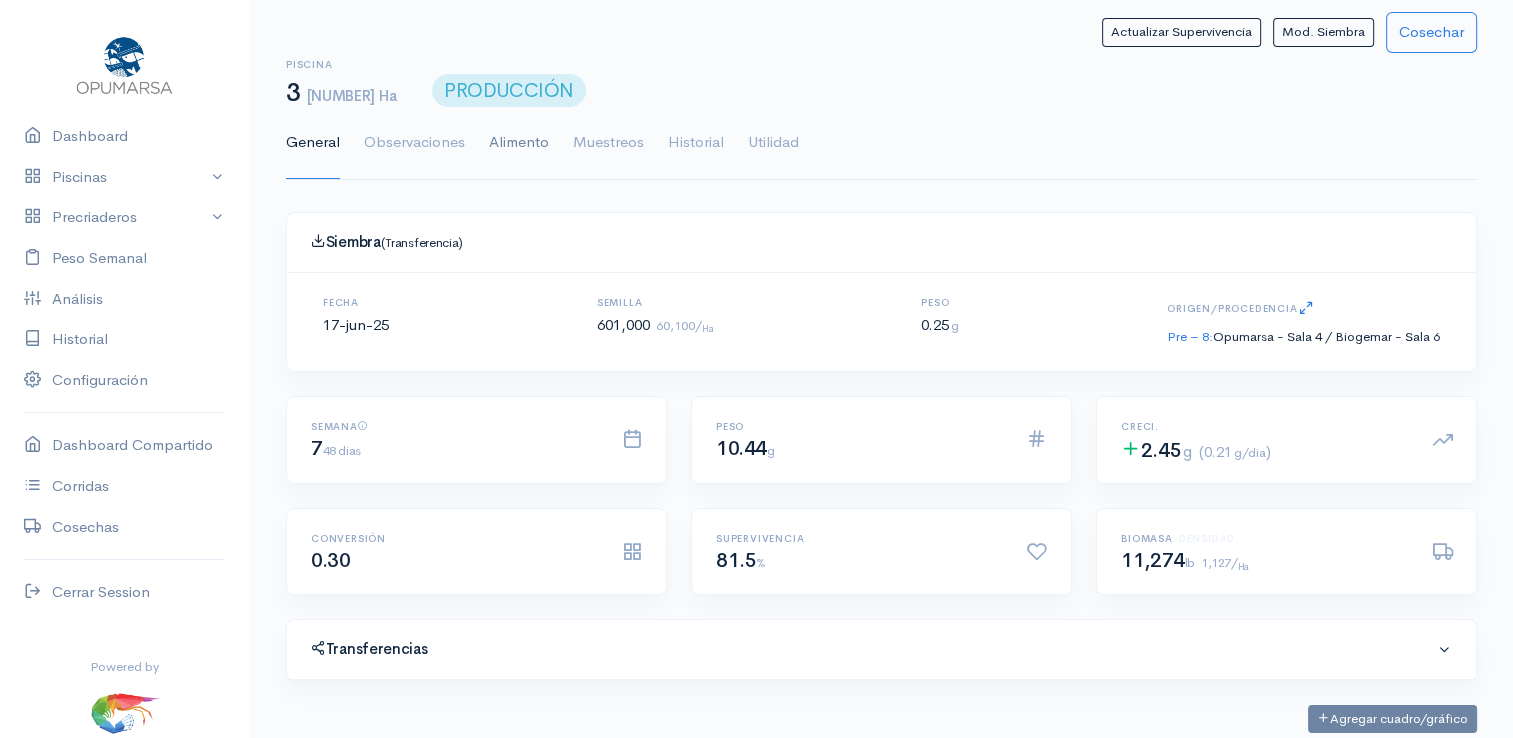 click on "Alimento" at bounding box center [519, 143] 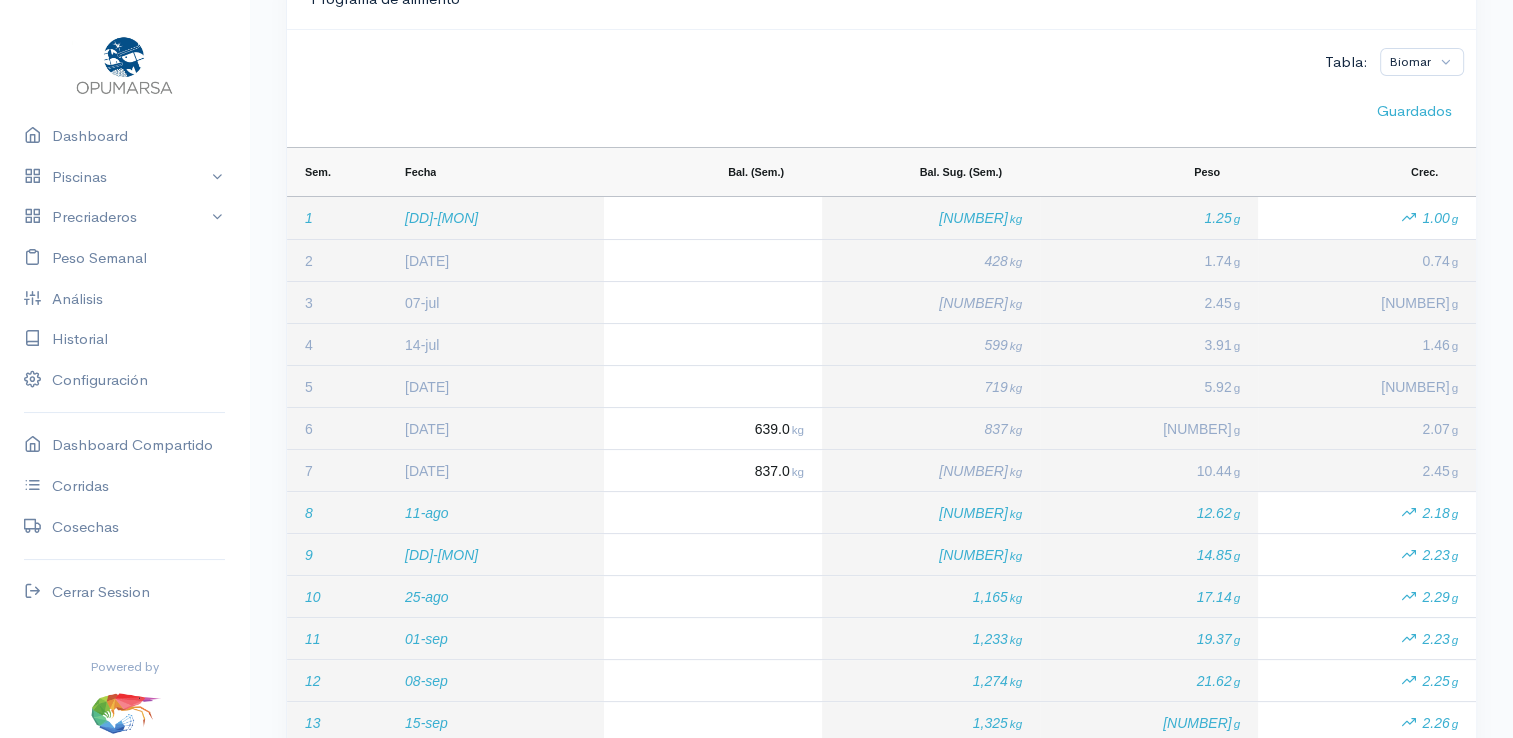 scroll, scrollTop: 300, scrollLeft: 0, axis: vertical 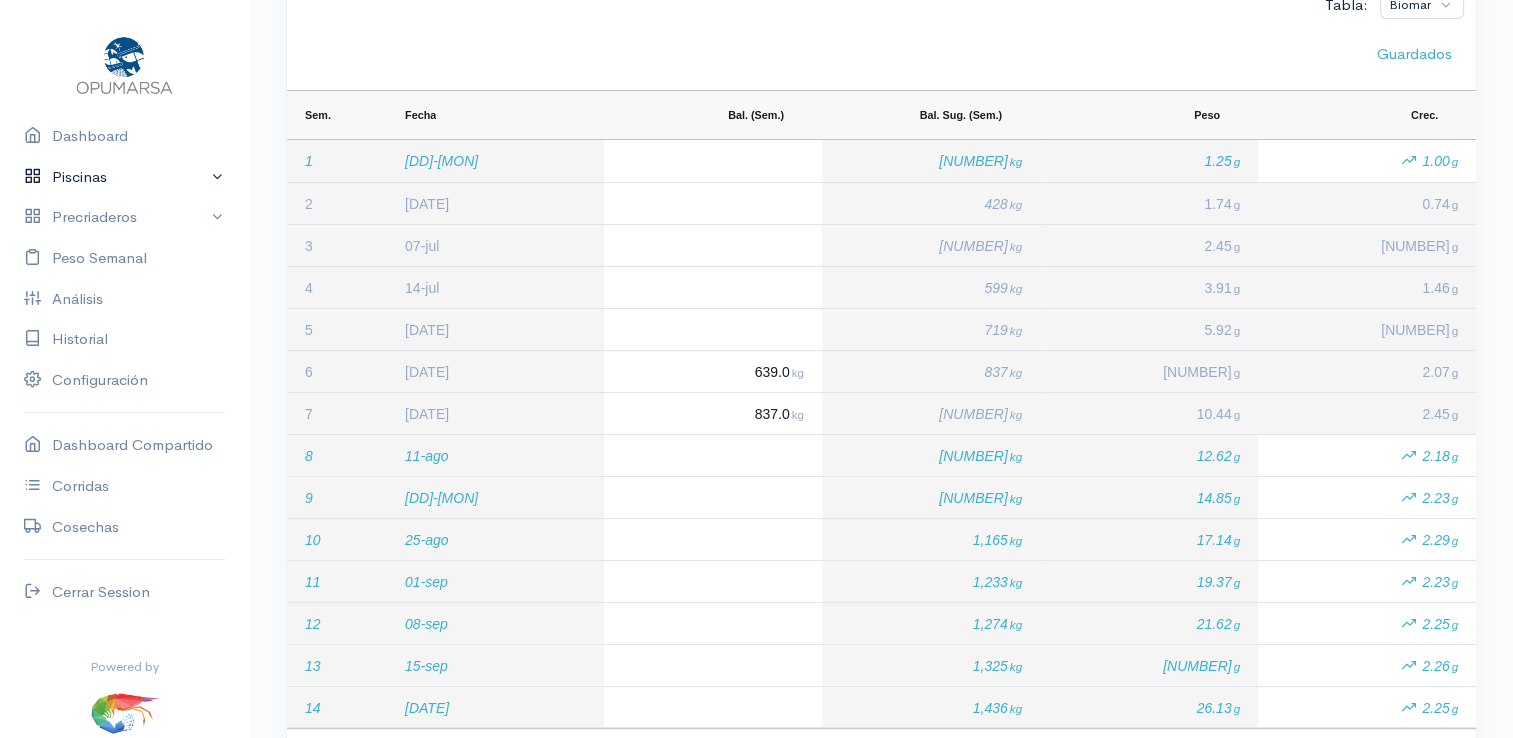 click on "Piscinas" at bounding box center [124, 177] 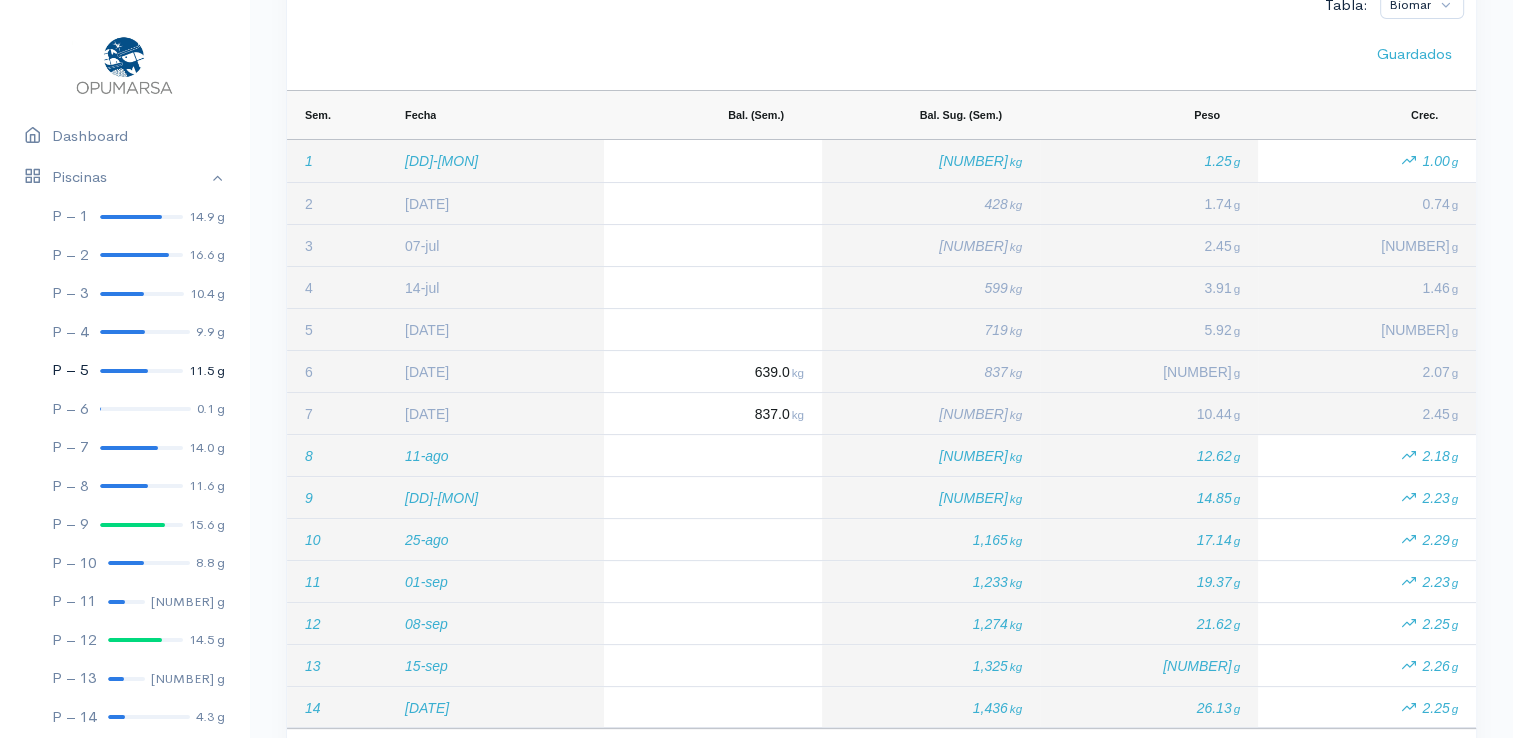 click at bounding box center [124, 371] 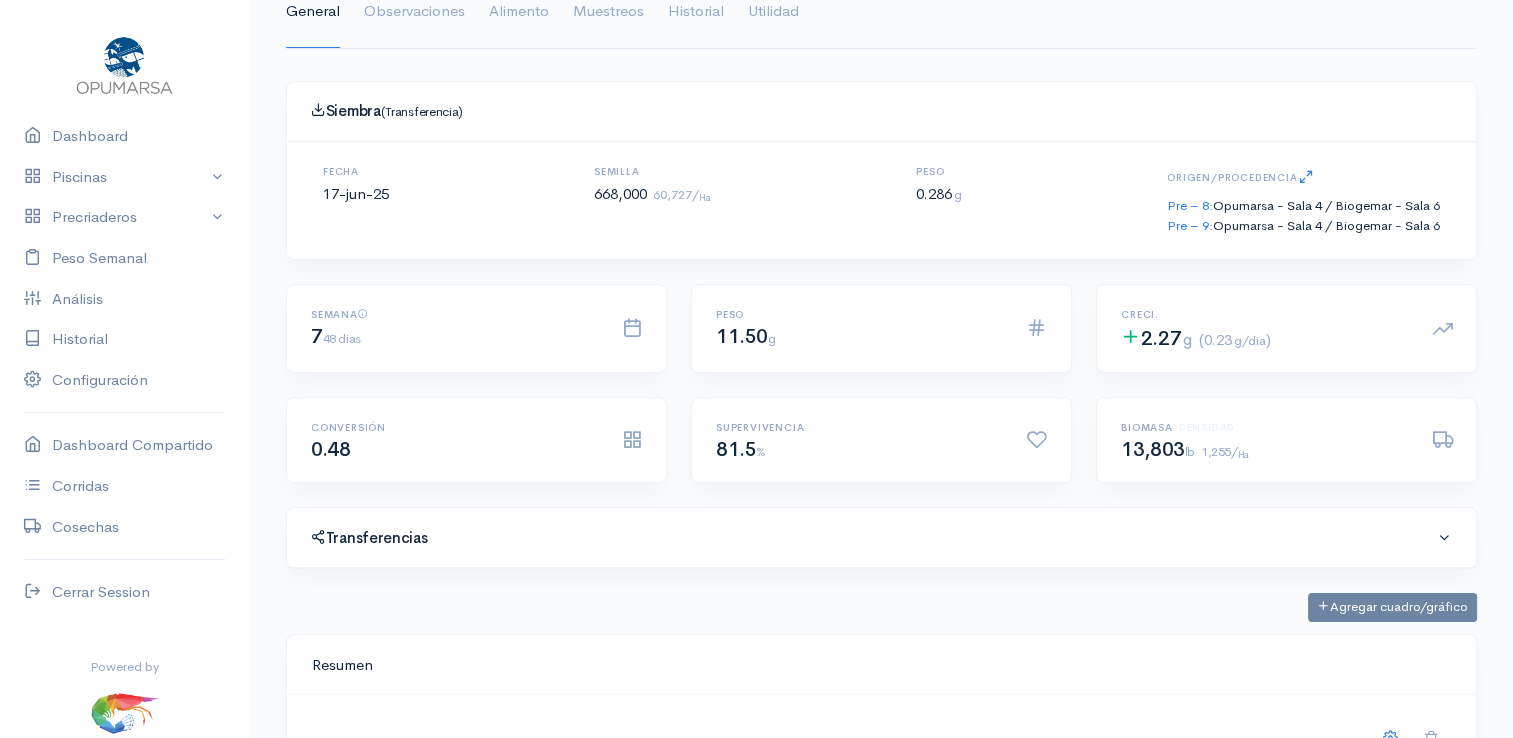 scroll, scrollTop: 100, scrollLeft: 0, axis: vertical 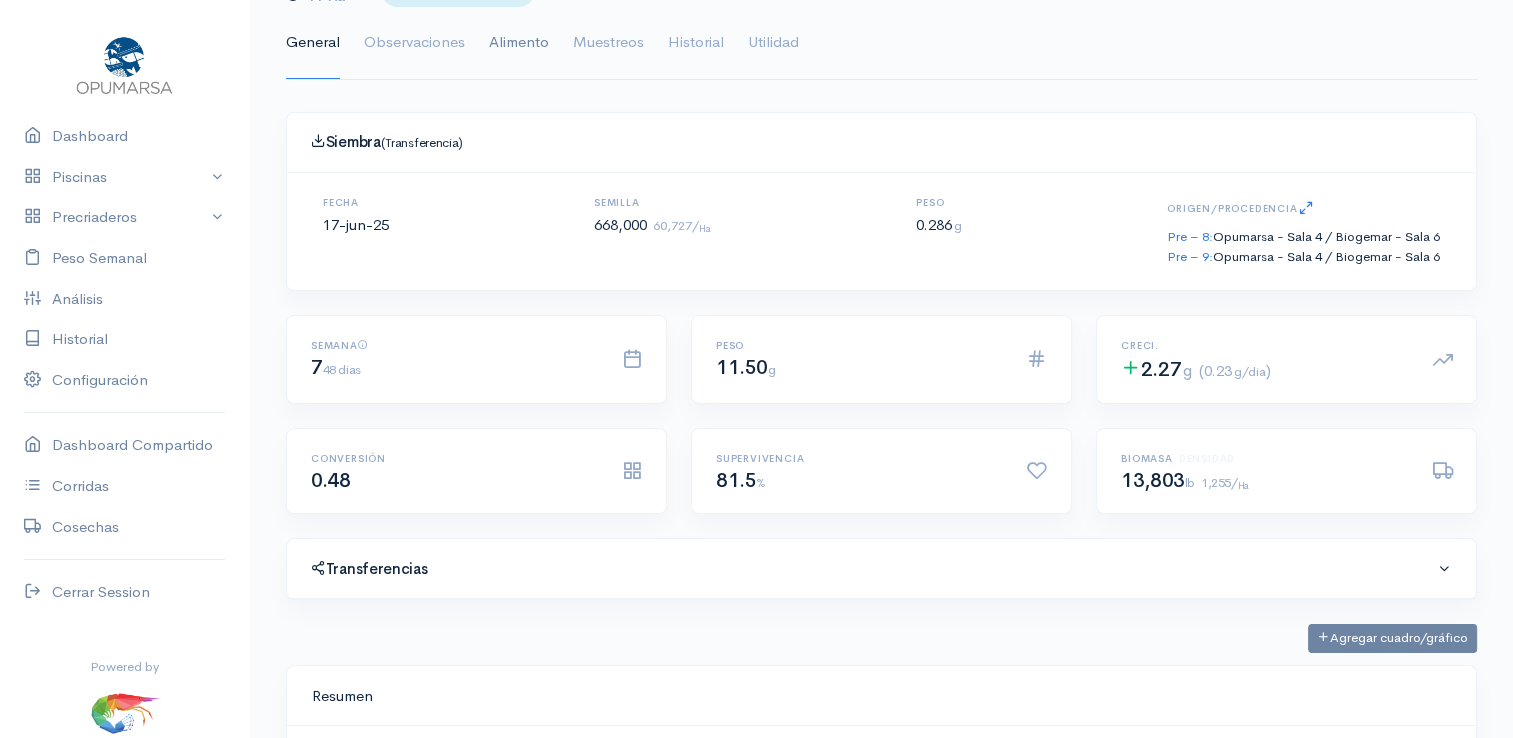 click on "Alimento" at bounding box center [519, 43] 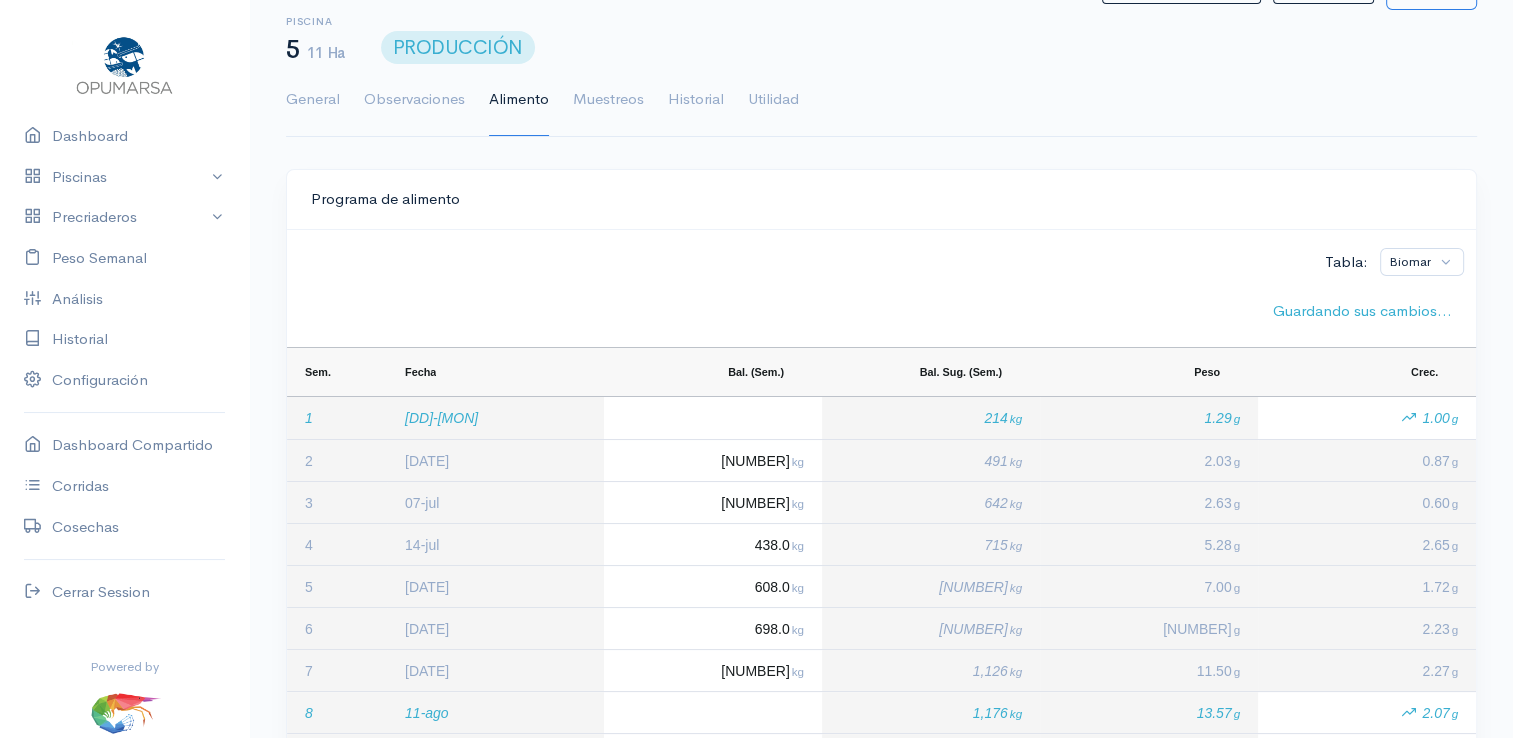 scroll, scrollTop: 100, scrollLeft: 0, axis: vertical 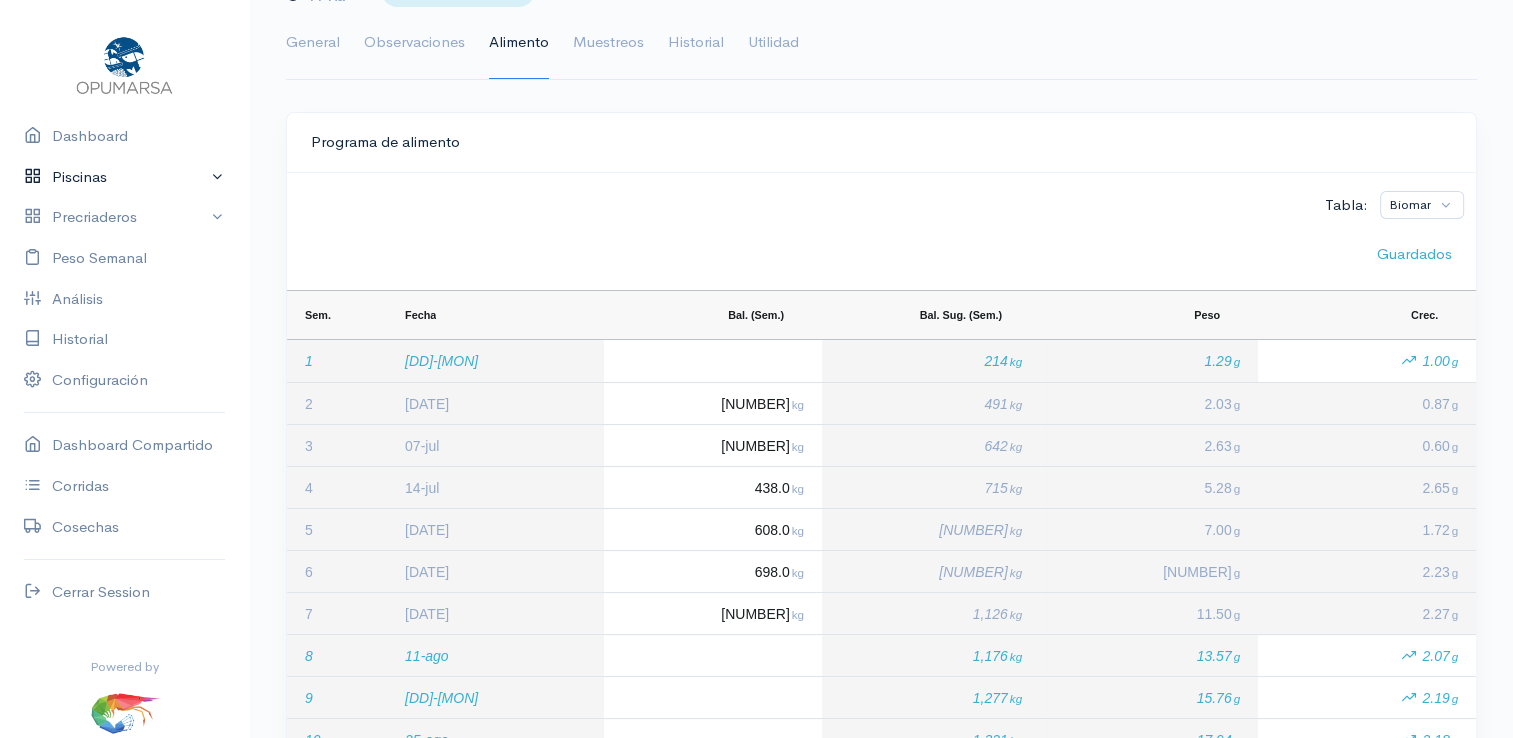 click on "Piscinas" at bounding box center (124, 177) 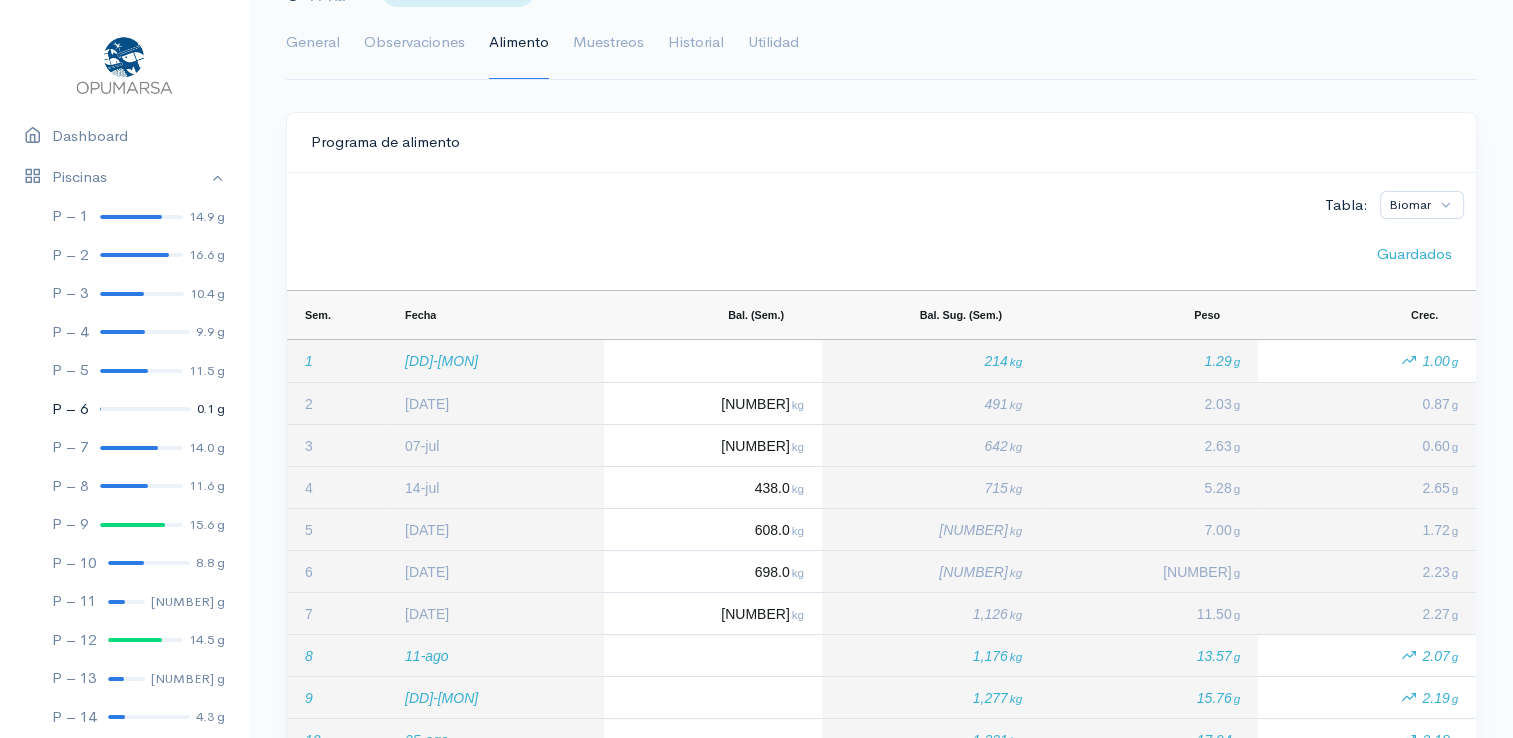click at bounding box center [145, 409] 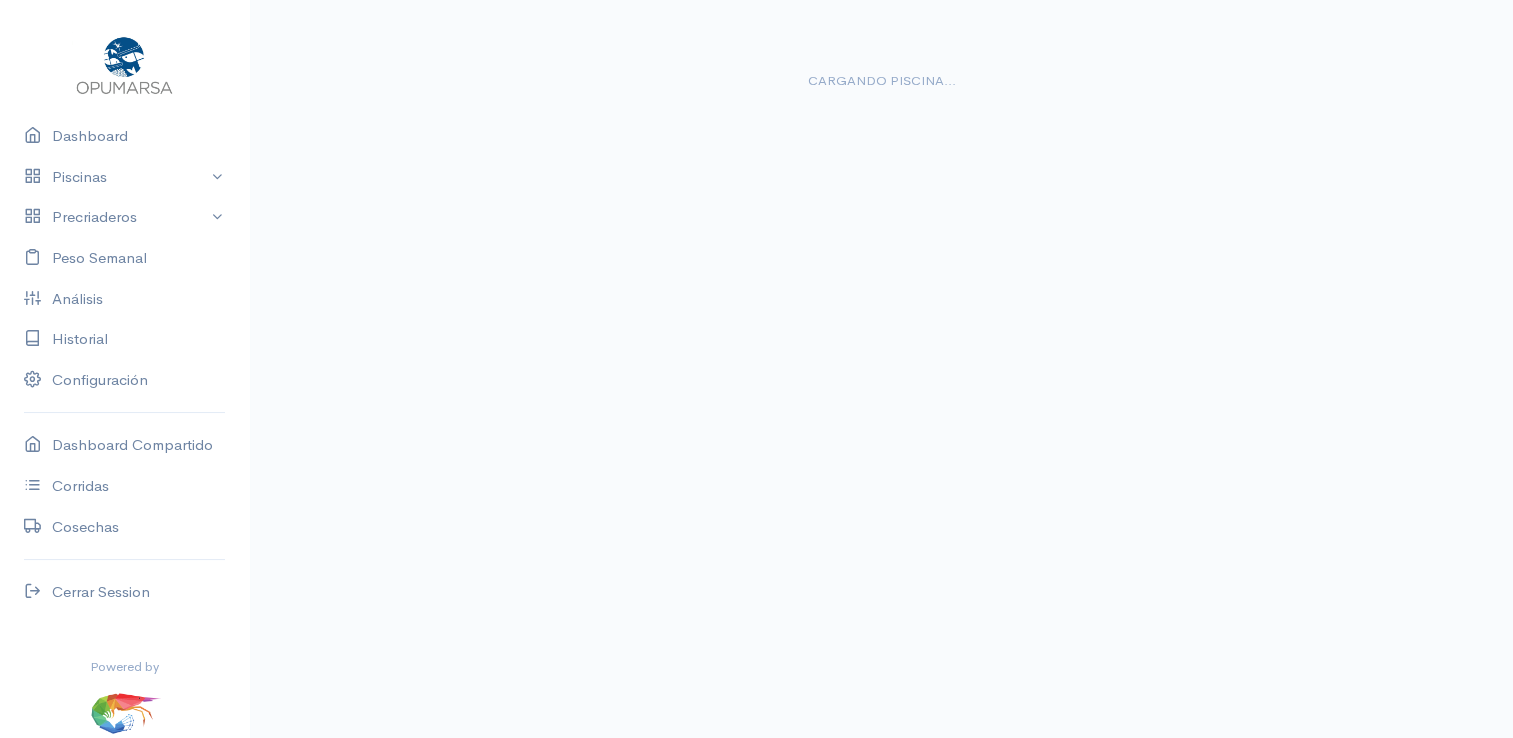 scroll, scrollTop: 0, scrollLeft: 0, axis: both 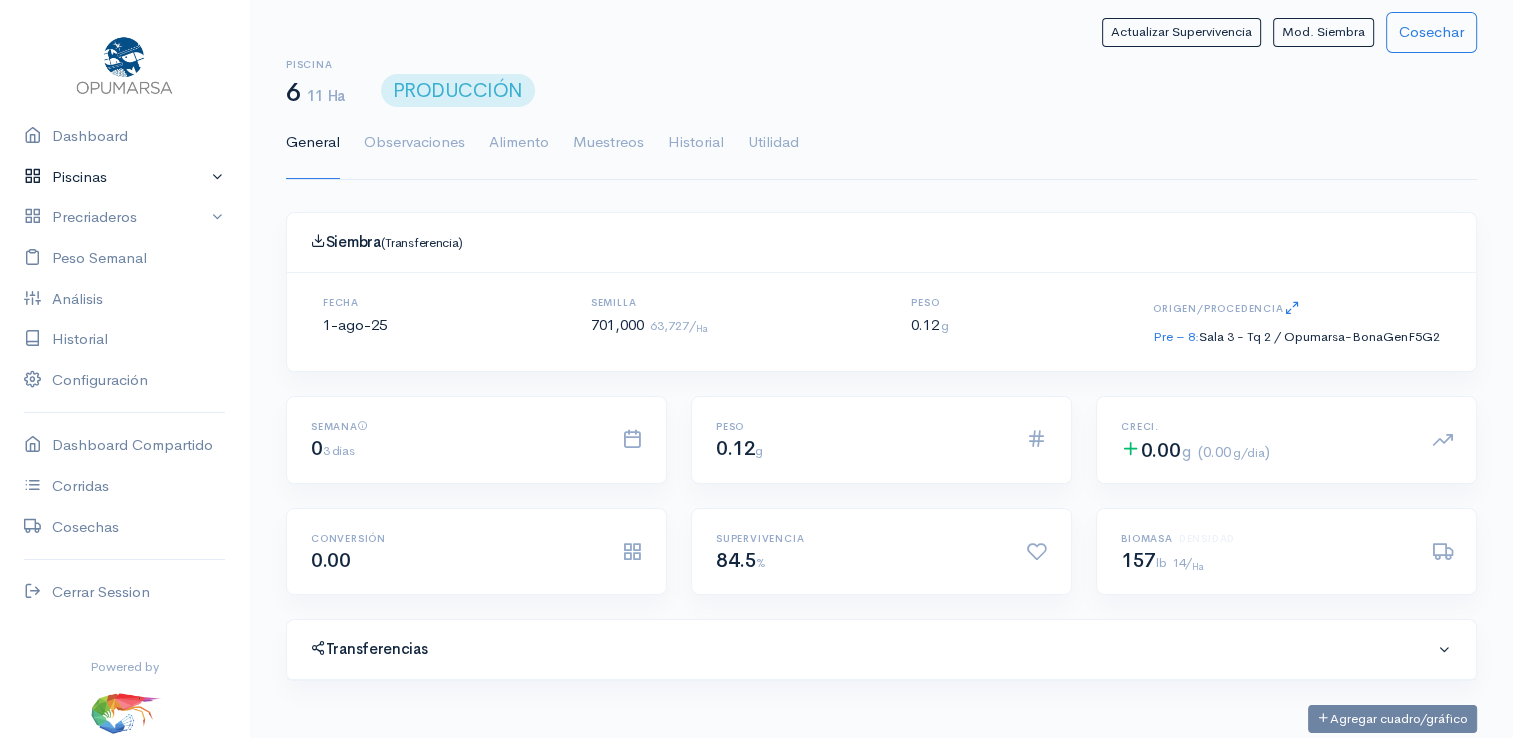 click on "Piscinas" at bounding box center (124, 177) 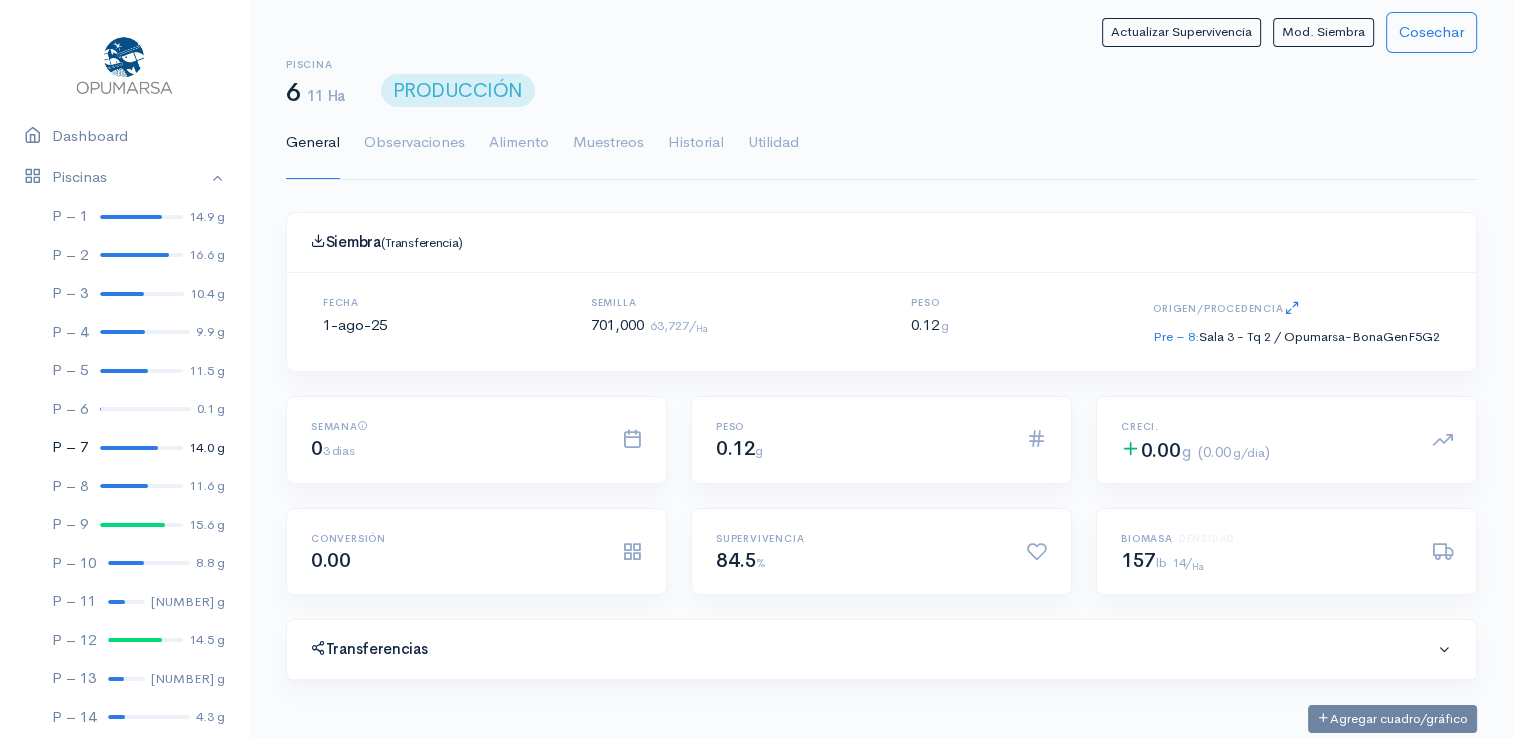 click at bounding box center [129, 448] 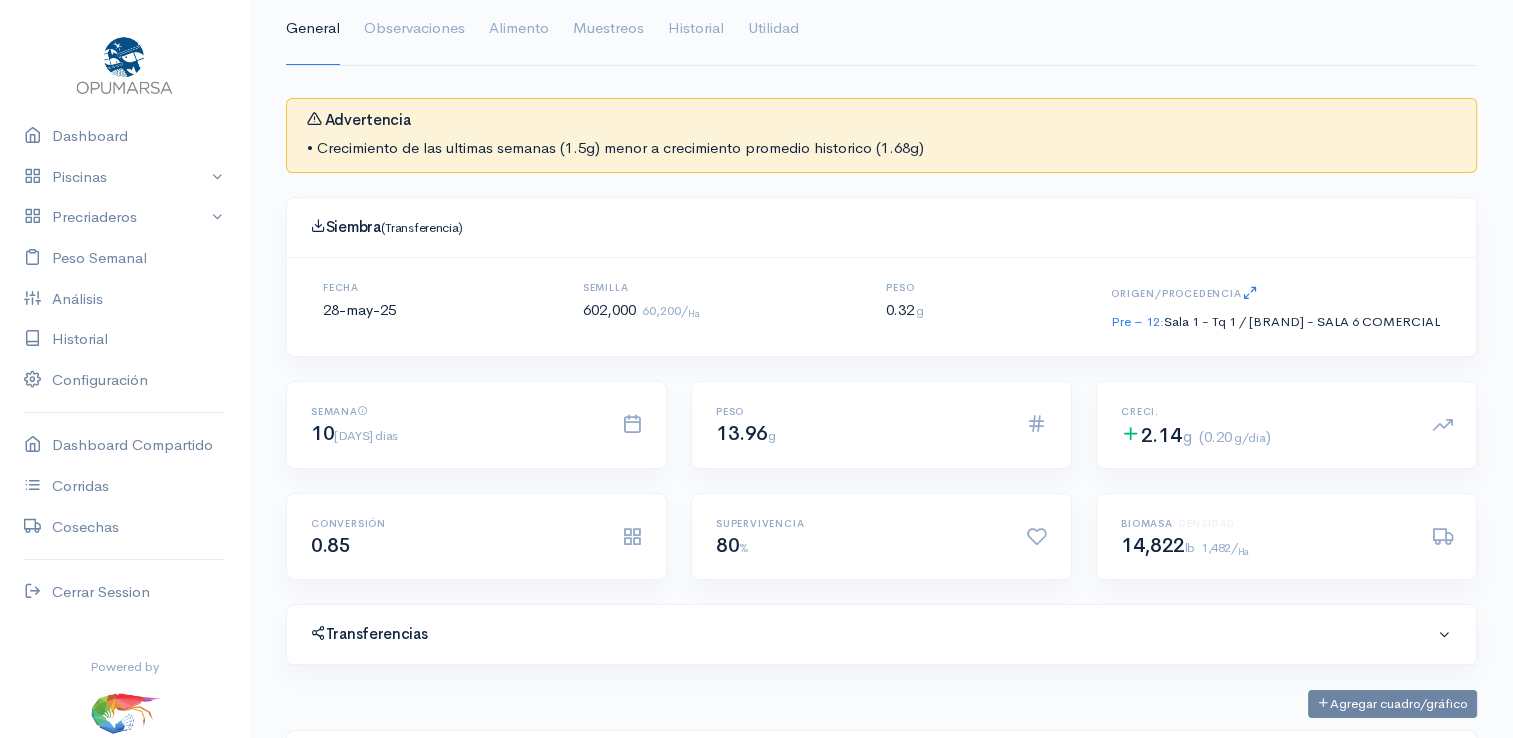 scroll, scrollTop: 0, scrollLeft: 0, axis: both 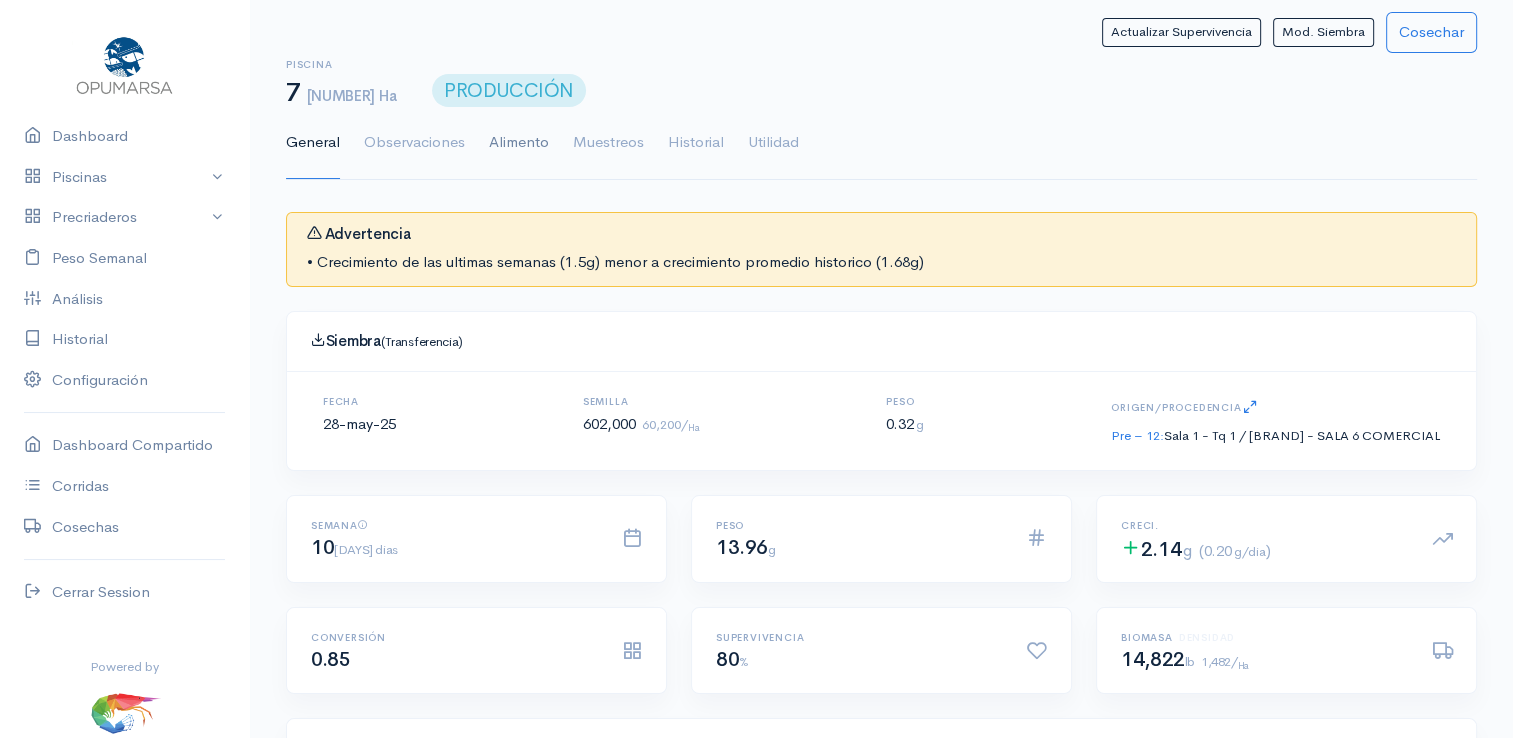 click on "Alimento" at bounding box center (519, 143) 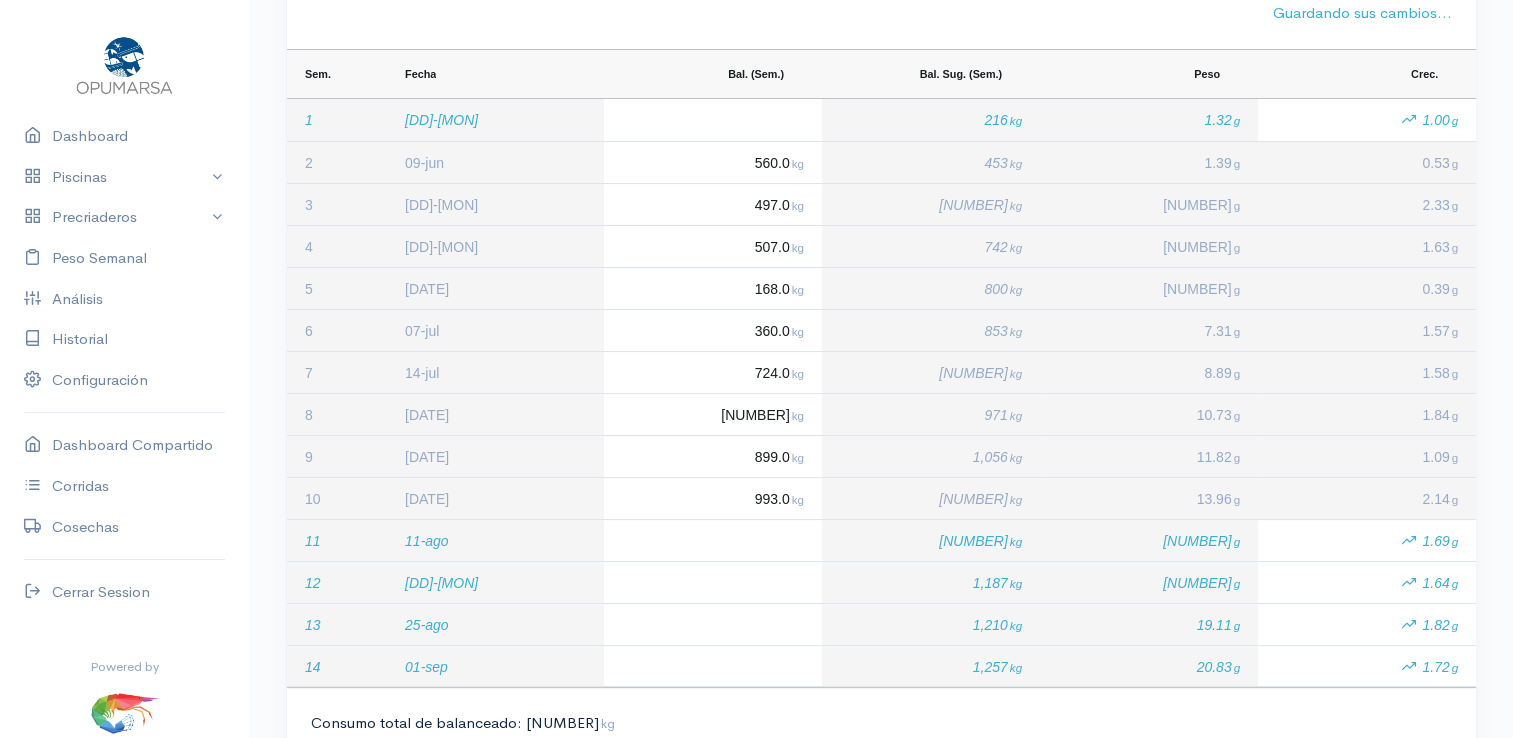 scroll, scrollTop: 400, scrollLeft: 0, axis: vertical 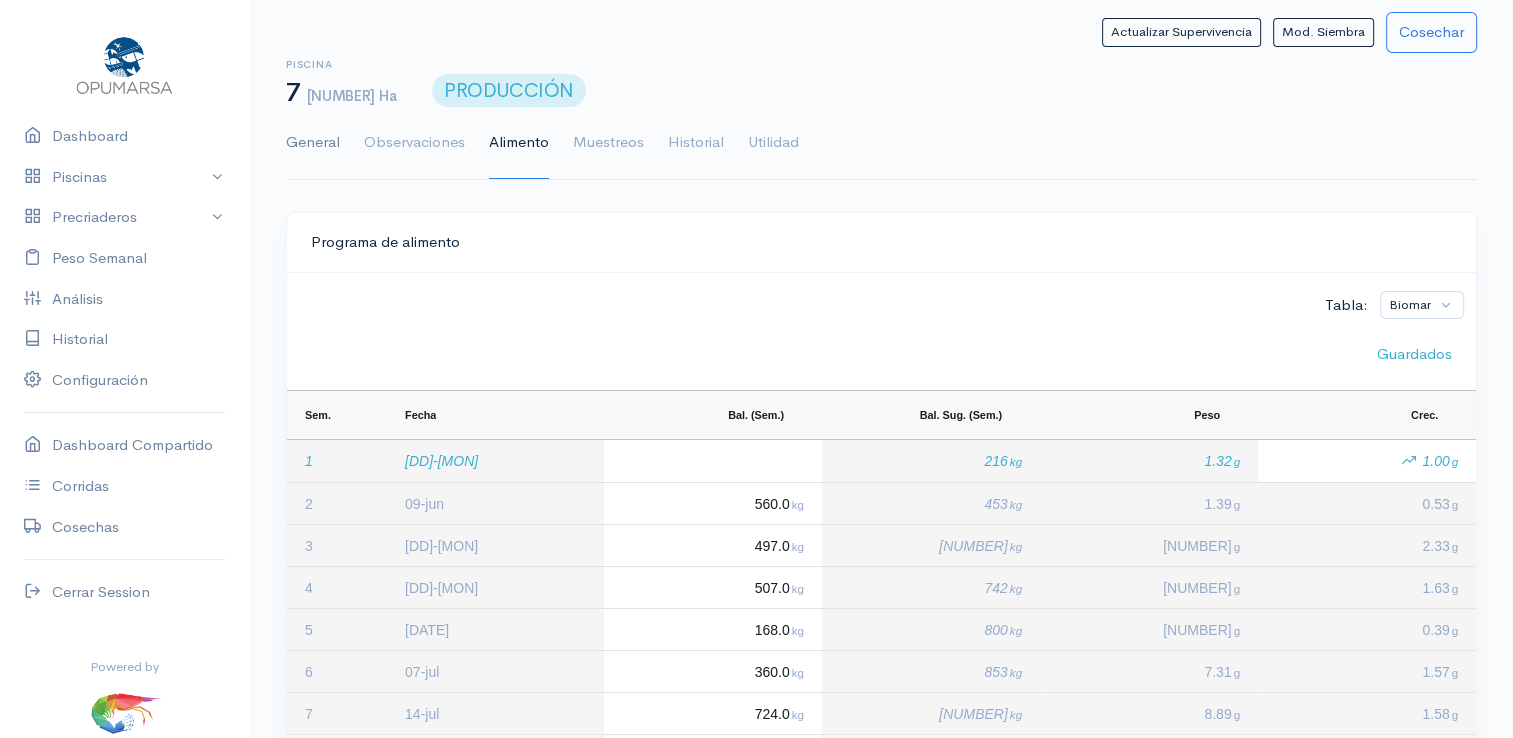 click on "General" at bounding box center [313, 143] 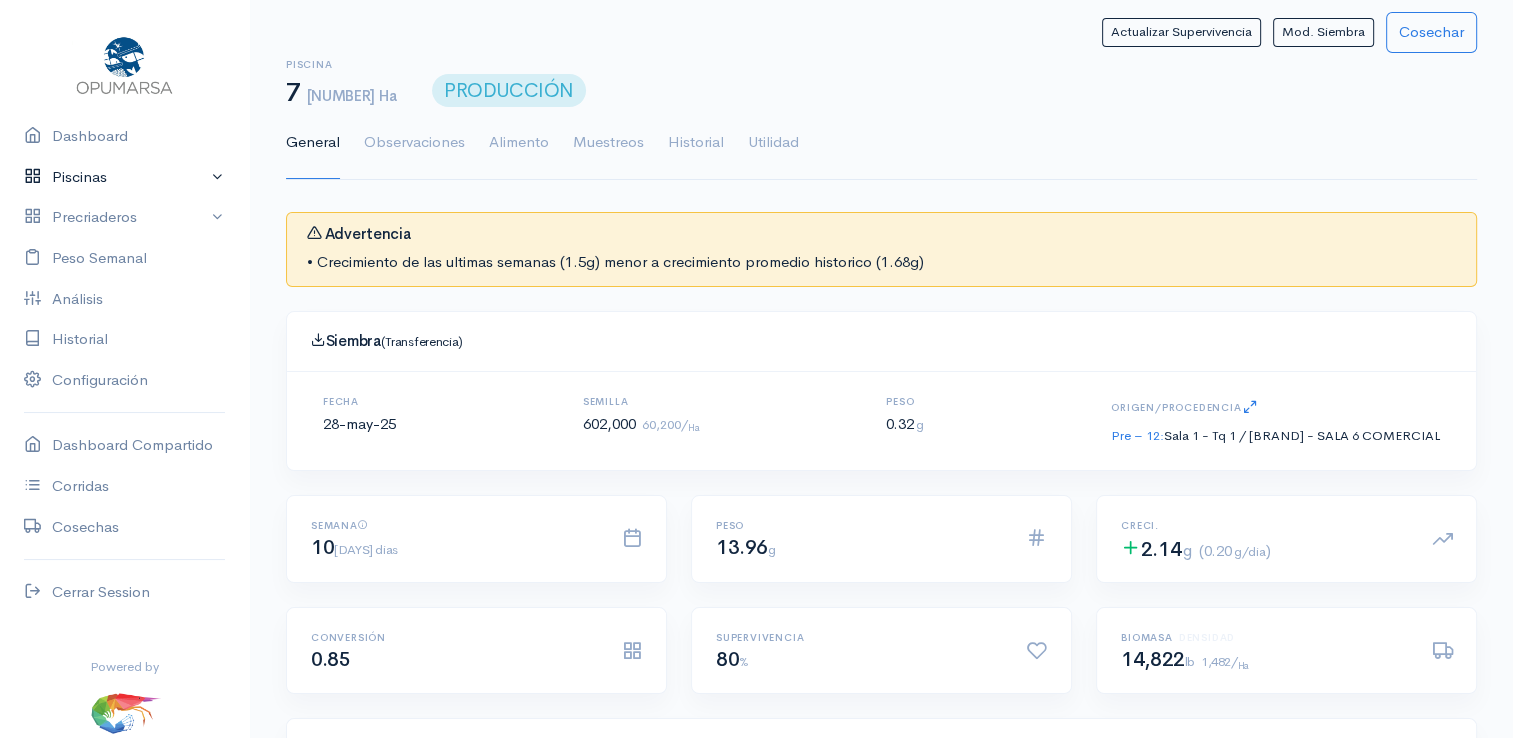 click on "Piscinas" at bounding box center [124, 177] 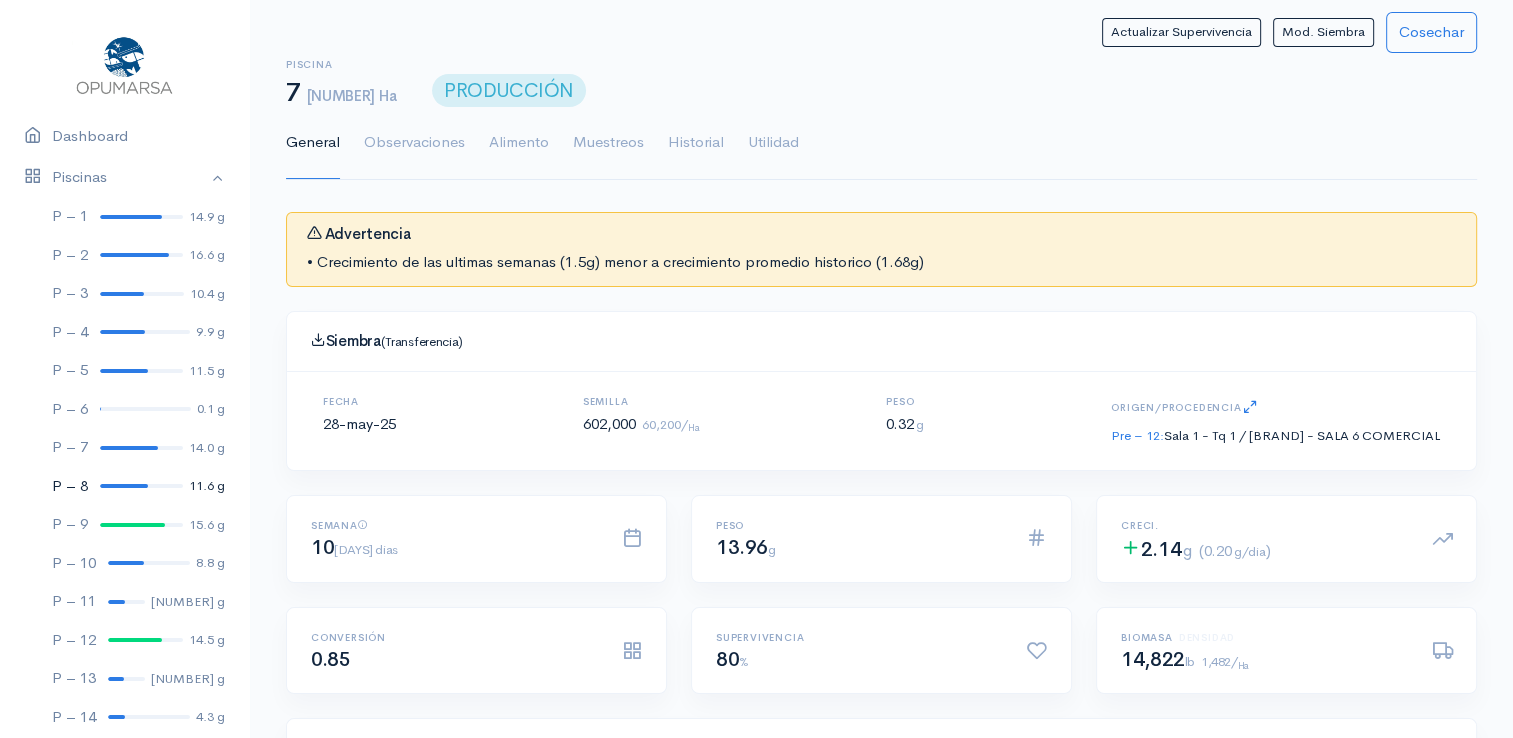 click at bounding box center (124, 486) 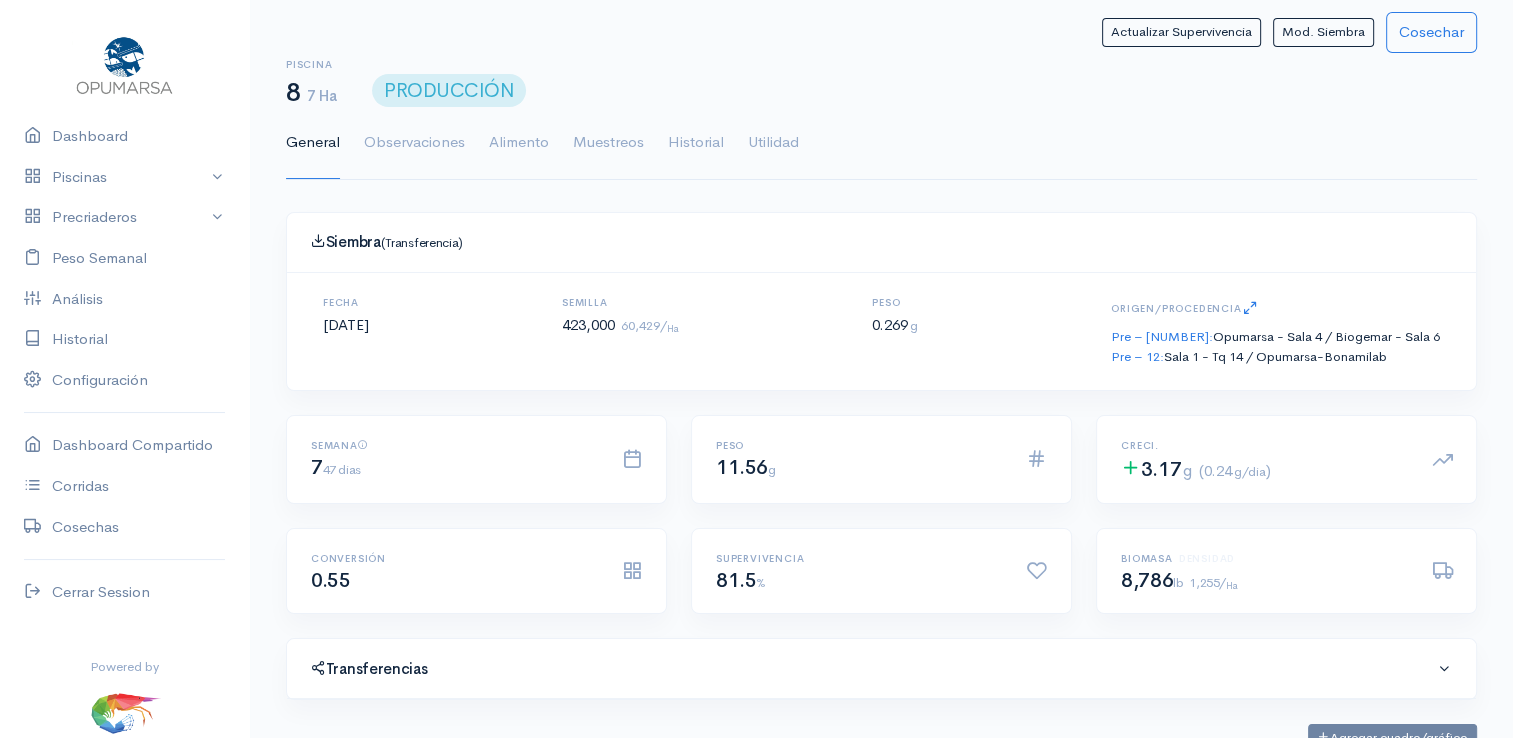 scroll, scrollTop: 0, scrollLeft: 0, axis: both 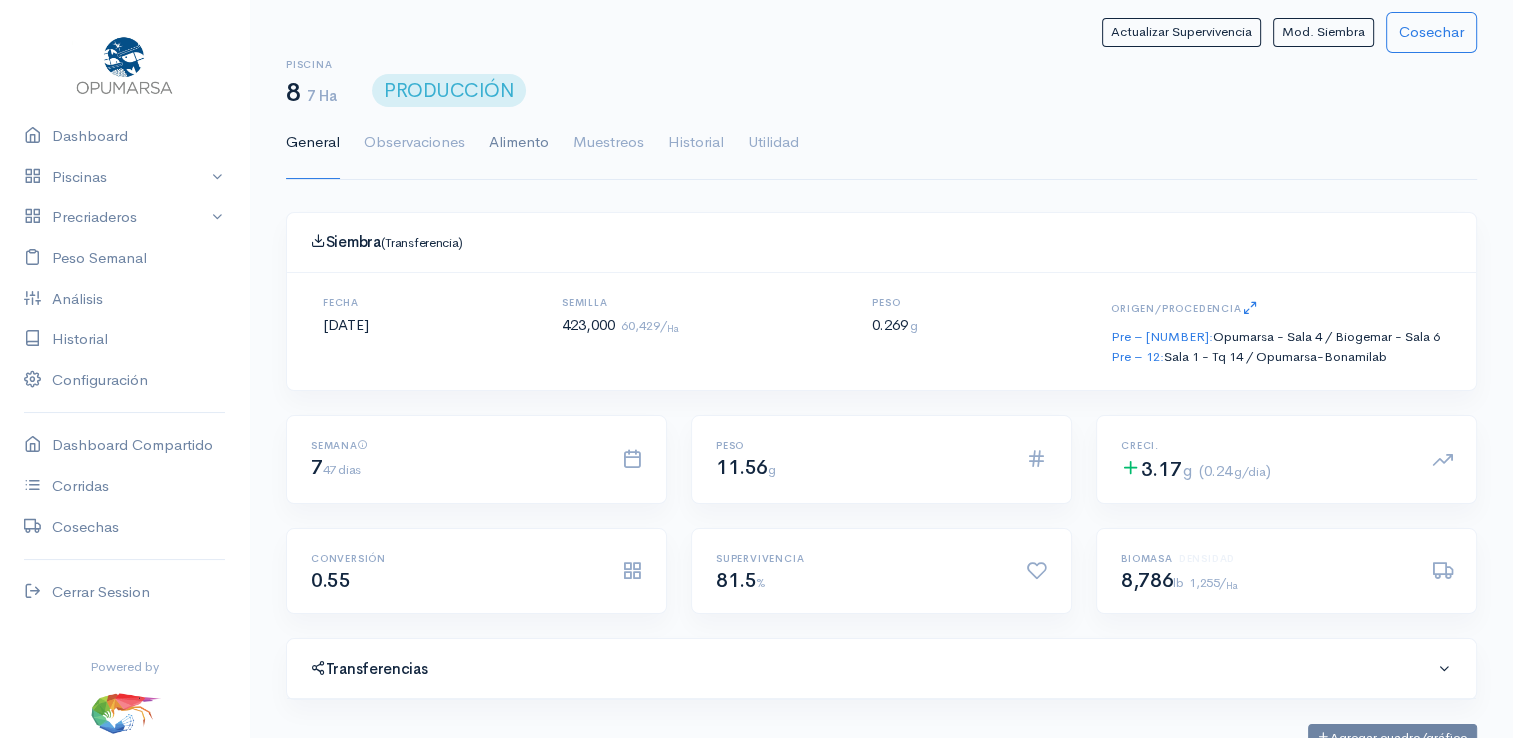 click on "Alimento" at bounding box center [519, 143] 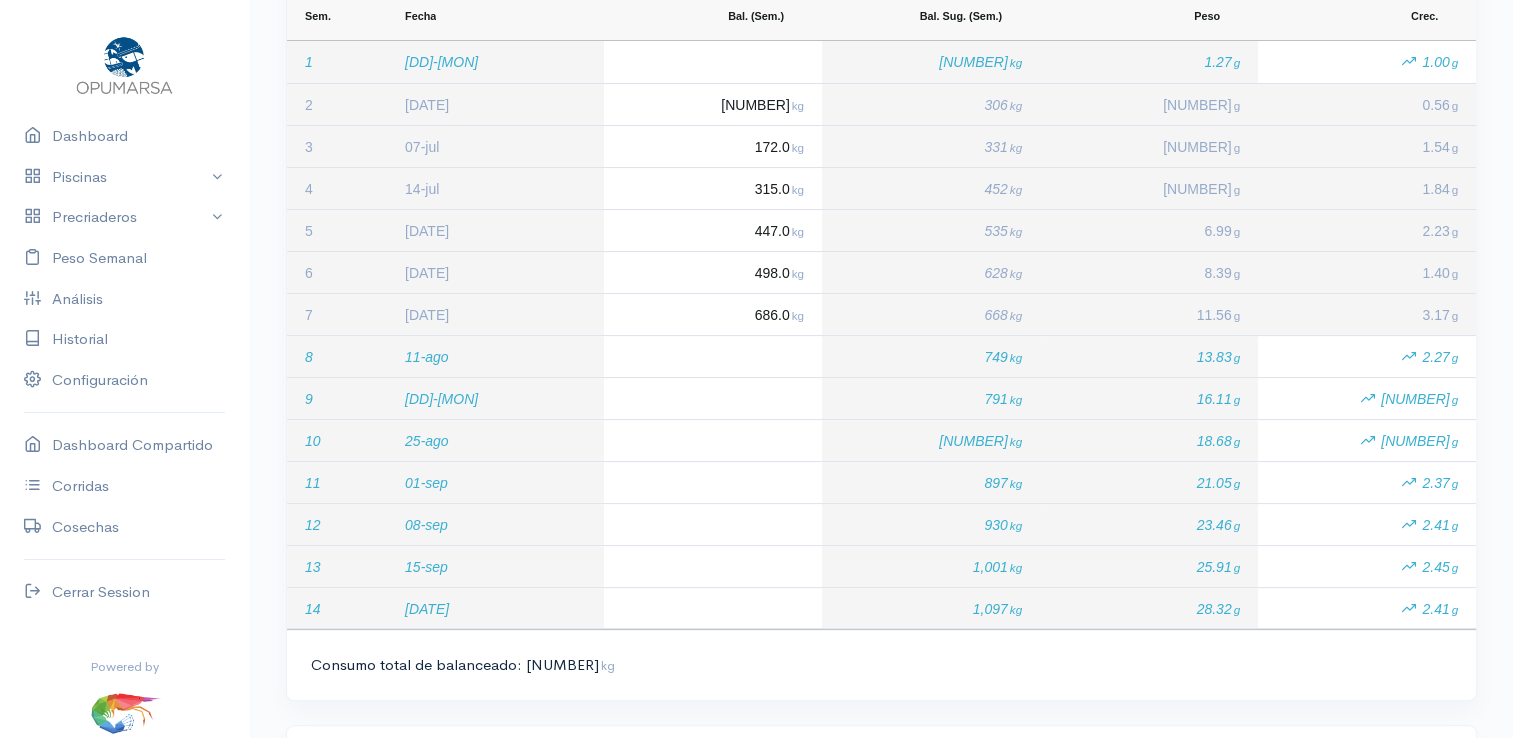 scroll, scrollTop: 400, scrollLeft: 0, axis: vertical 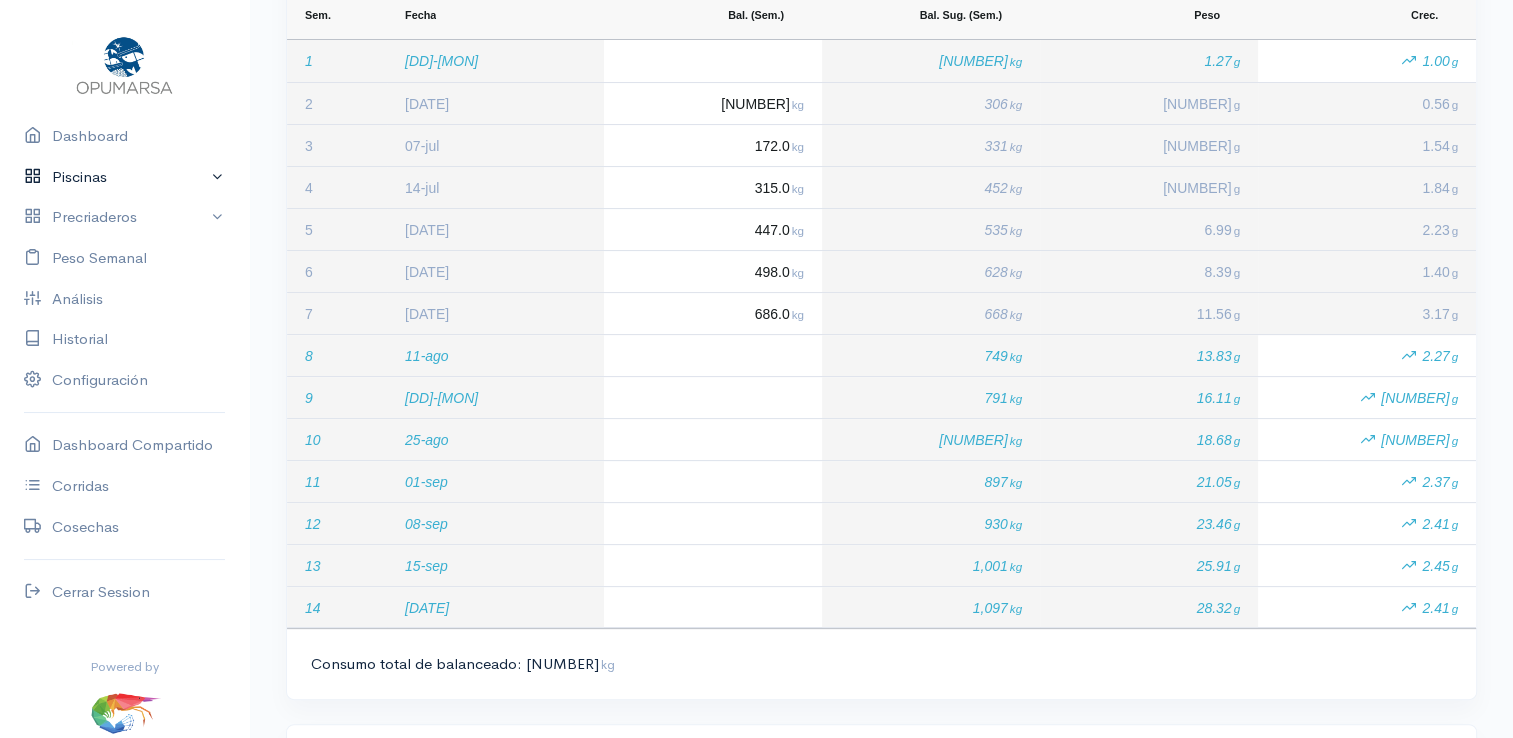 click on "Piscinas" at bounding box center (124, 177) 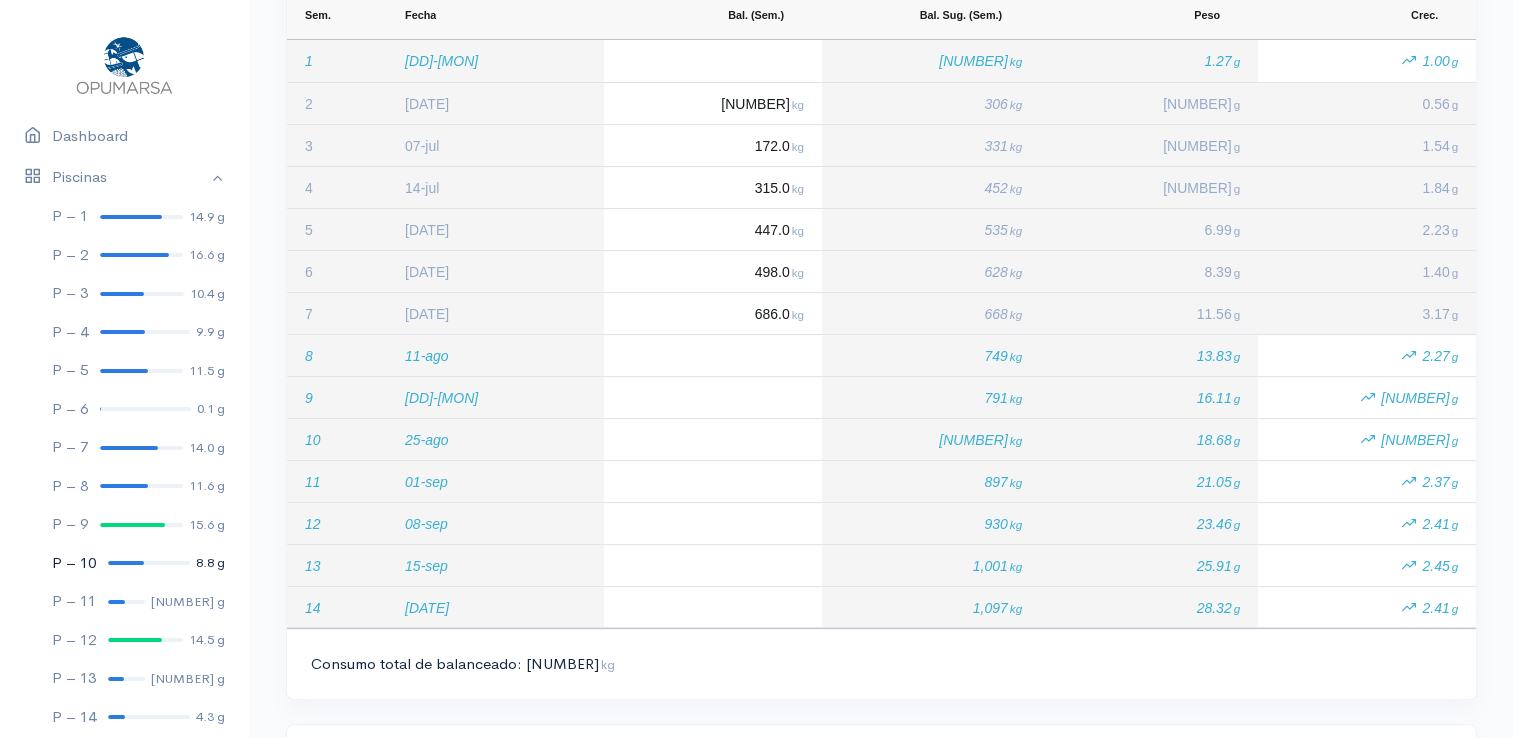 click at bounding box center [126, 563] 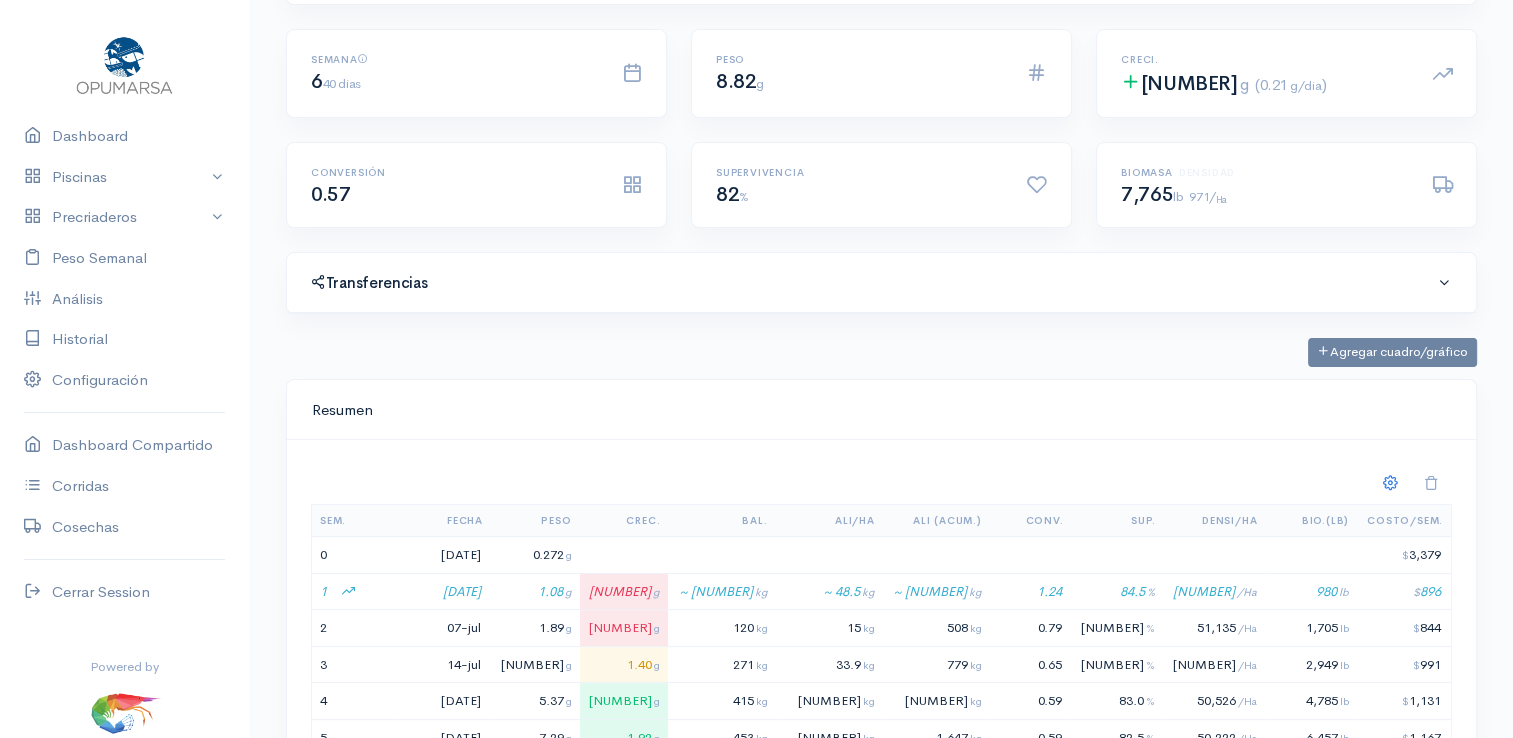 scroll, scrollTop: 100, scrollLeft: 0, axis: vertical 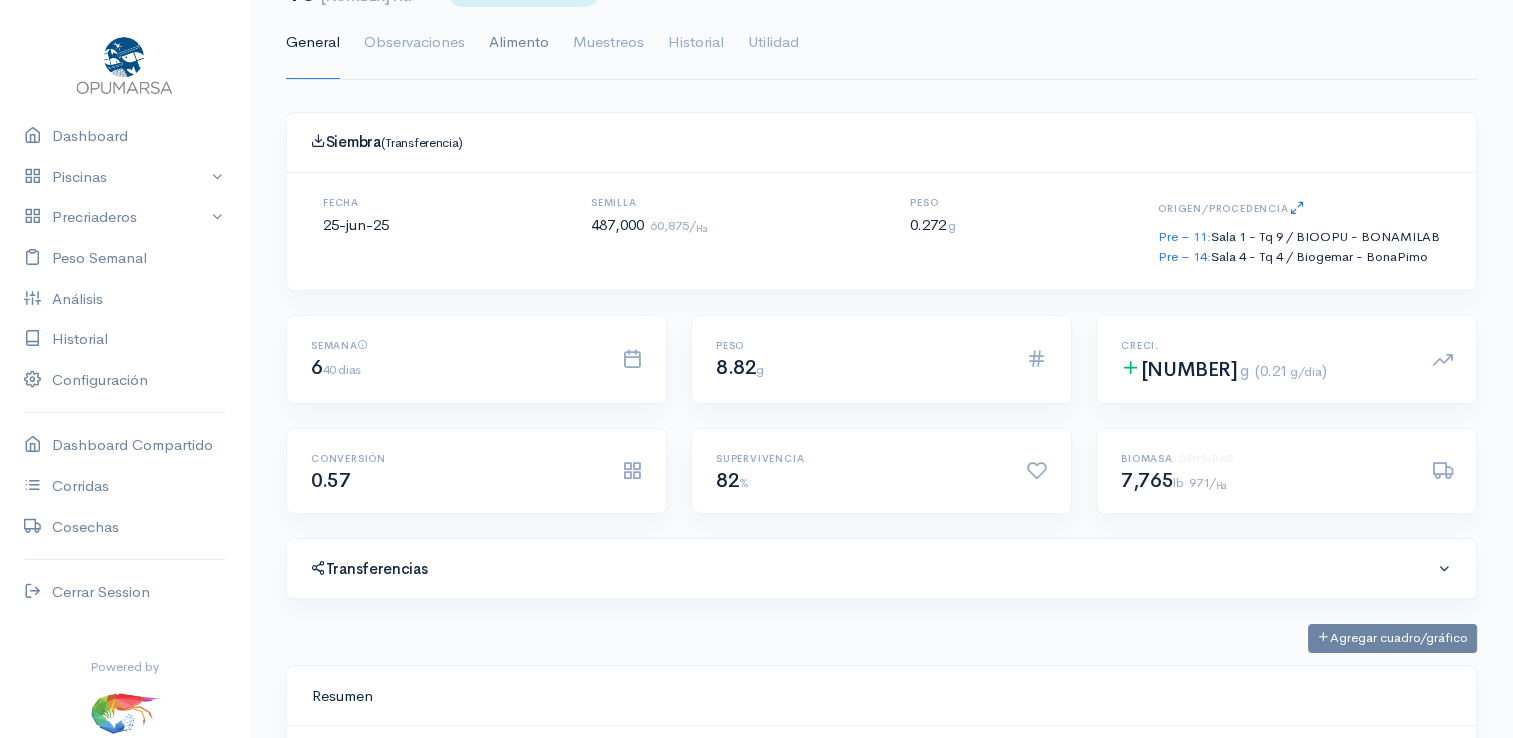click on "Alimento" at bounding box center [519, 43] 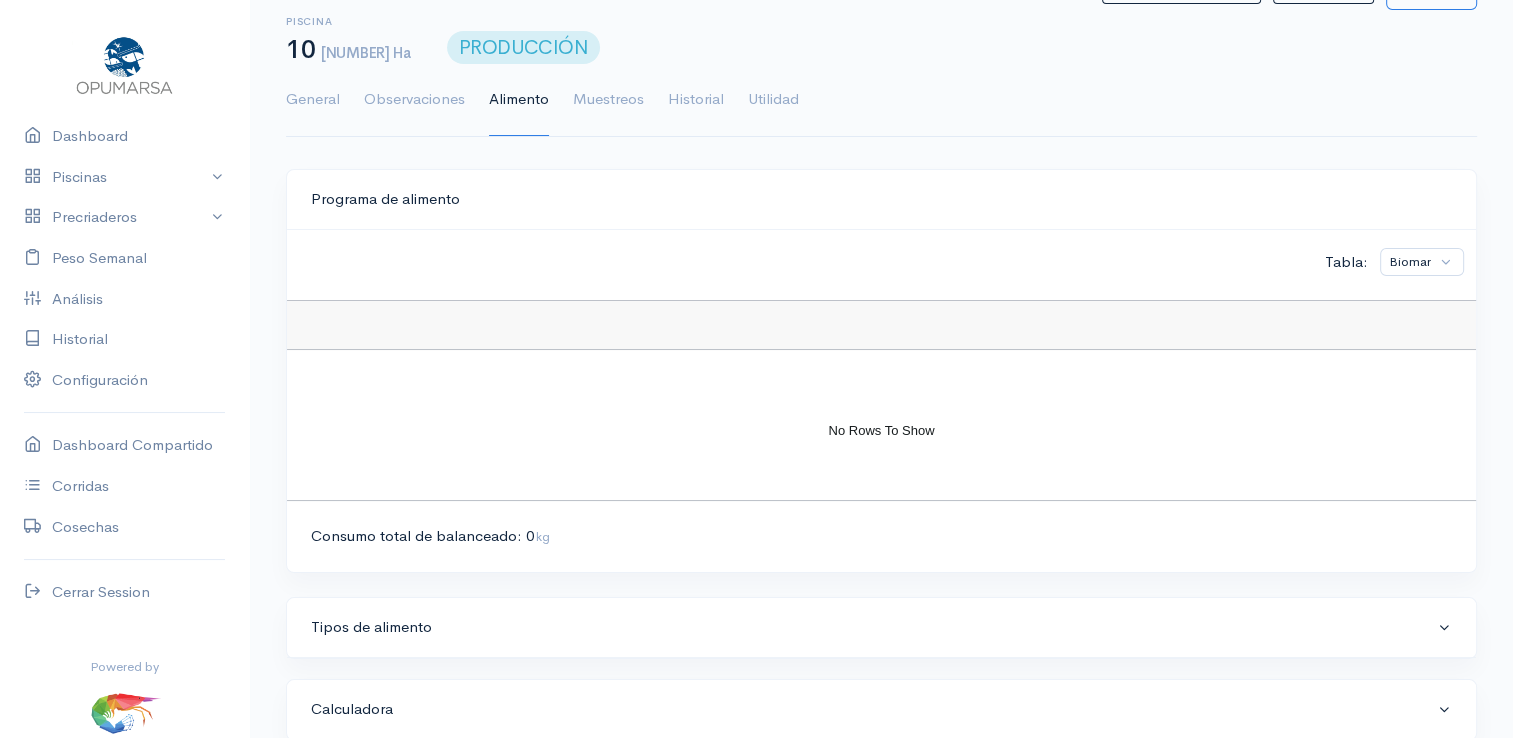 scroll, scrollTop: 100, scrollLeft: 0, axis: vertical 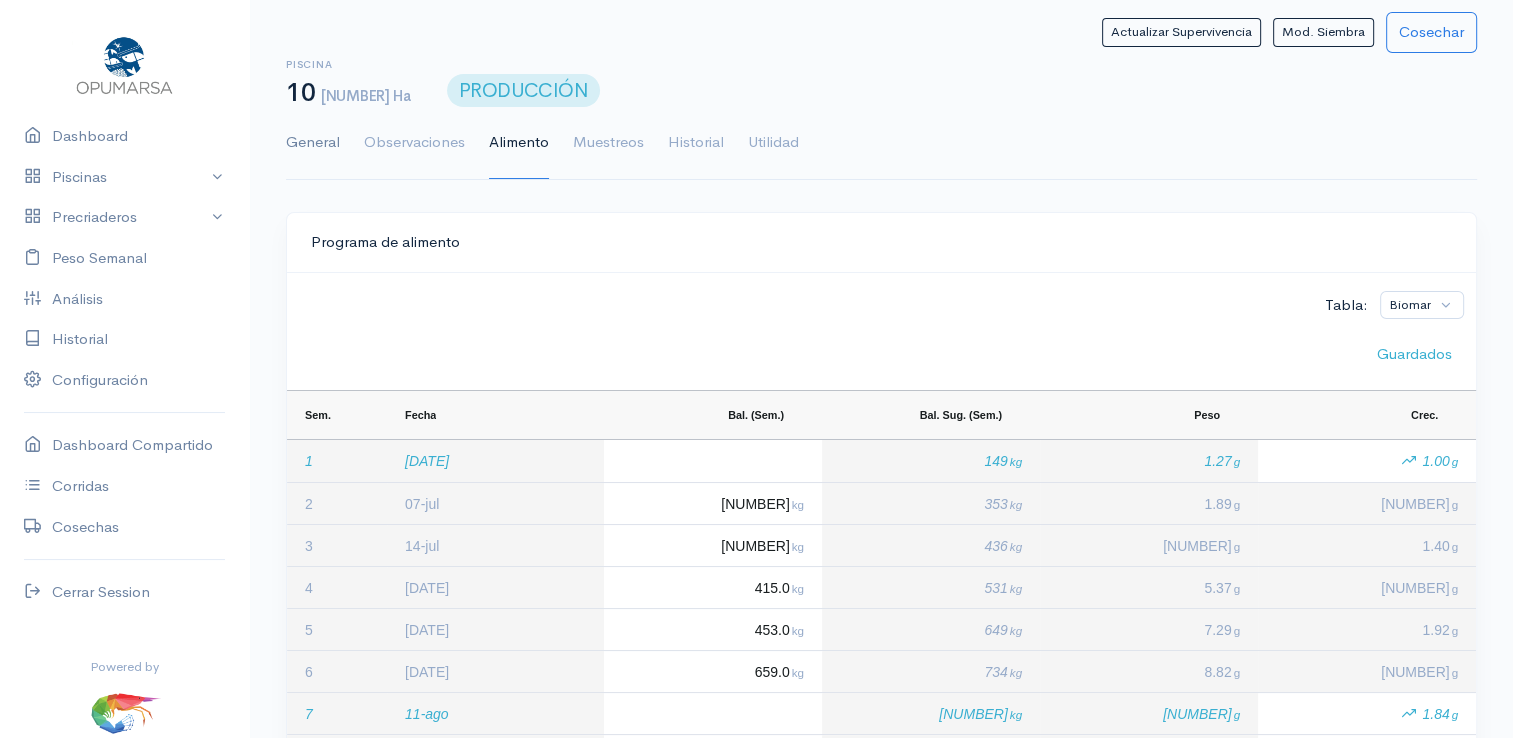 click on "General" at bounding box center [313, 143] 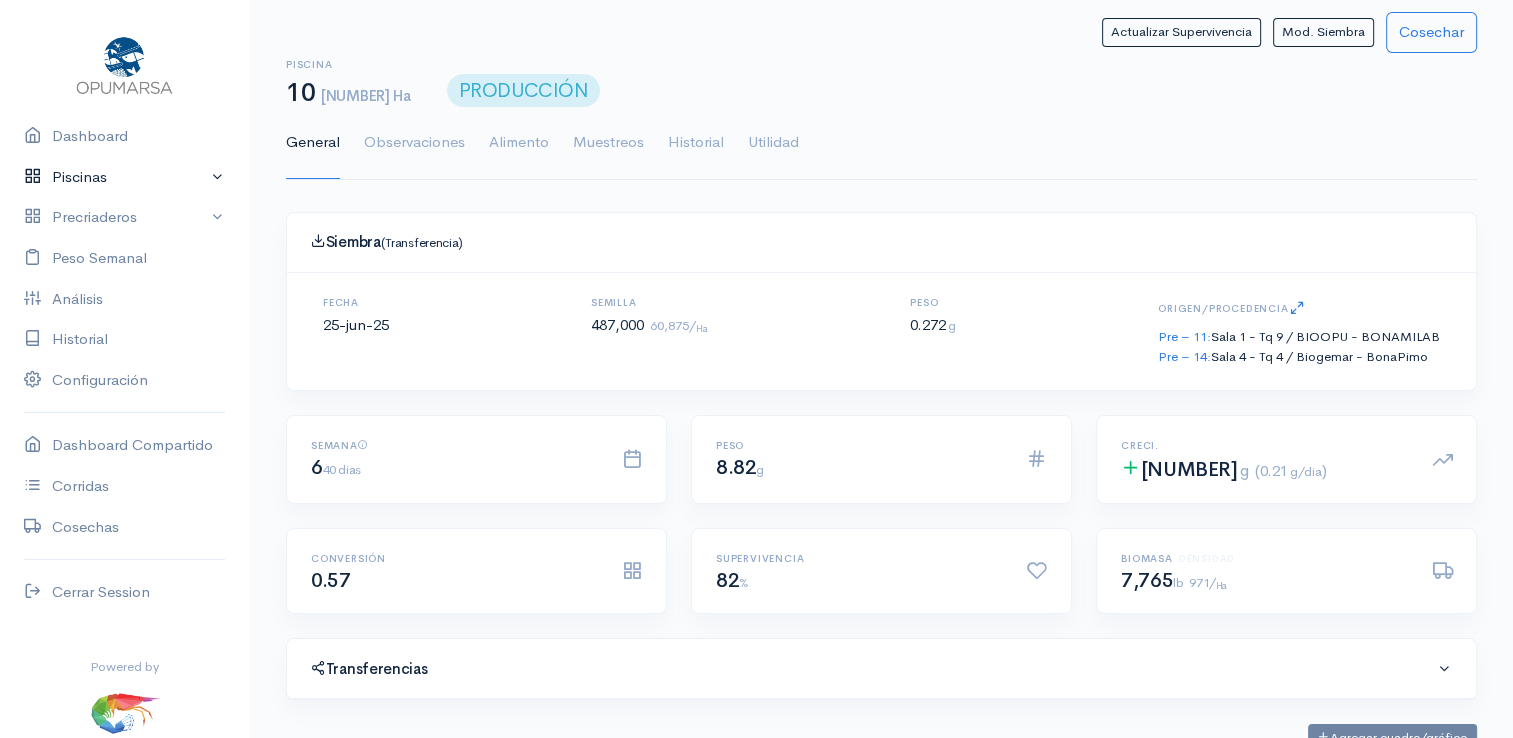 click on "Piscinas" at bounding box center (124, 177) 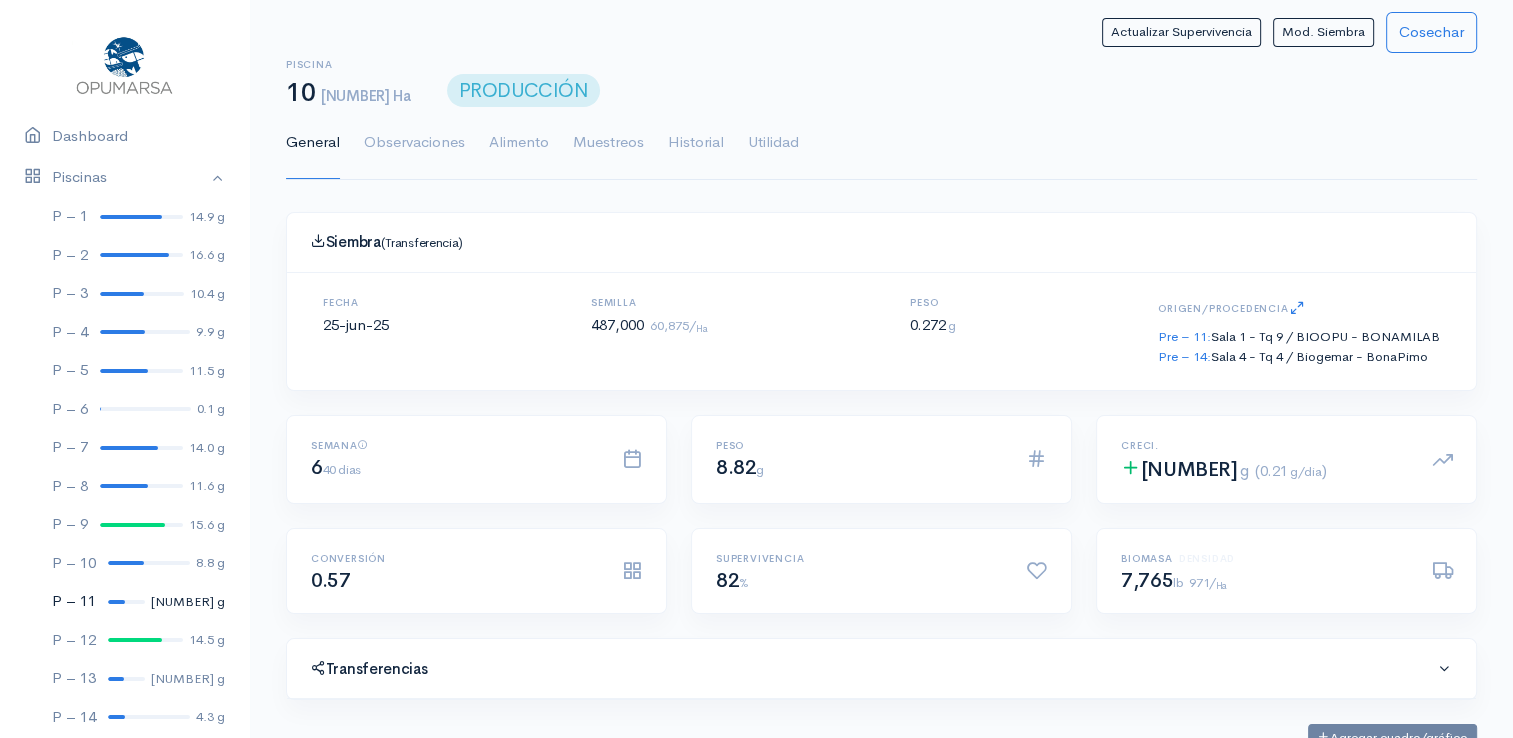 click on "P – 11 9.2 g" at bounding box center (124, 601) 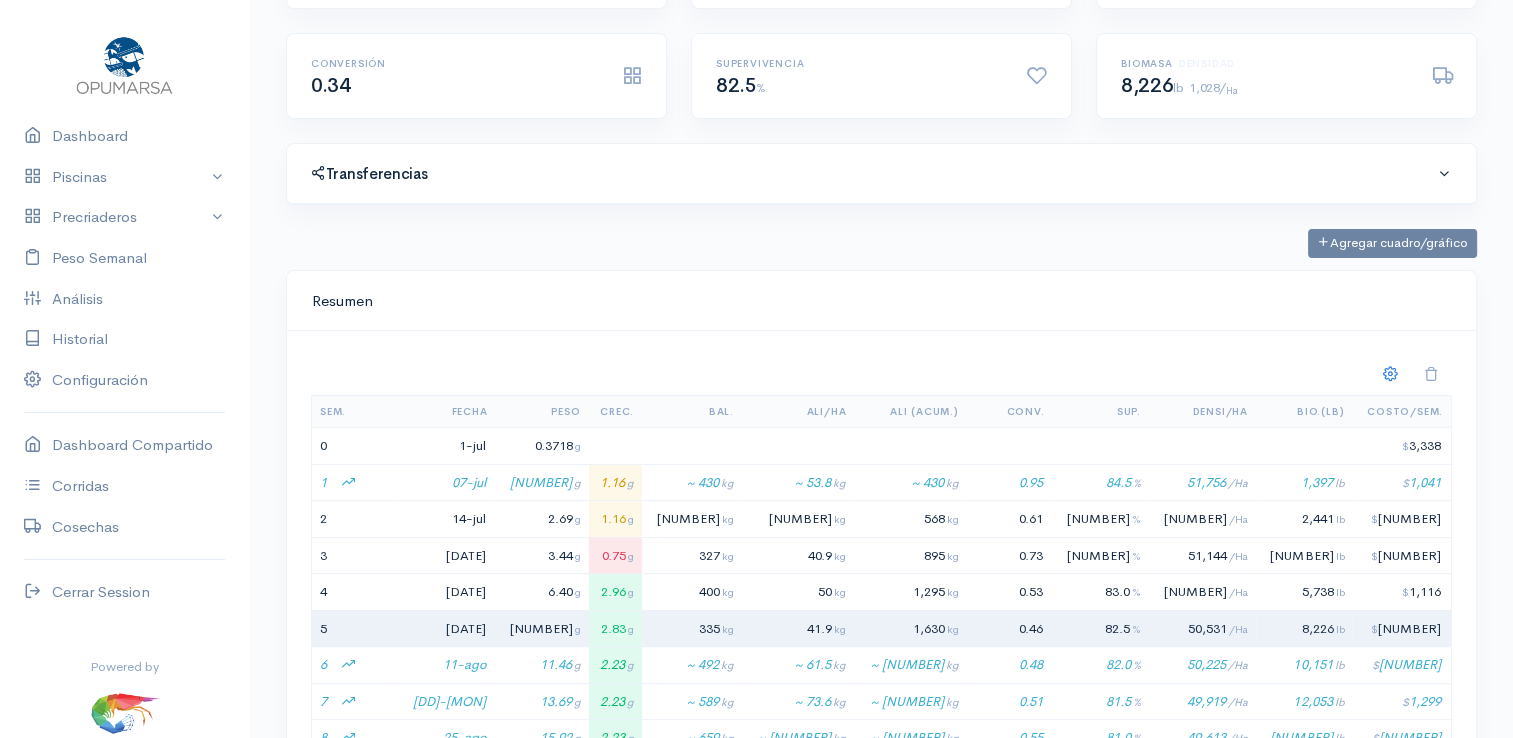 scroll, scrollTop: 500, scrollLeft: 0, axis: vertical 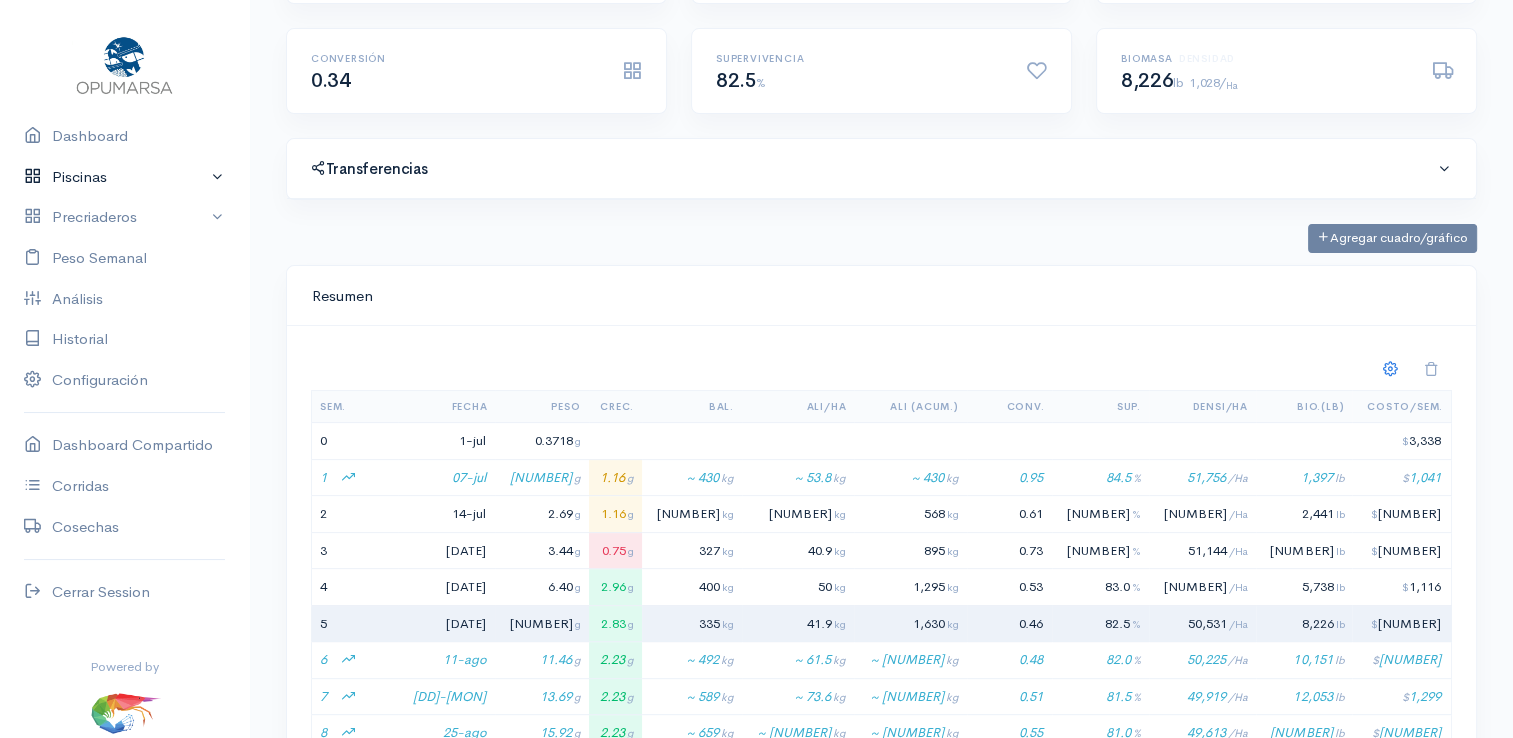 click on "Piscinas" at bounding box center [124, 177] 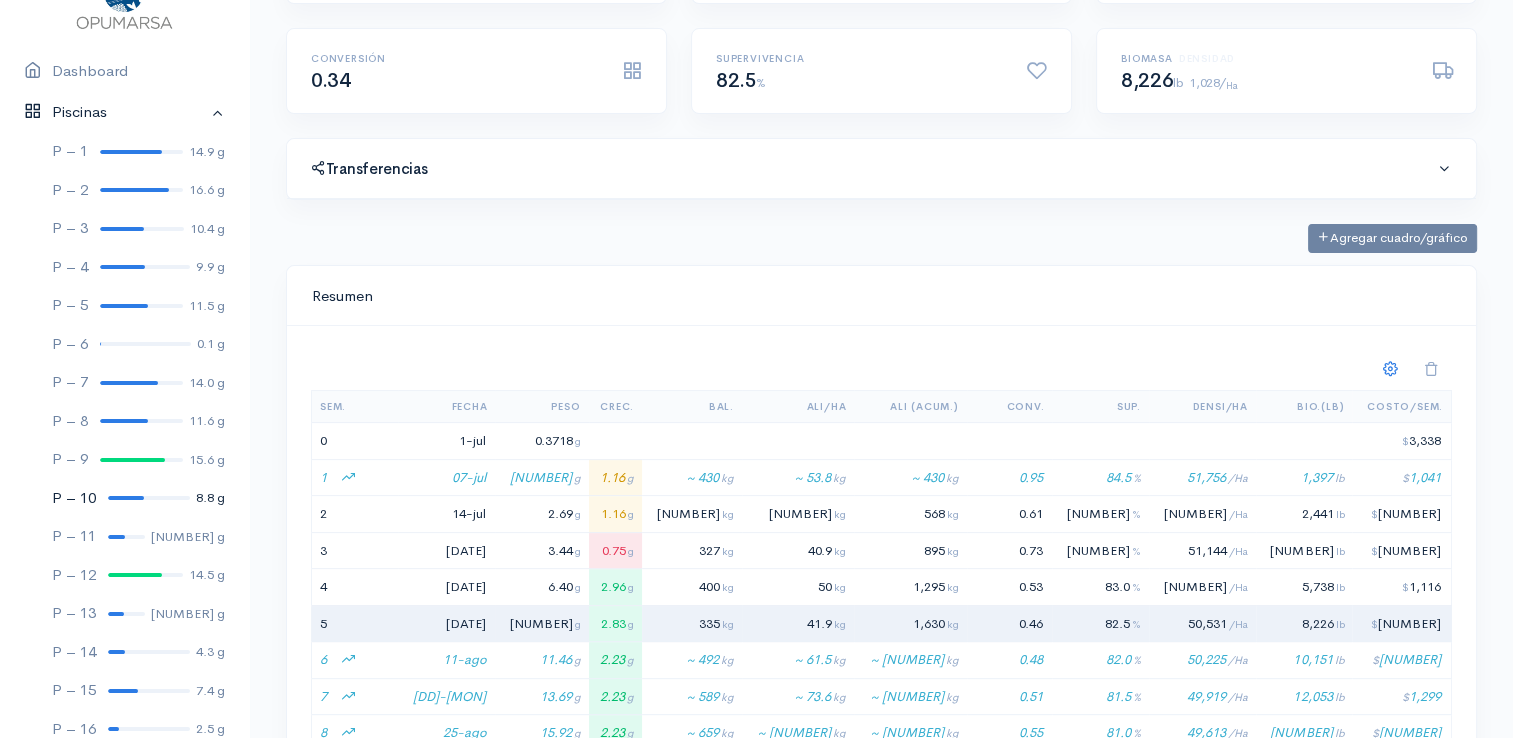 scroll, scrollTop: 100, scrollLeft: 0, axis: vertical 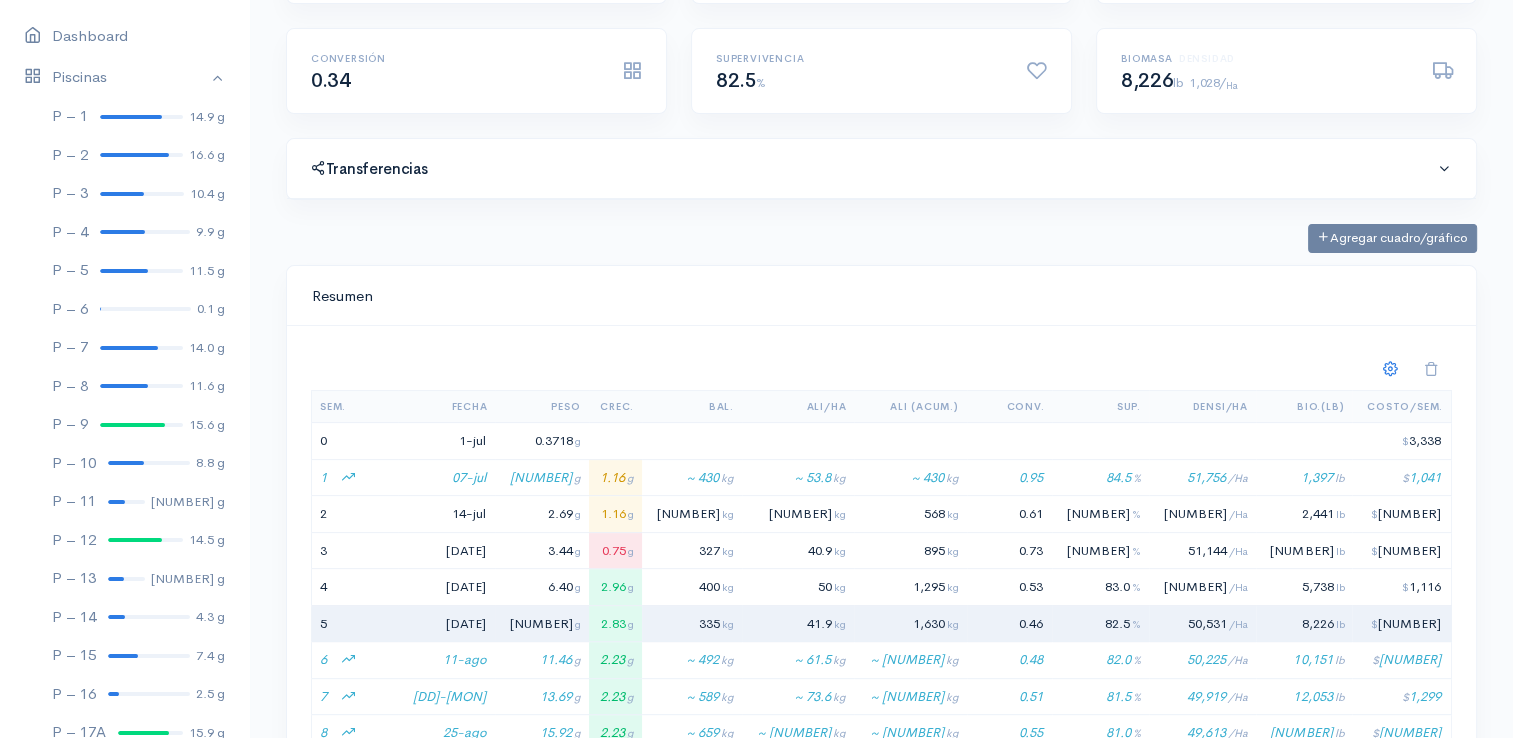 click on "Resumen" at bounding box center [881, 295] 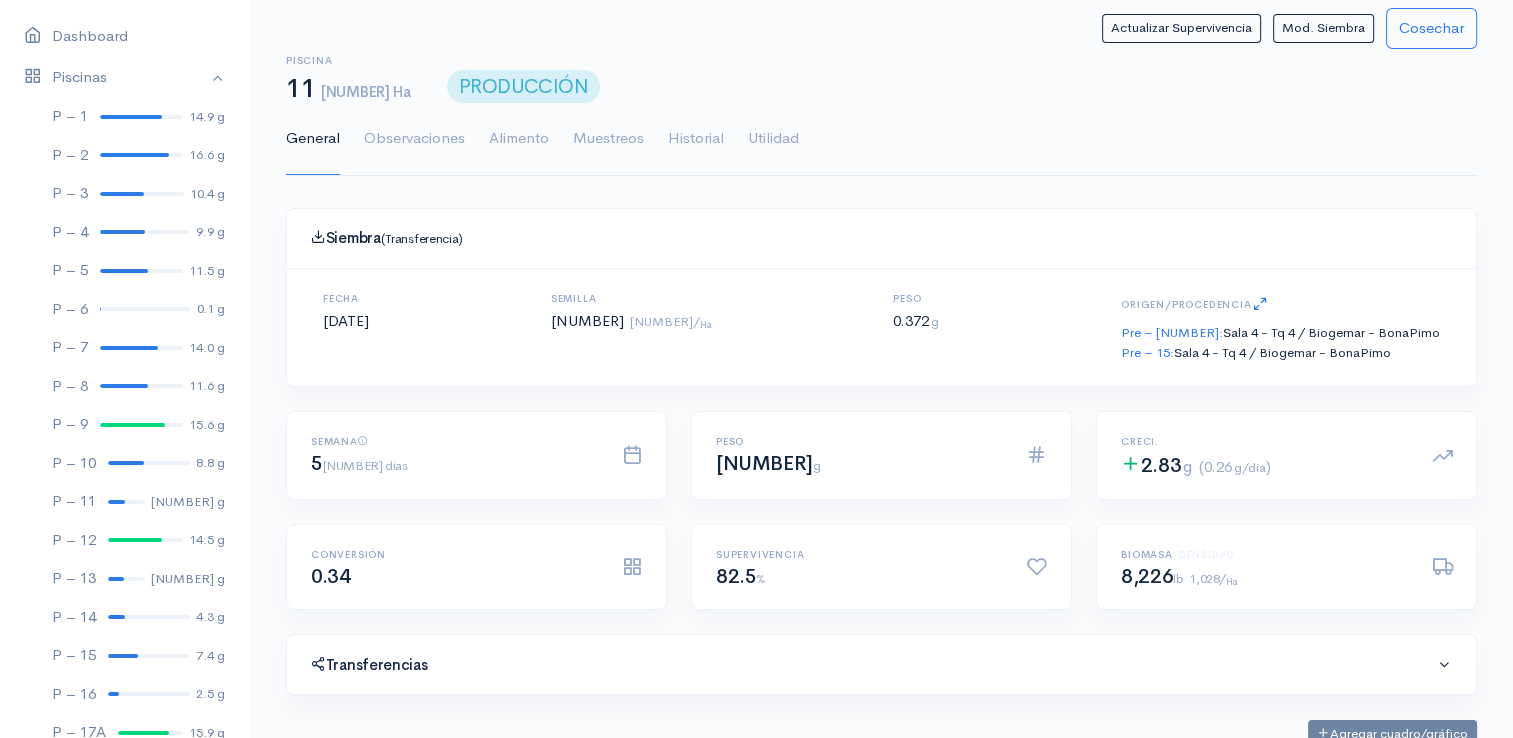 scroll, scrollTop: 0, scrollLeft: 0, axis: both 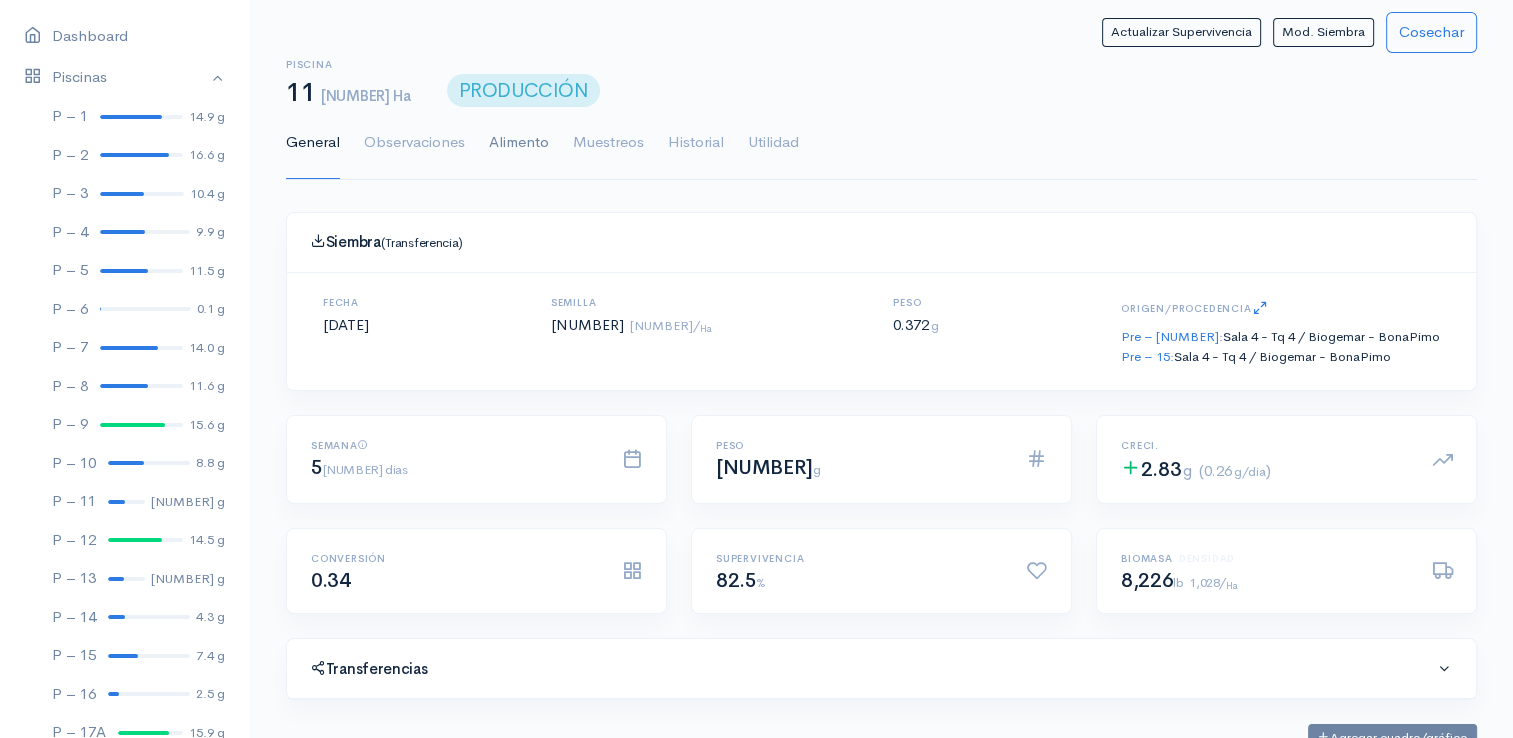 click on "Alimento" at bounding box center (519, 143) 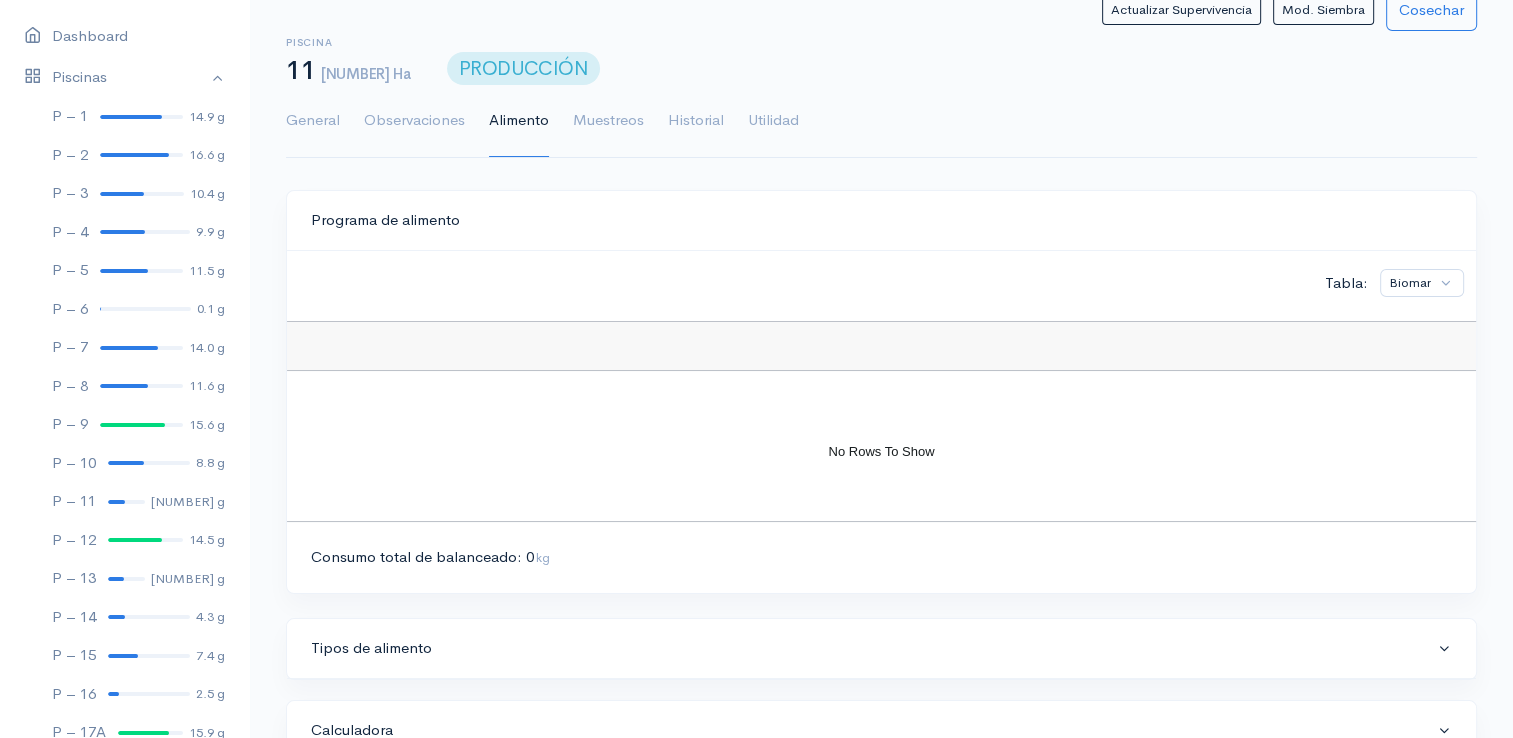 scroll, scrollTop: 43, scrollLeft: 0, axis: vertical 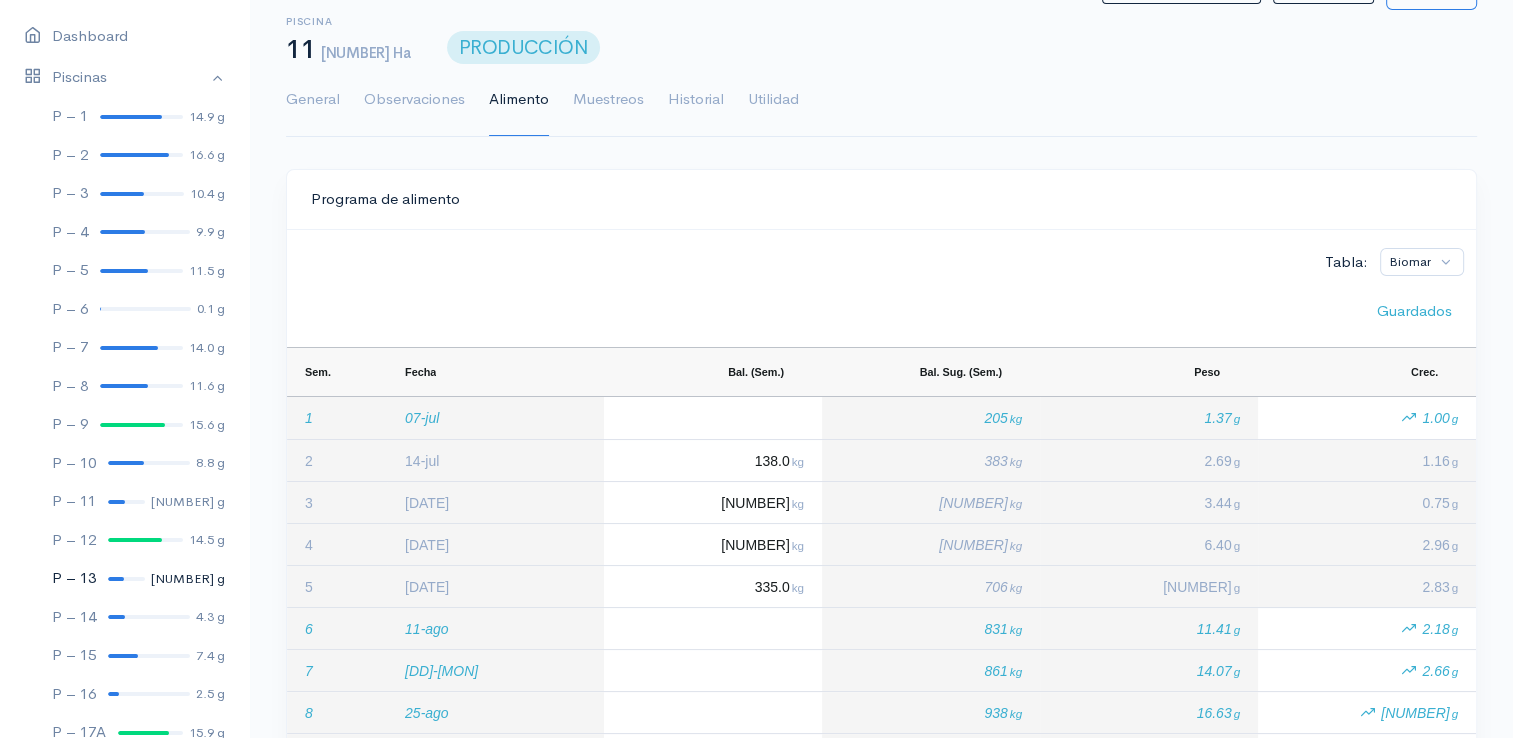 click at bounding box center [116, 579] 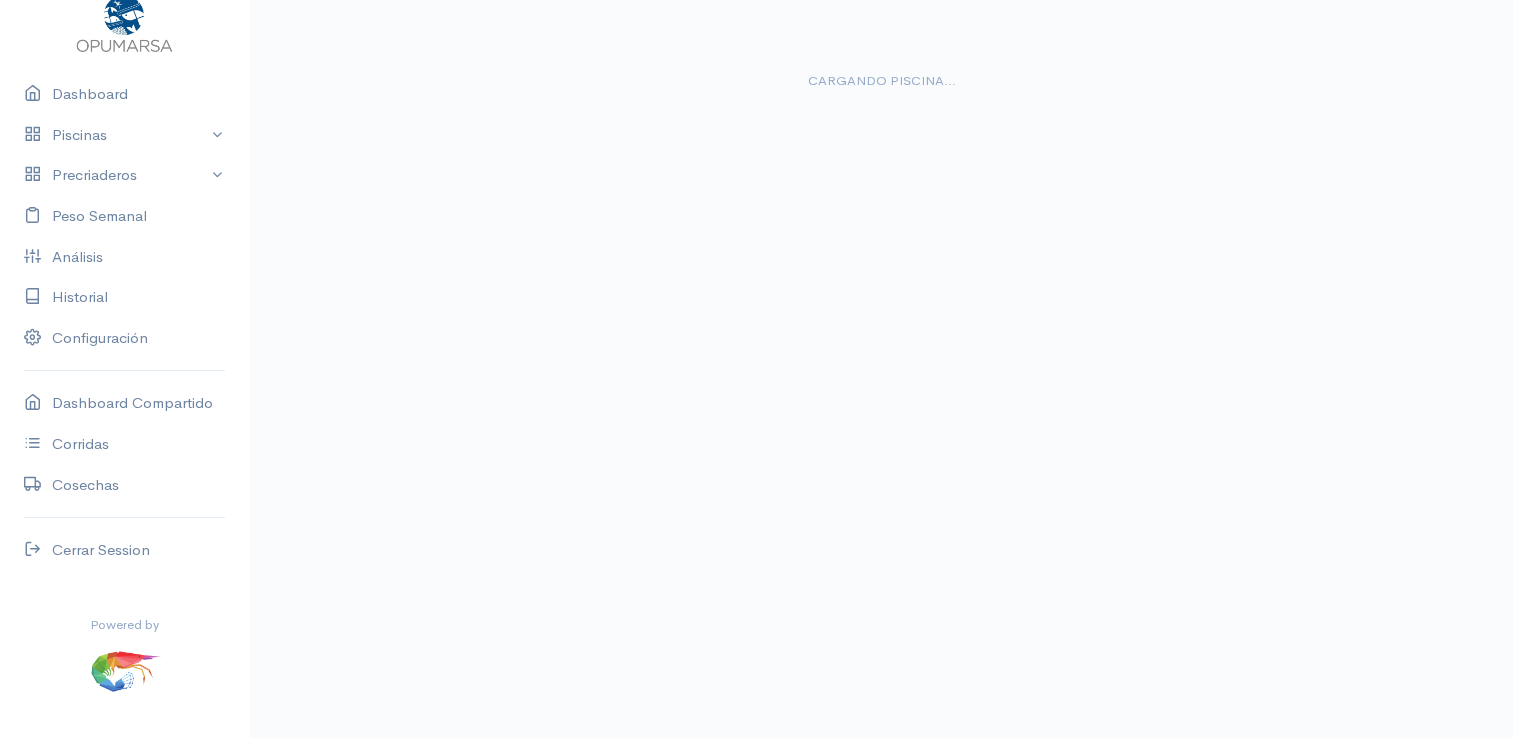 scroll, scrollTop: 0, scrollLeft: 0, axis: both 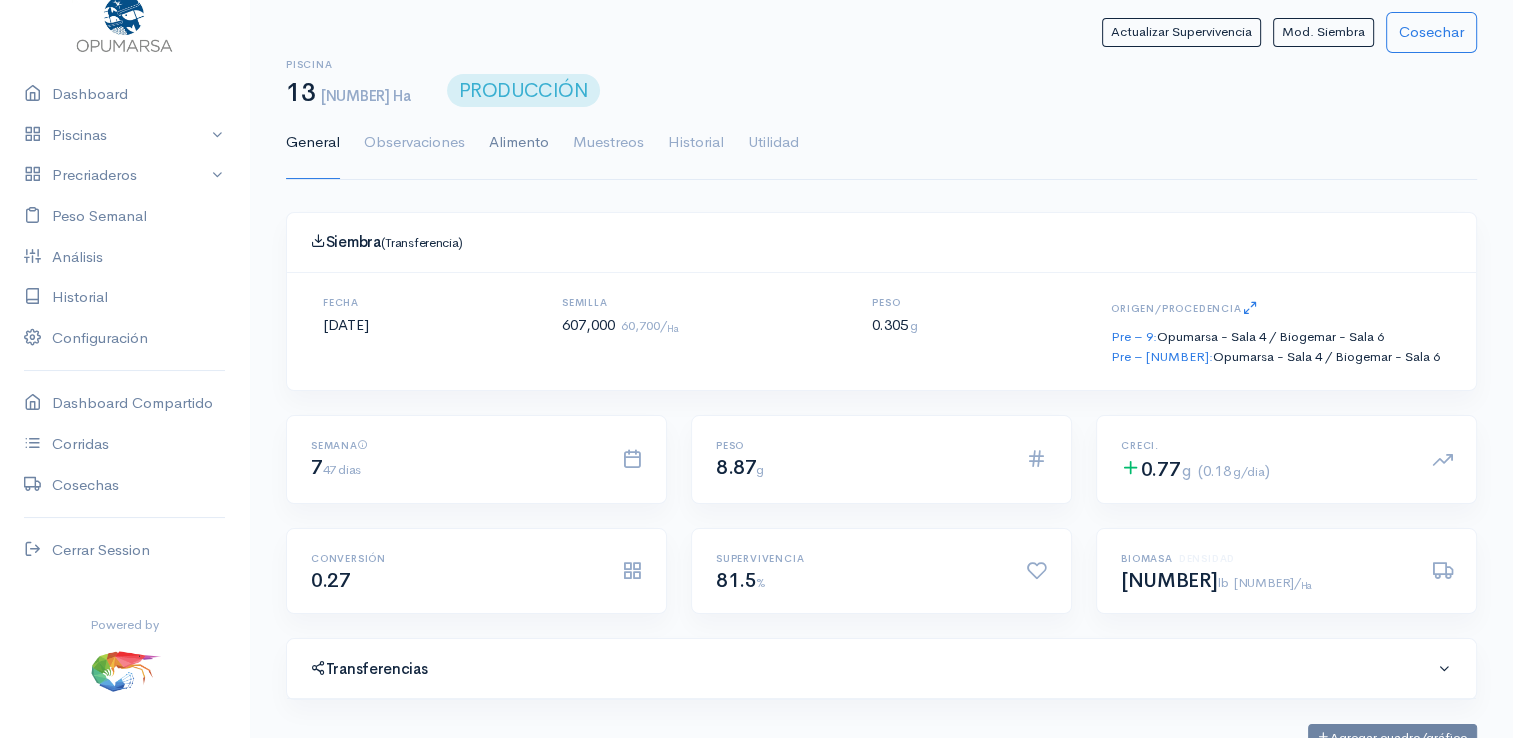 click on "Alimento" at bounding box center (519, 143) 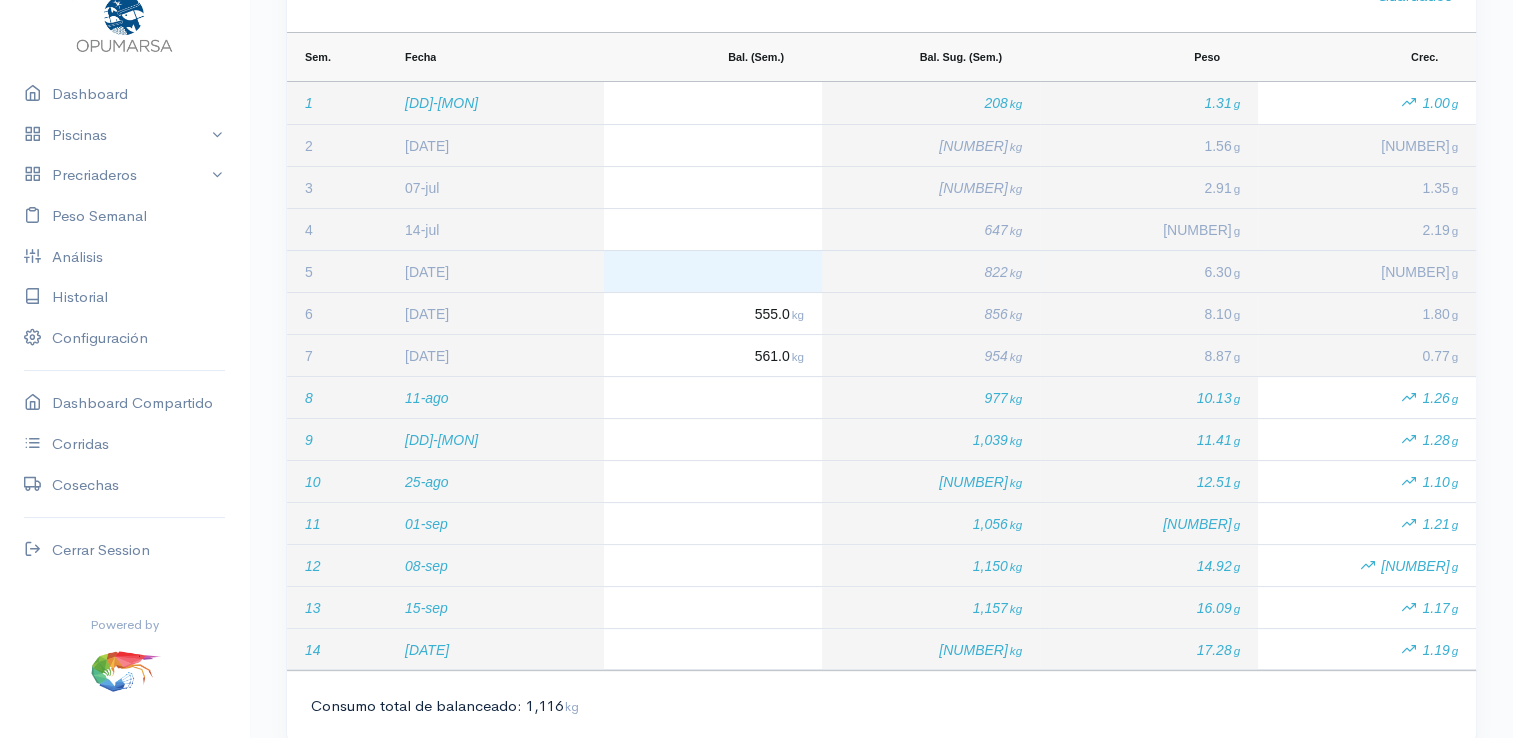 scroll, scrollTop: 400, scrollLeft: 0, axis: vertical 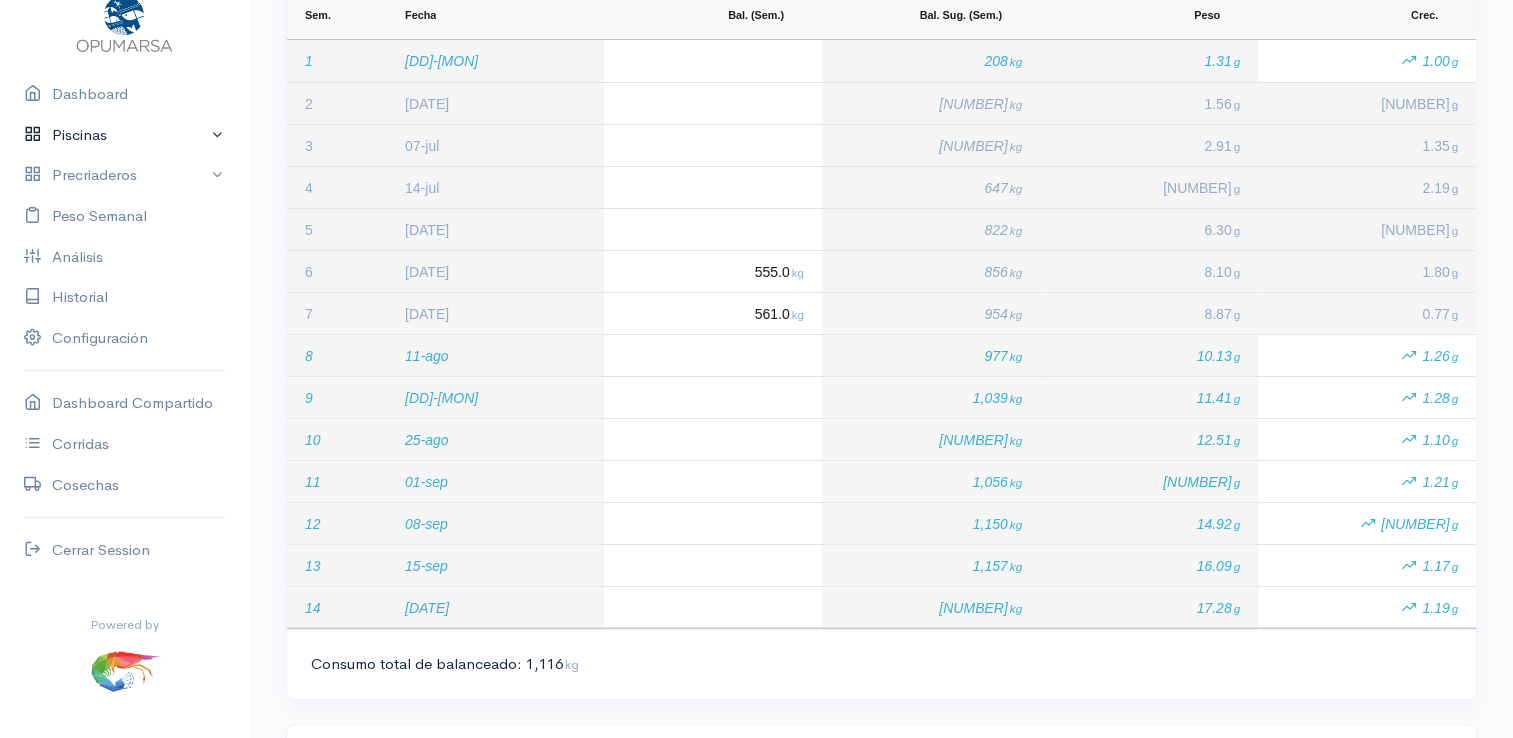 click on "Piscinas" at bounding box center (124, 135) 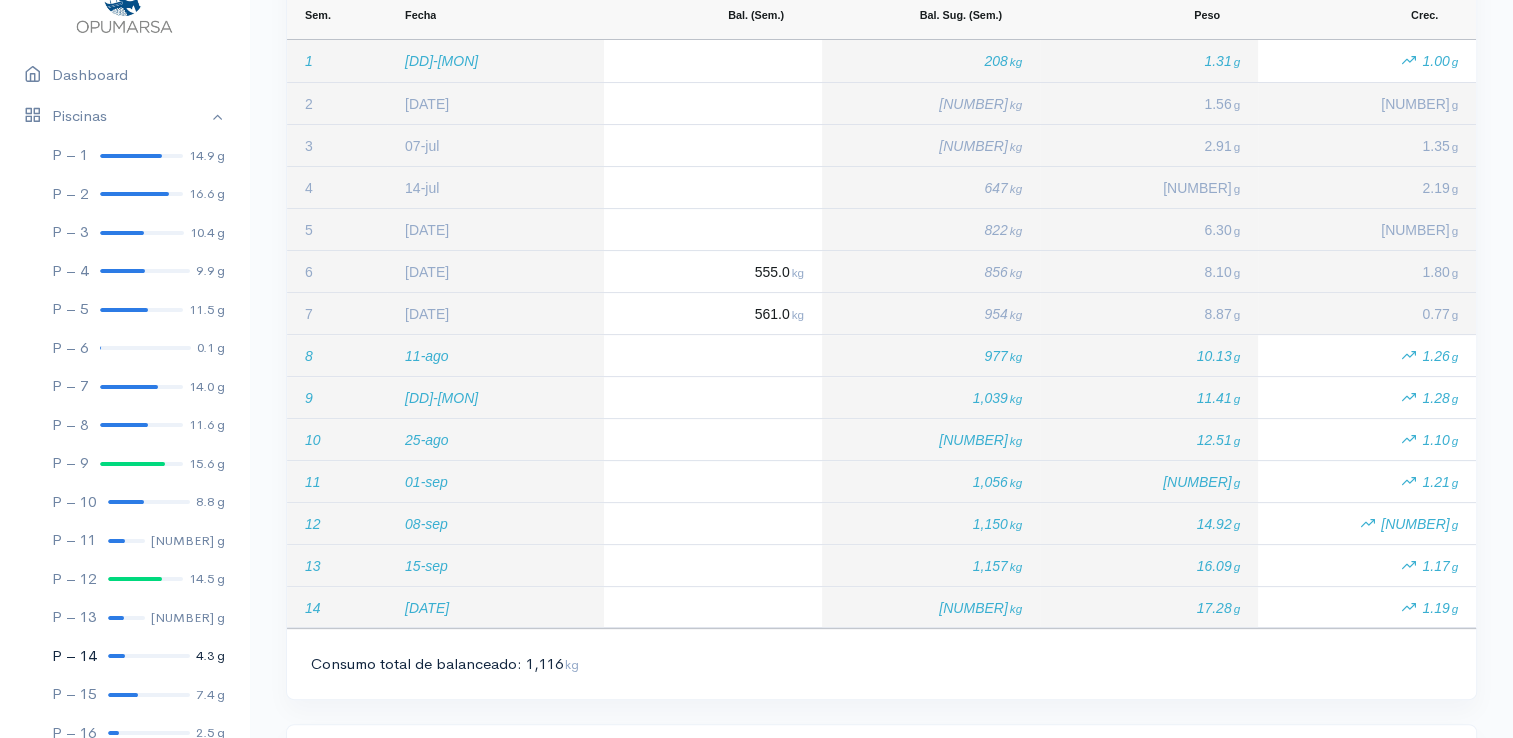 click at bounding box center (149, 656) 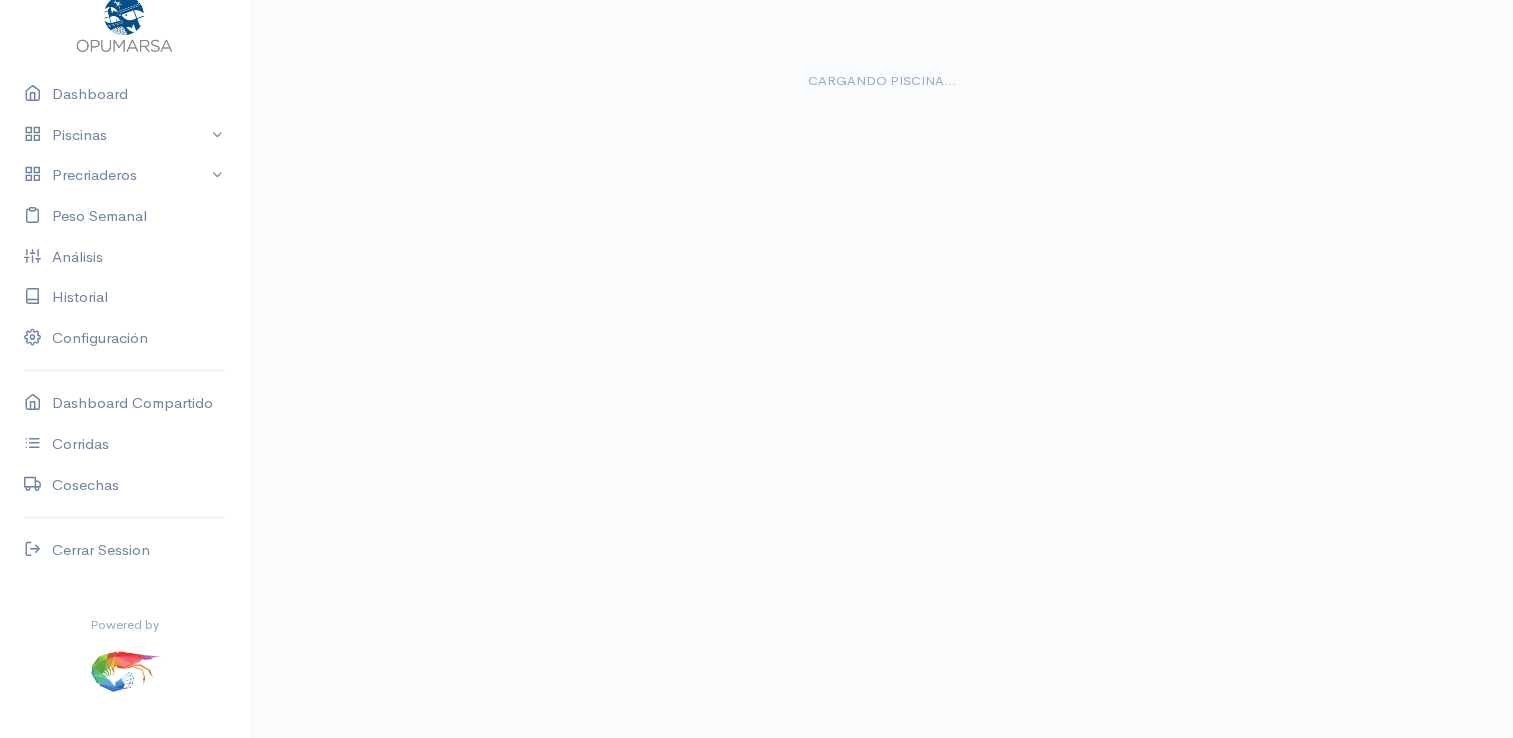 scroll, scrollTop: 0, scrollLeft: 0, axis: both 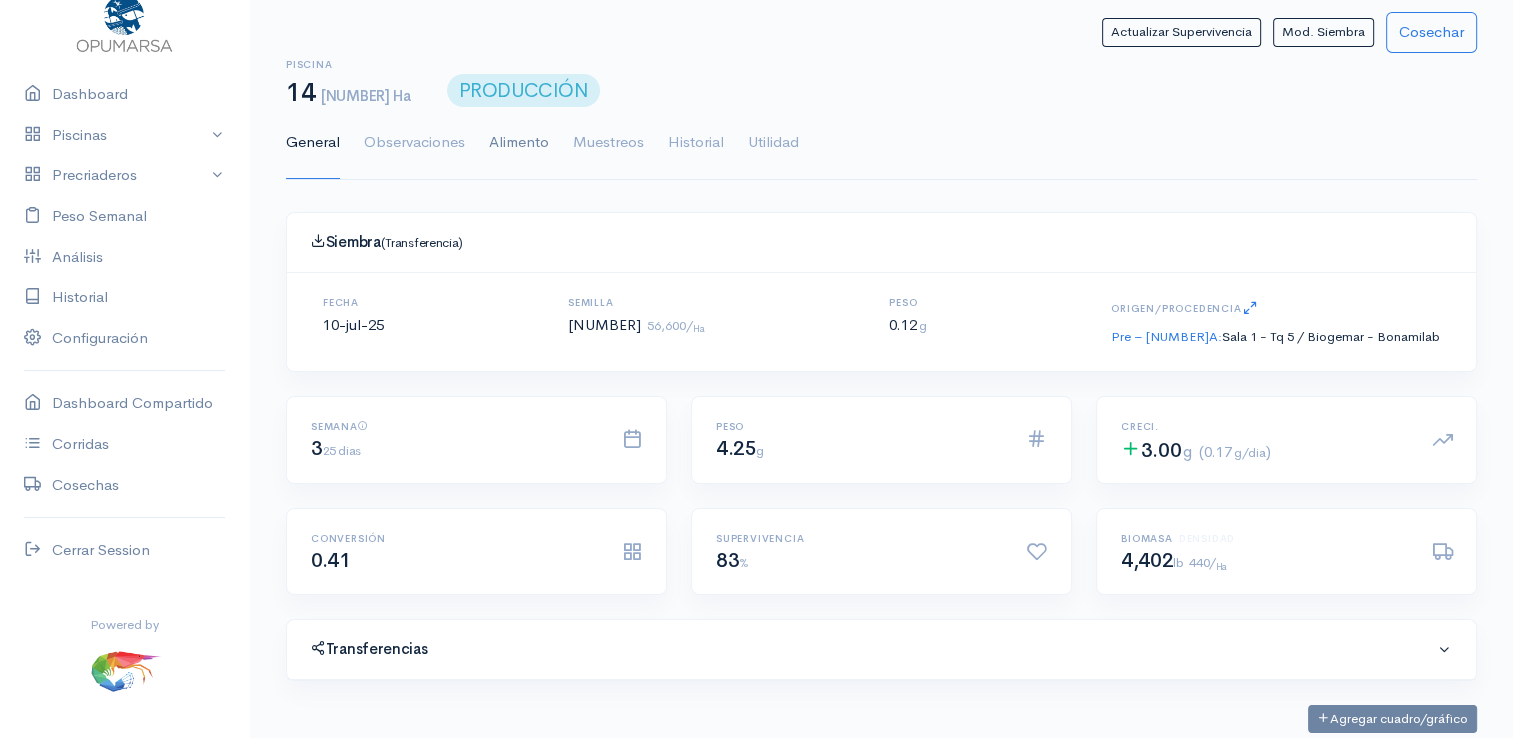 click on "Alimento" at bounding box center (519, 143) 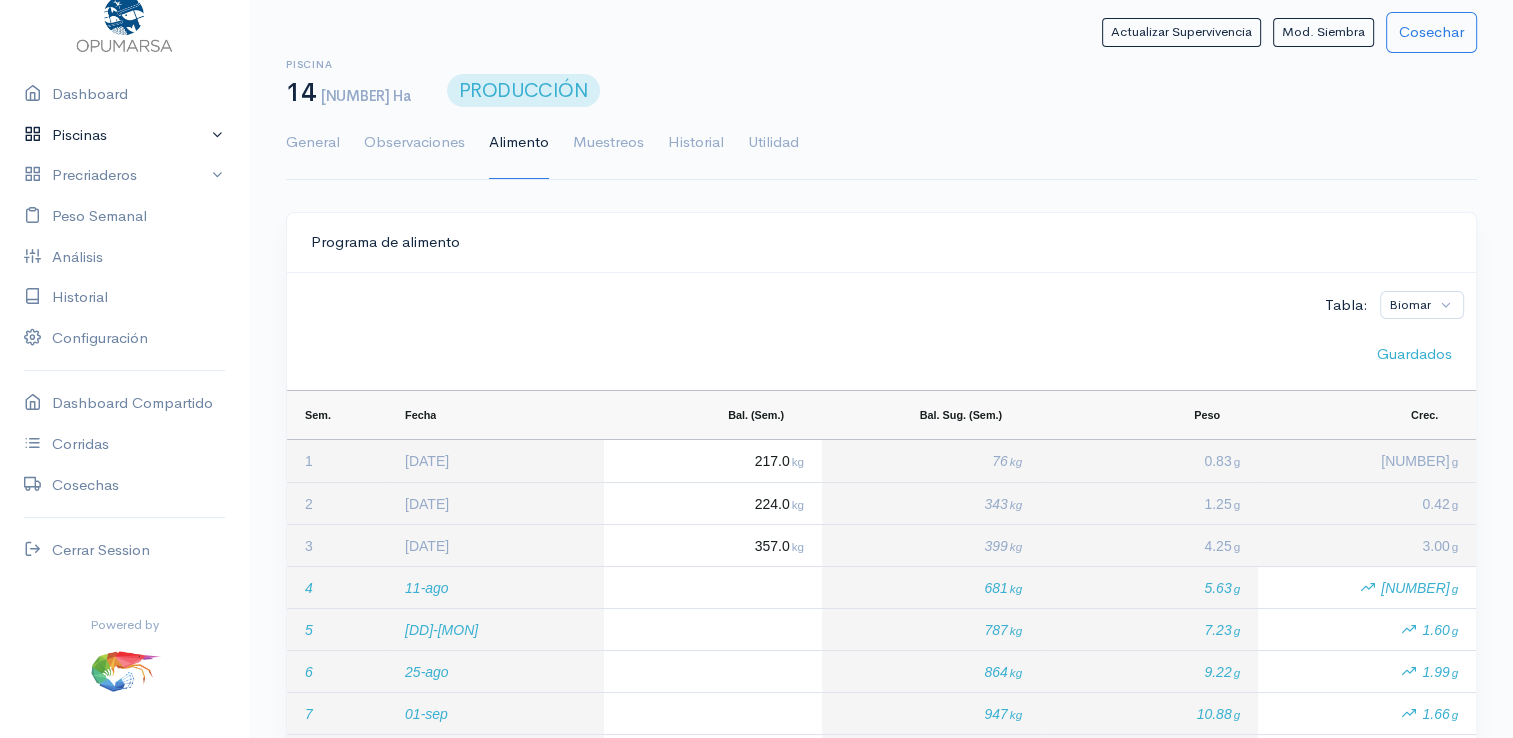 click on "Piscinas" at bounding box center (124, 135) 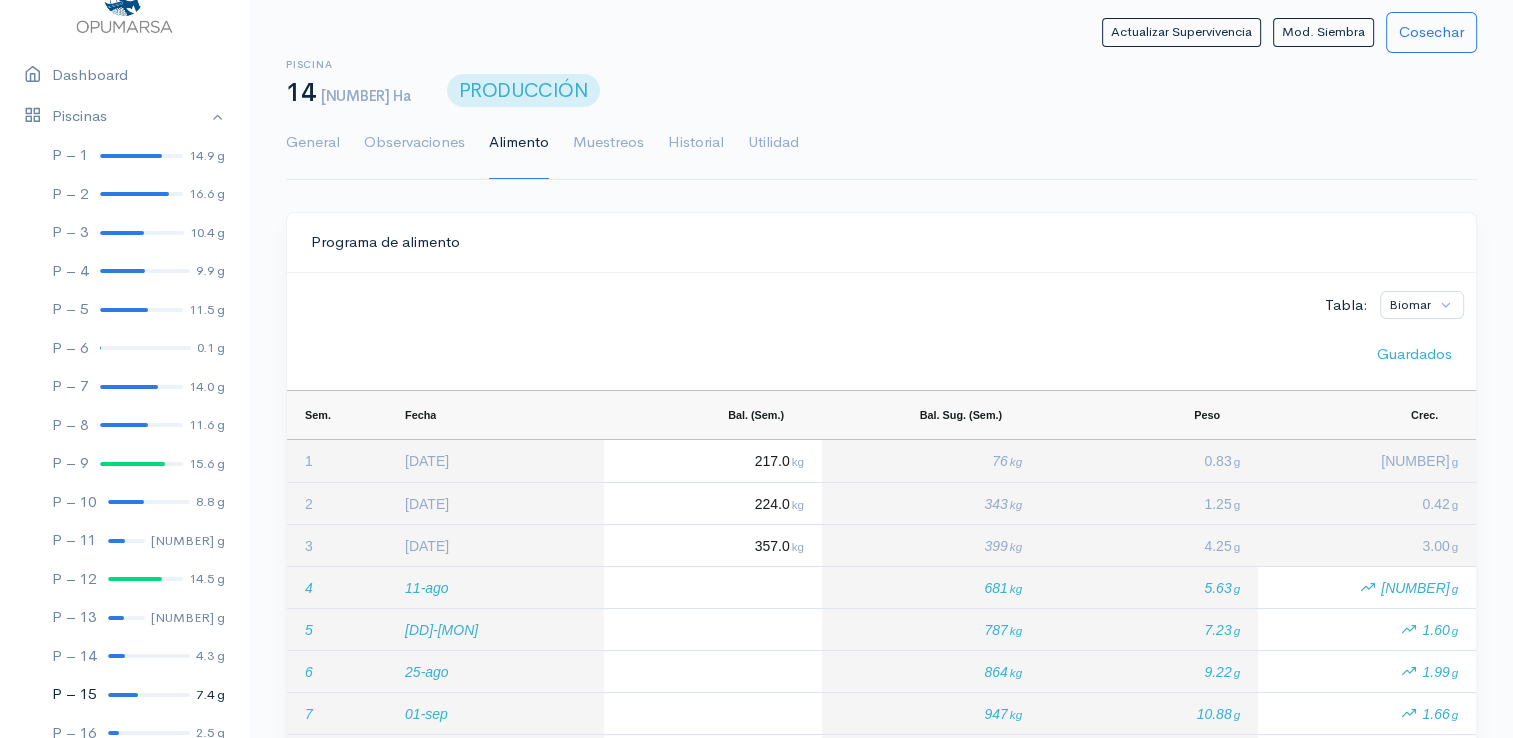 click at bounding box center [149, 695] 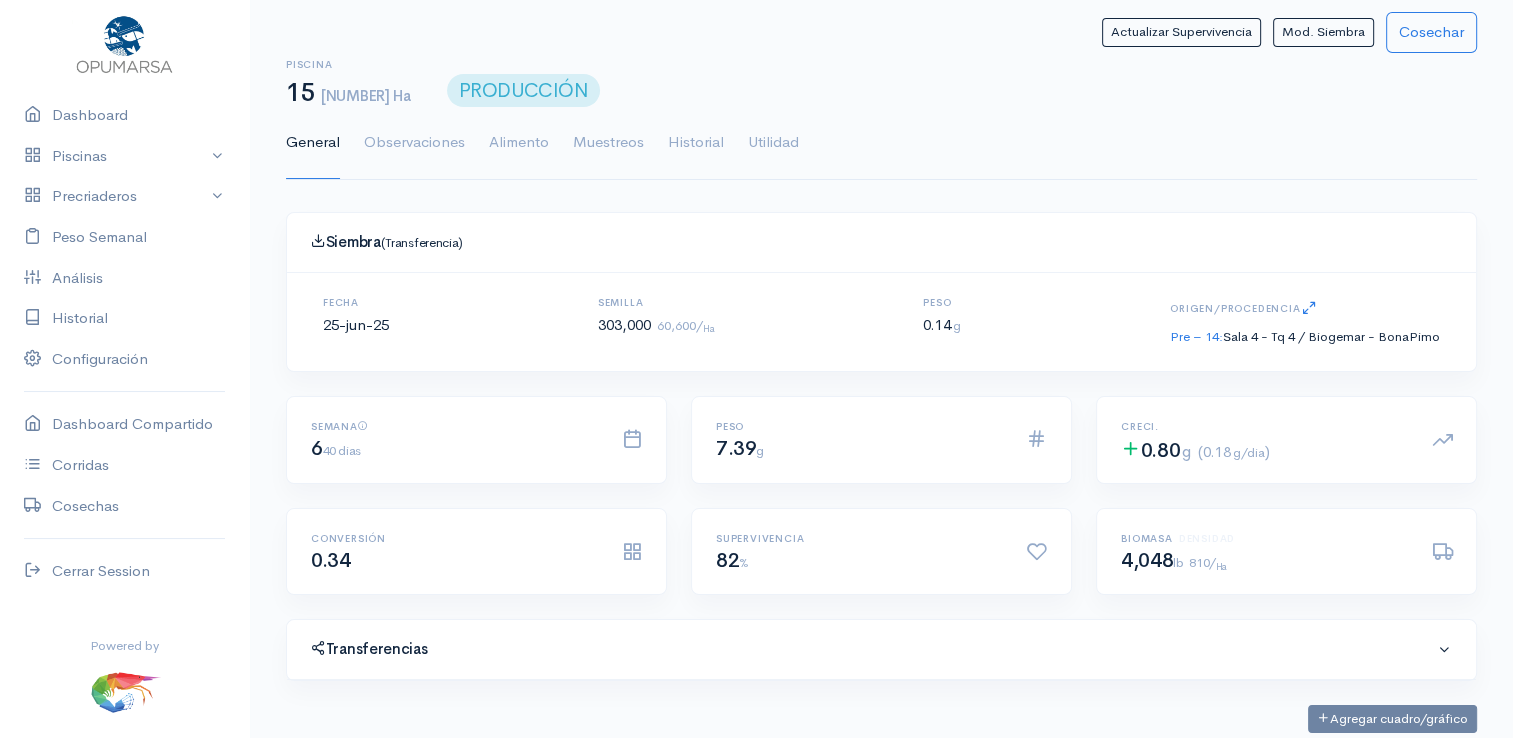 scroll, scrollTop: 61, scrollLeft: 0, axis: vertical 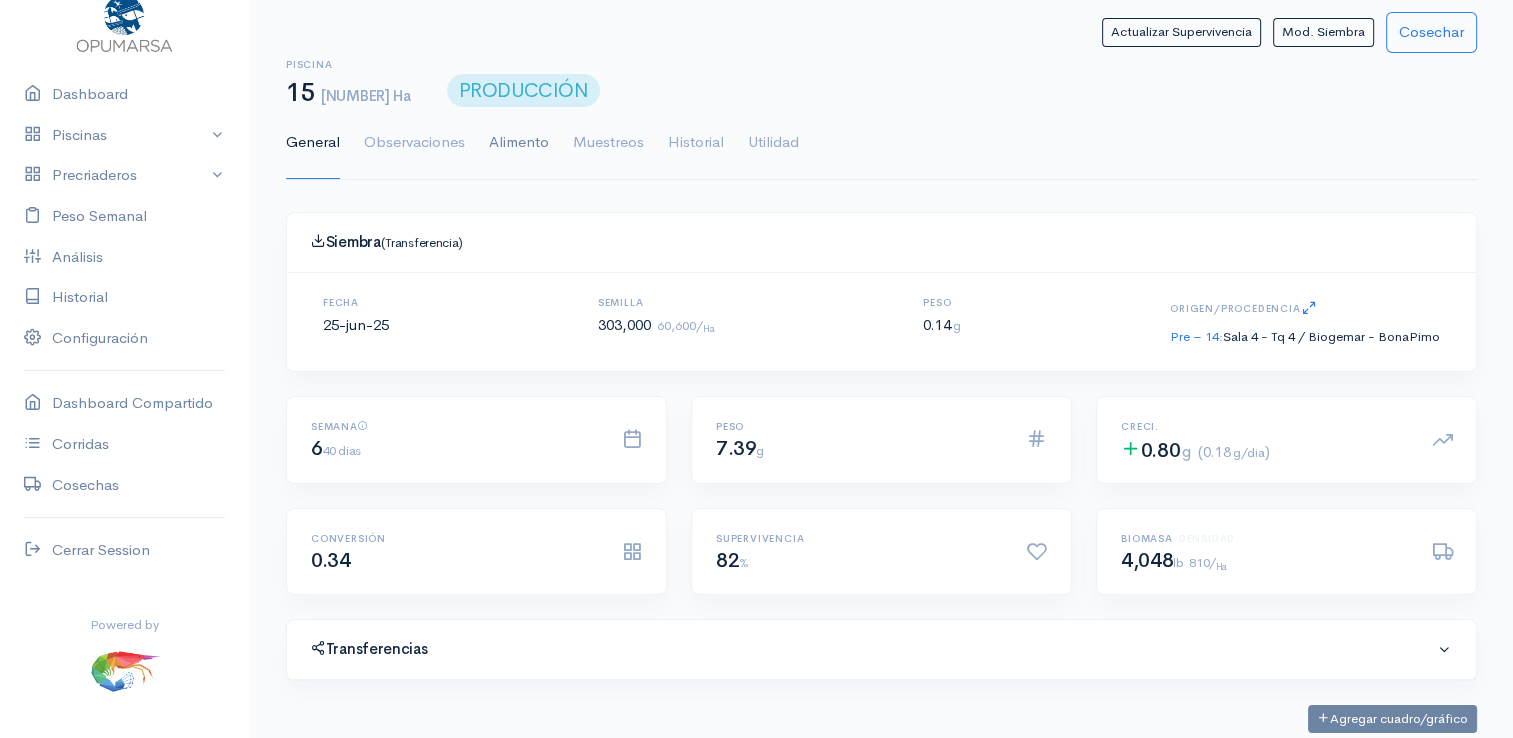 click on "Alimento" at bounding box center [519, 143] 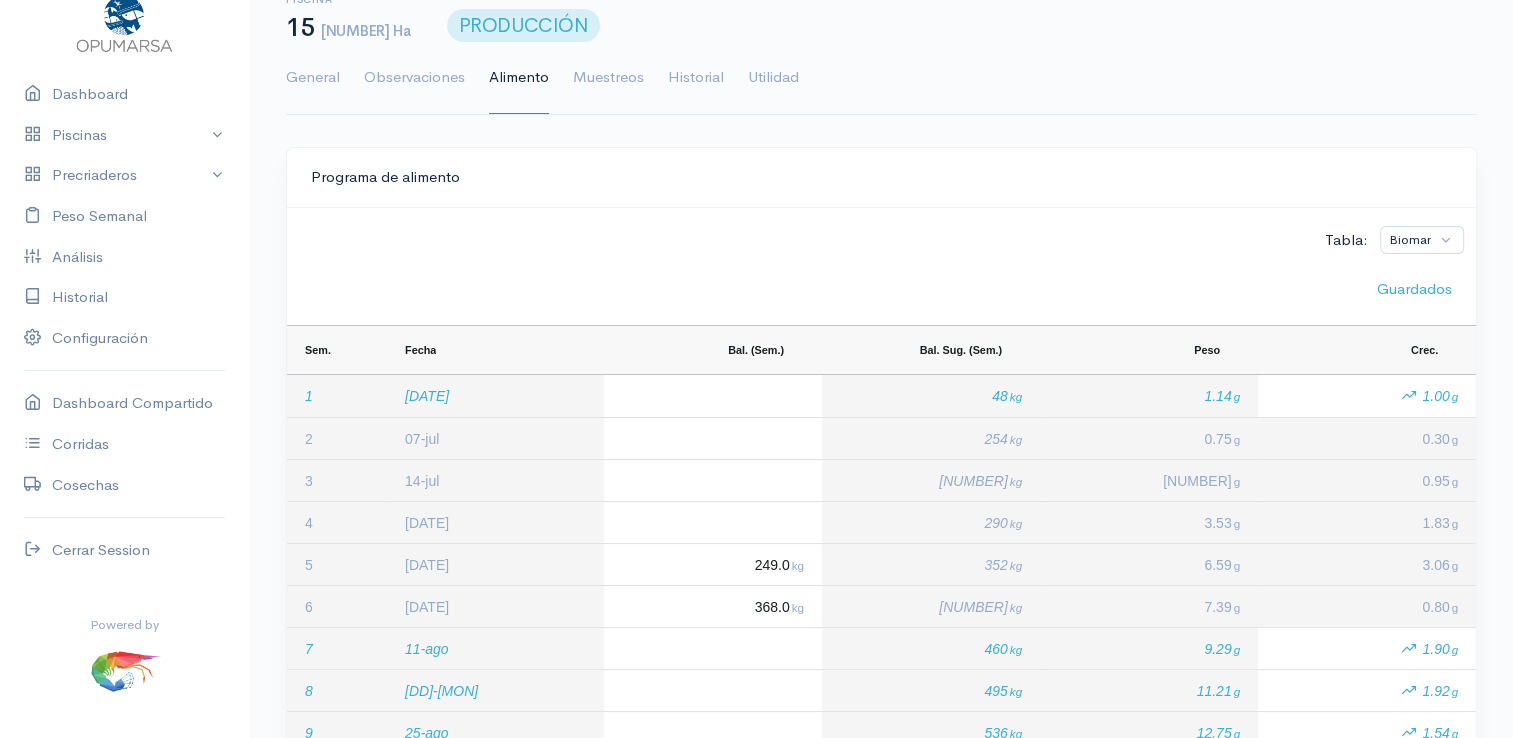 scroll, scrollTop: 100, scrollLeft: 0, axis: vertical 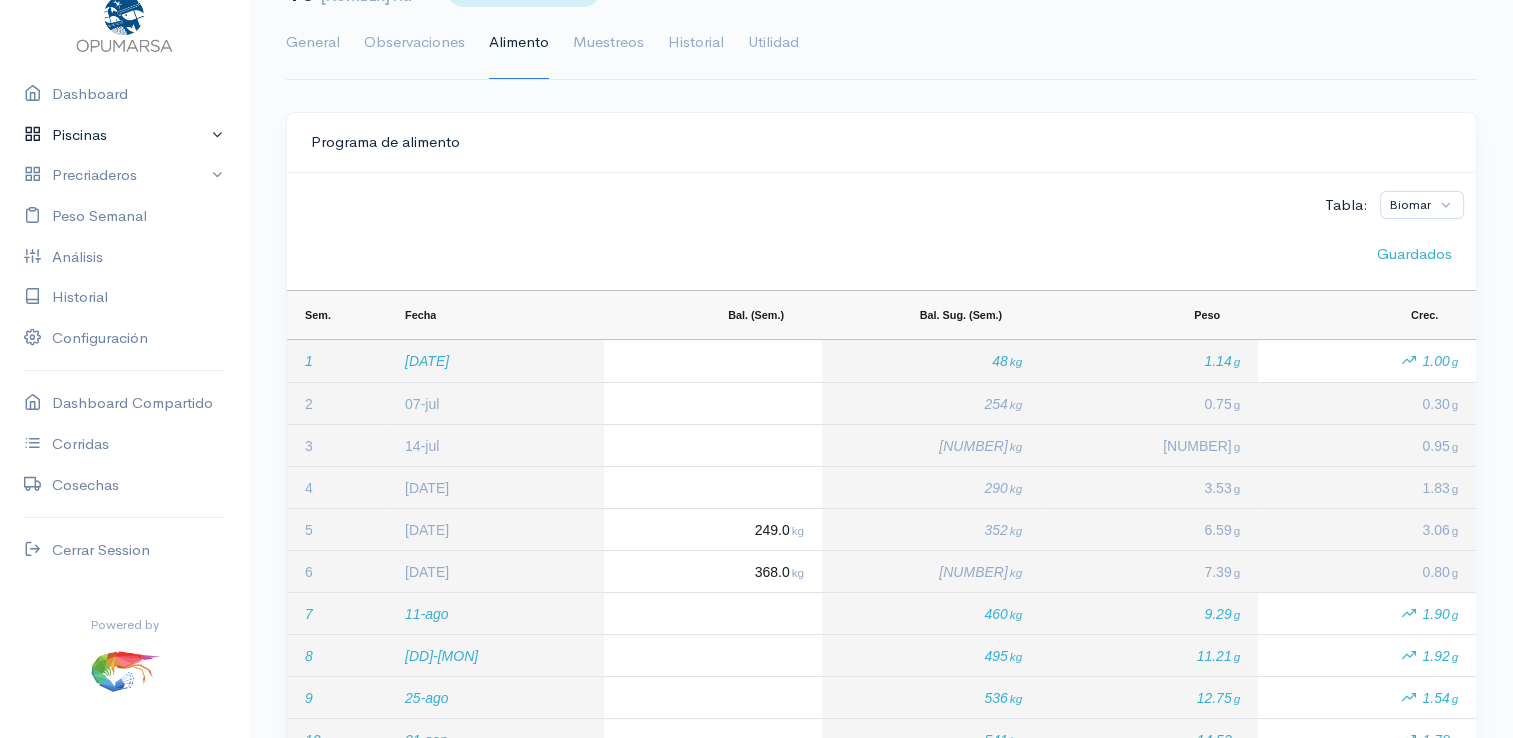 click on "Piscinas" at bounding box center [124, 135] 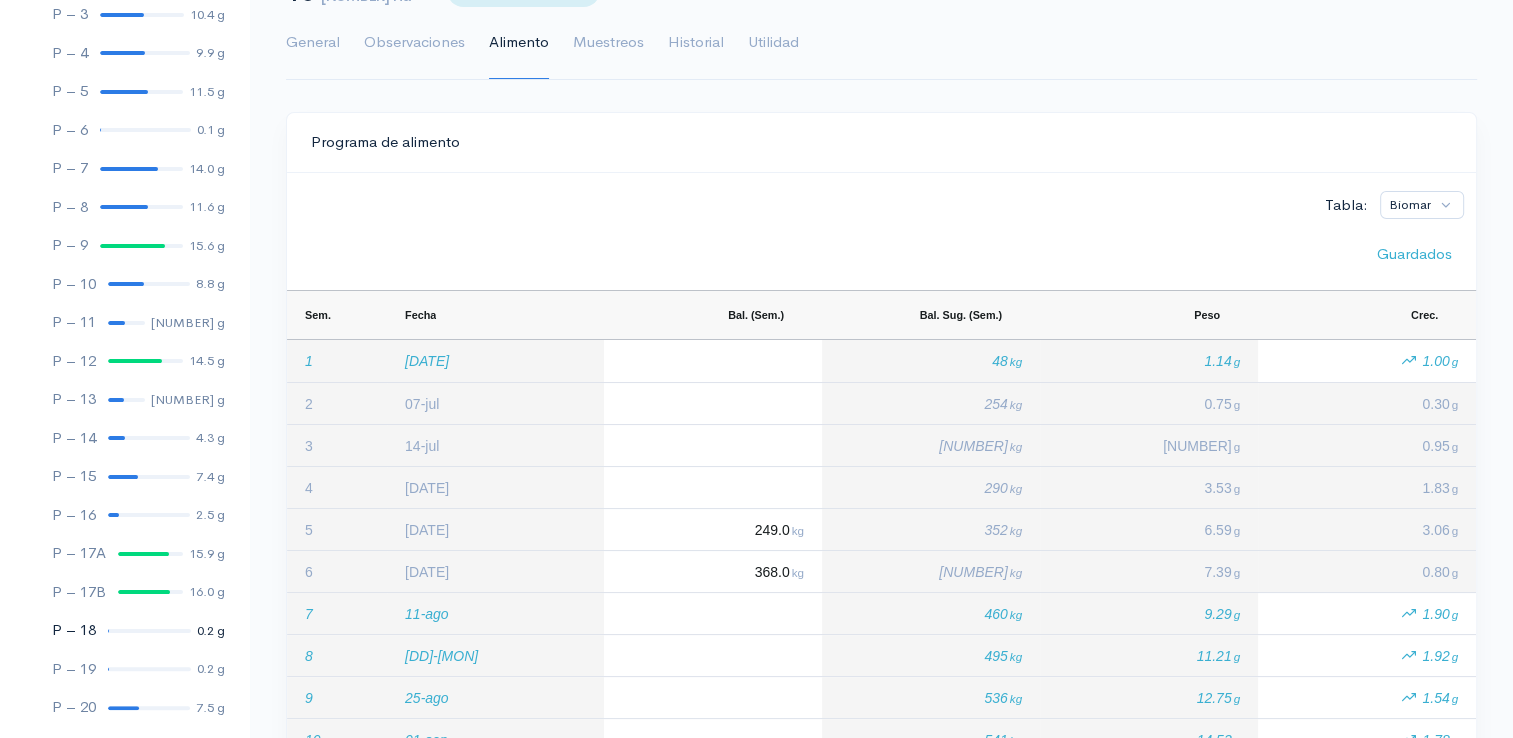 scroll, scrollTop: 361, scrollLeft: 0, axis: vertical 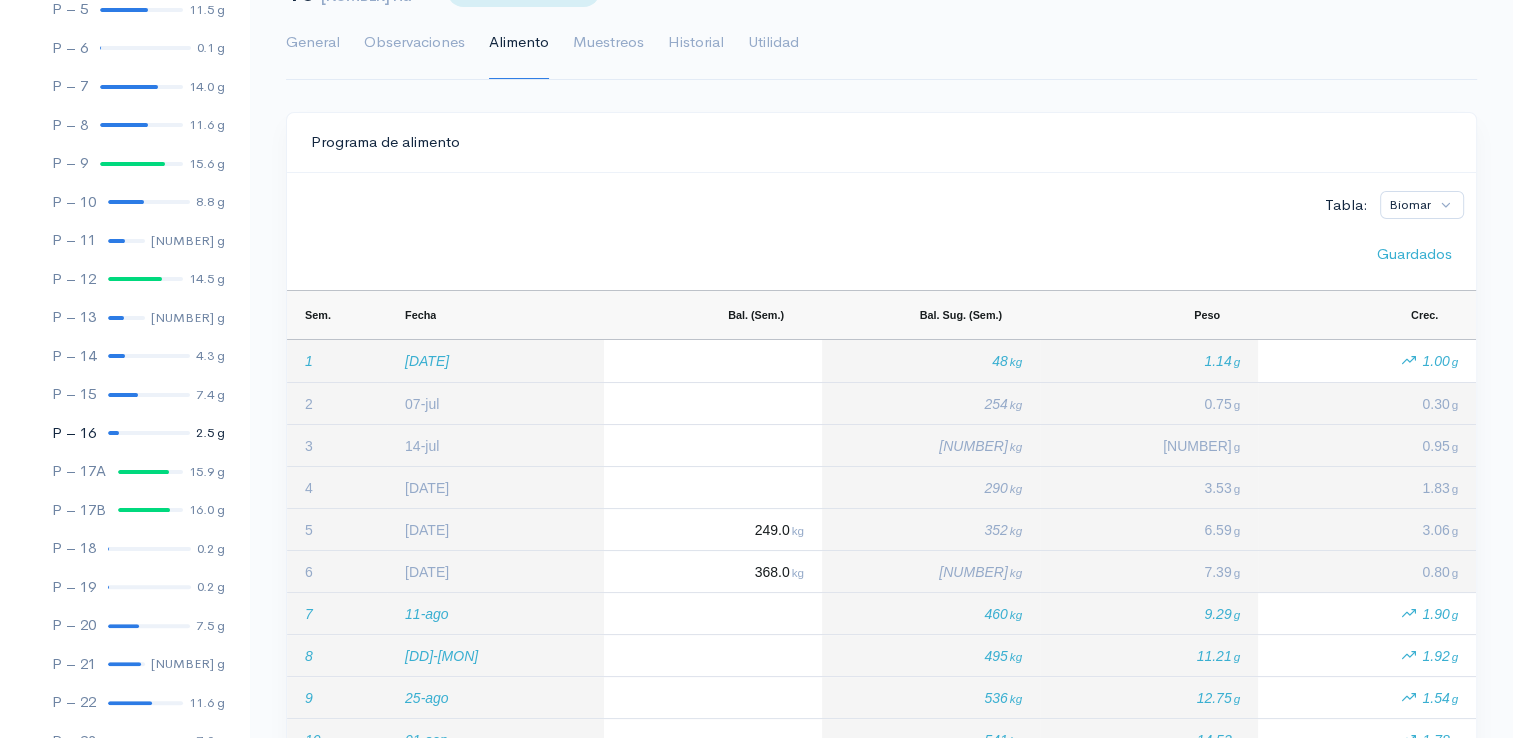 click at bounding box center (149, 433) 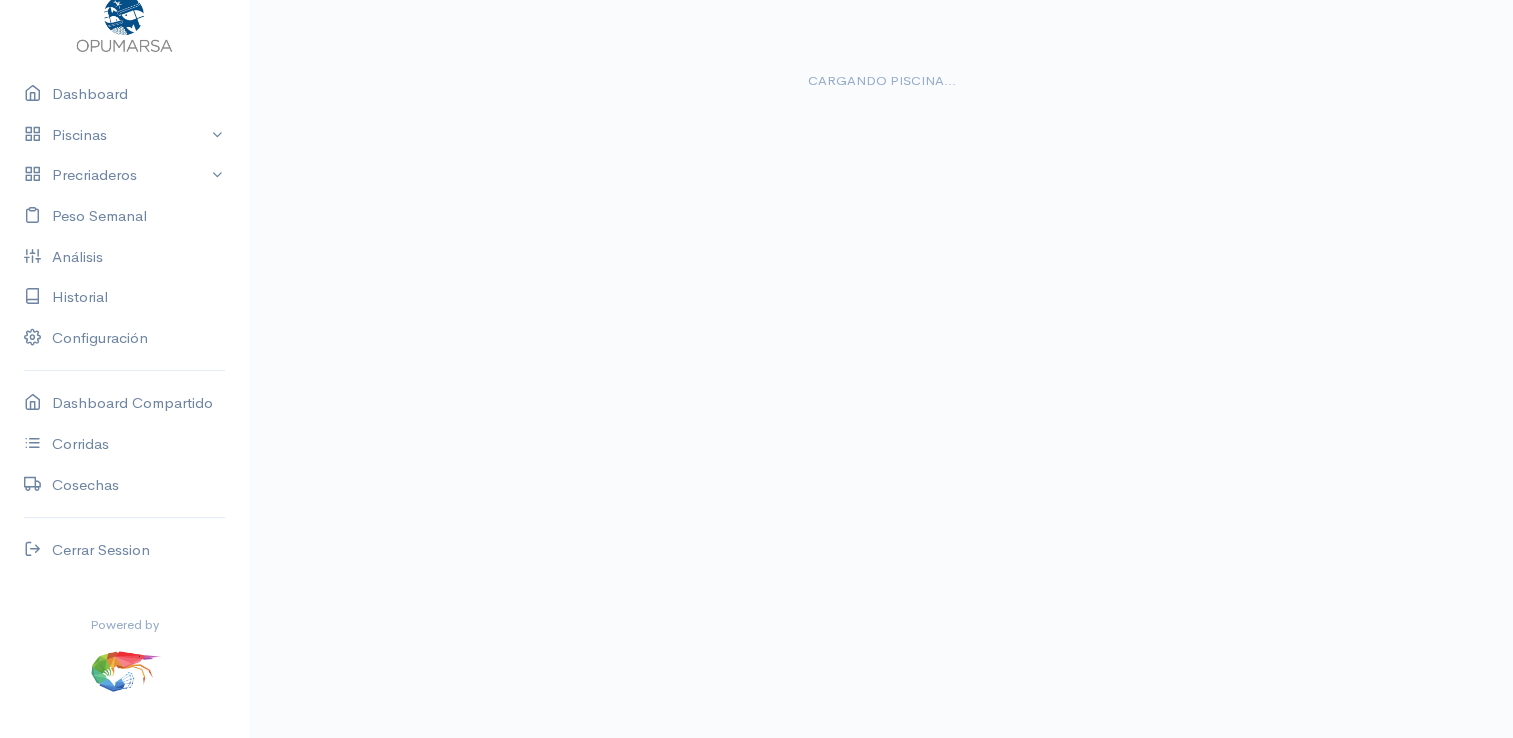 scroll, scrollTop: 107, scrollLeft: 0, axis: vertical 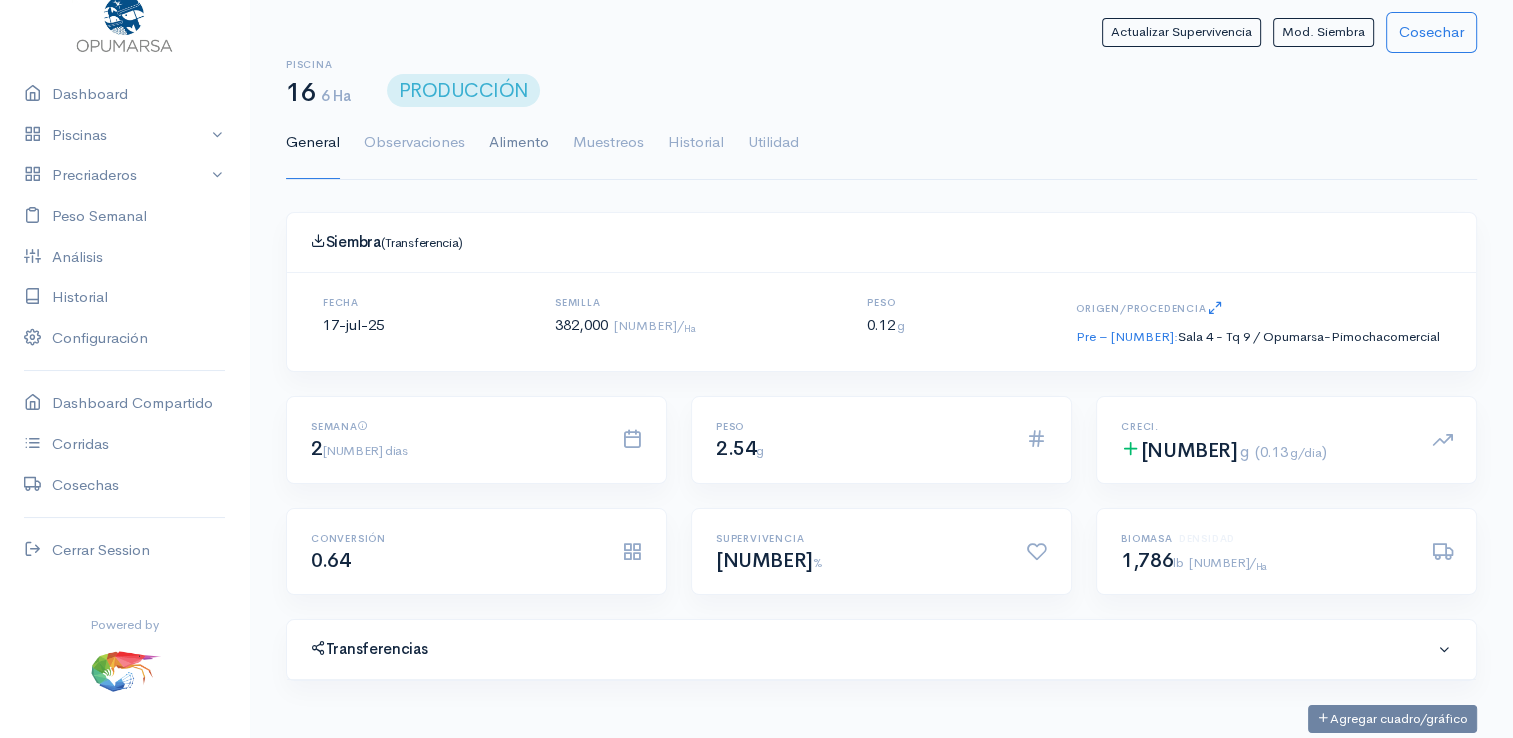 click on "Alimento" at bounding box center [519, 143] 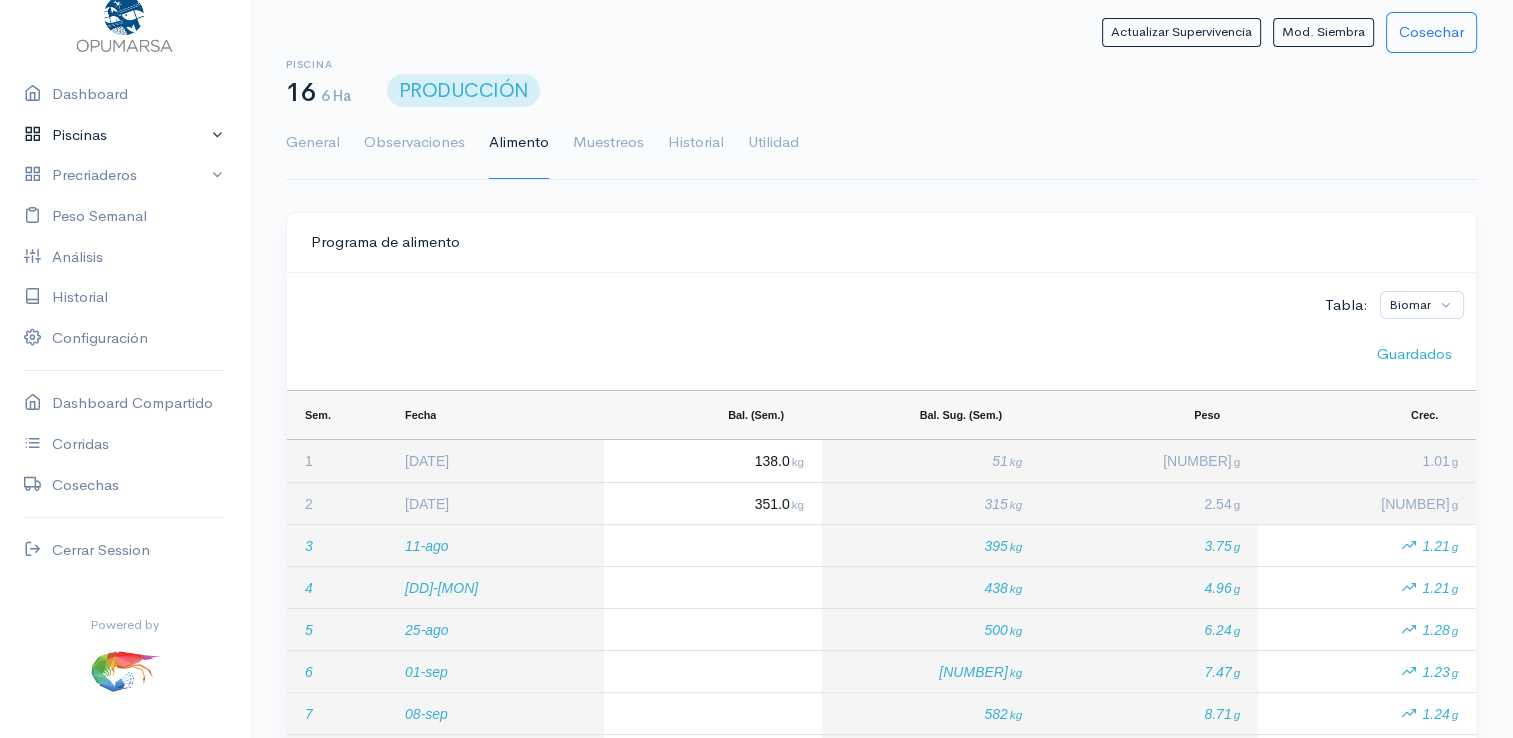 click on "Piscinas" at bounding box center (124, 135) 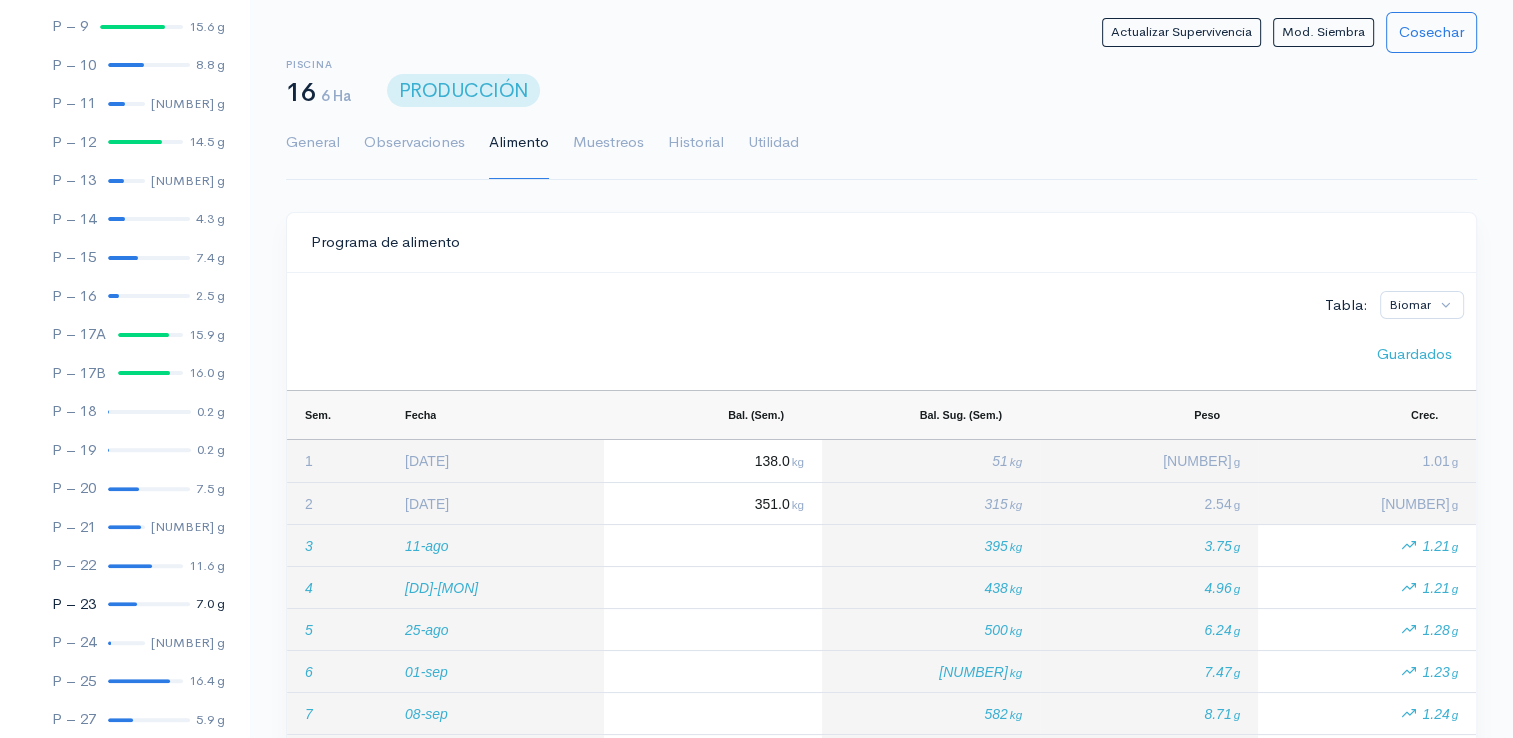 scroll, scrollTop: 561, scrollLeft: 0, axis: vertical 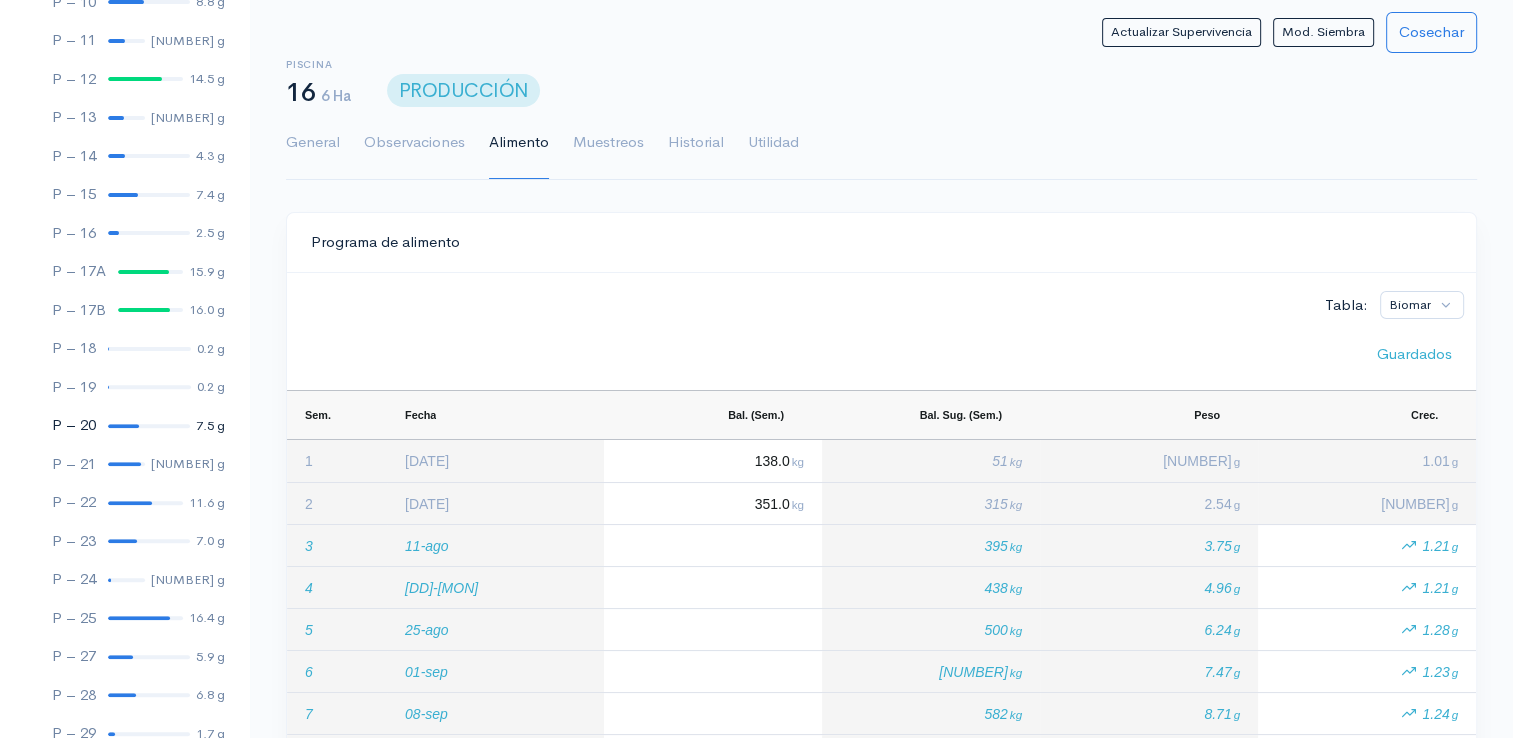 click at bounding box center [149, 426] 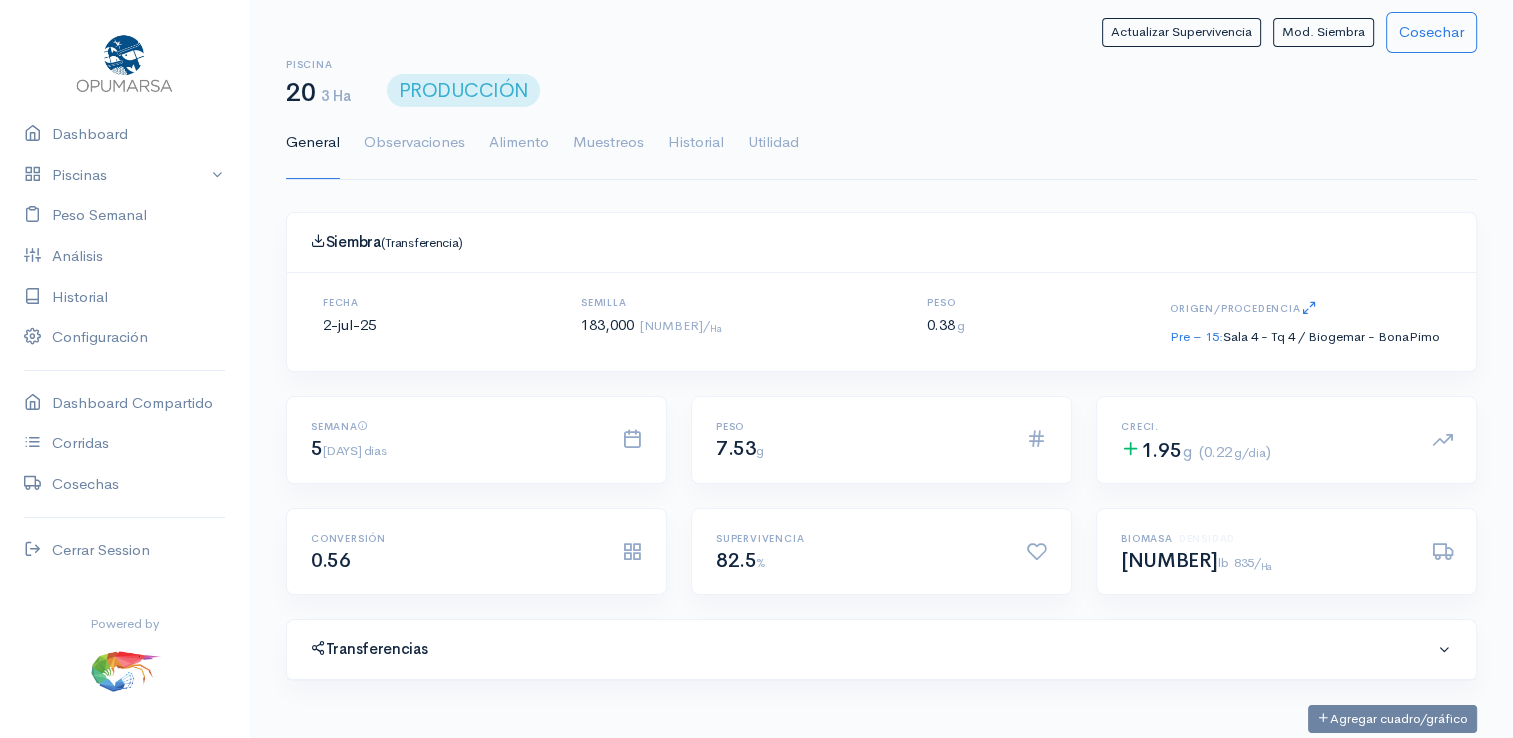 scroll, scrollTop: 61, scrollLeft: 0, axis: vertical 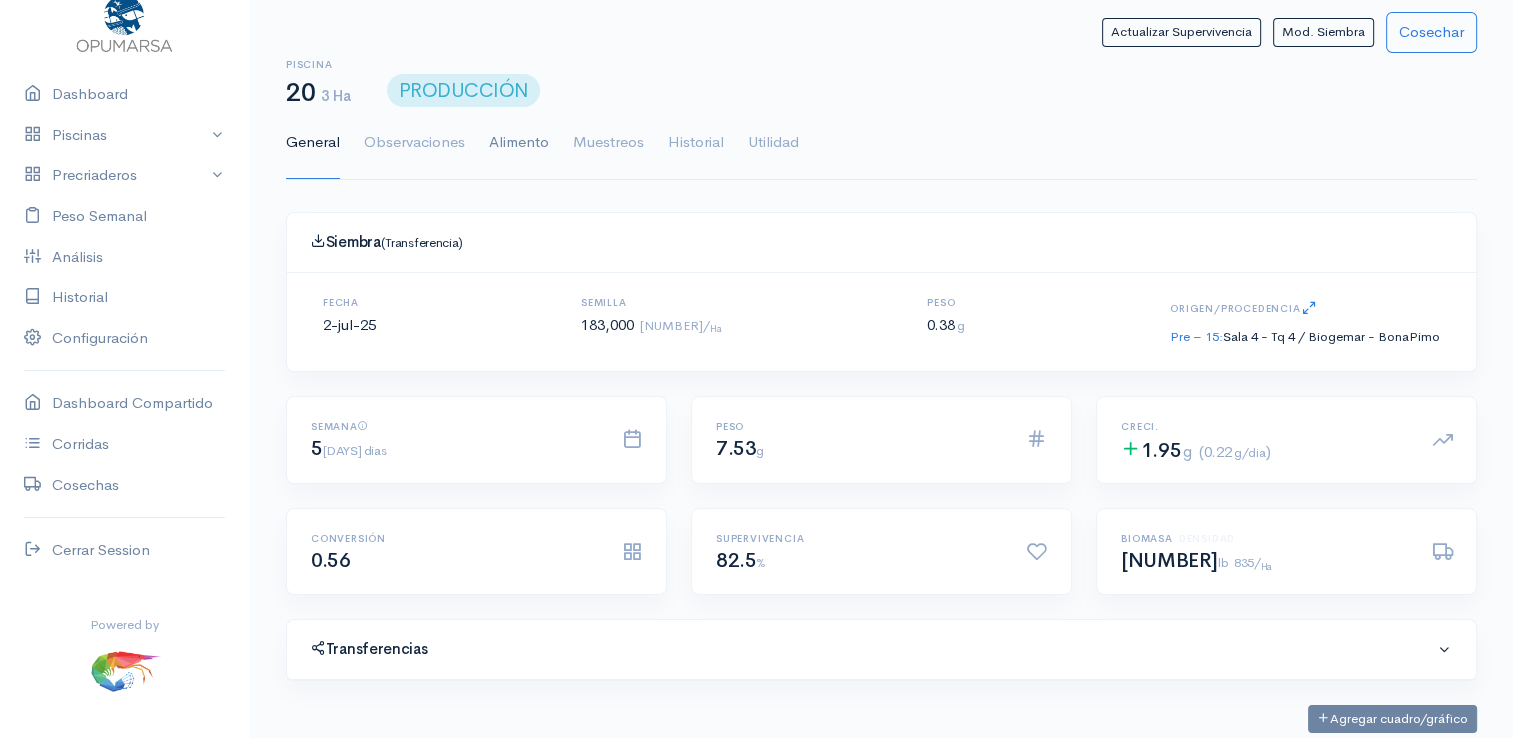 click on "Alimento" at bounding box center (519, 143) 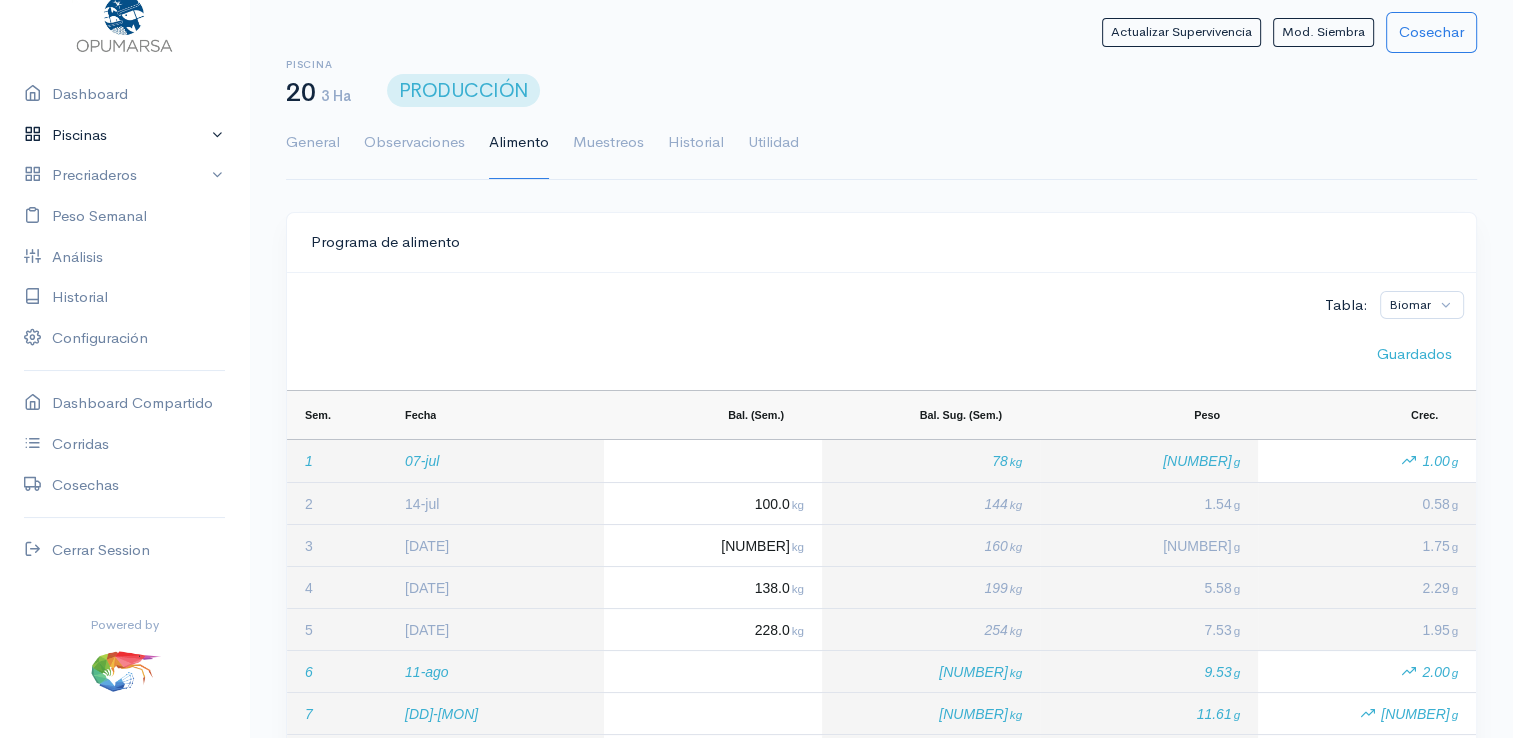 click on "Piscinas" at bounding box center [124, 135] 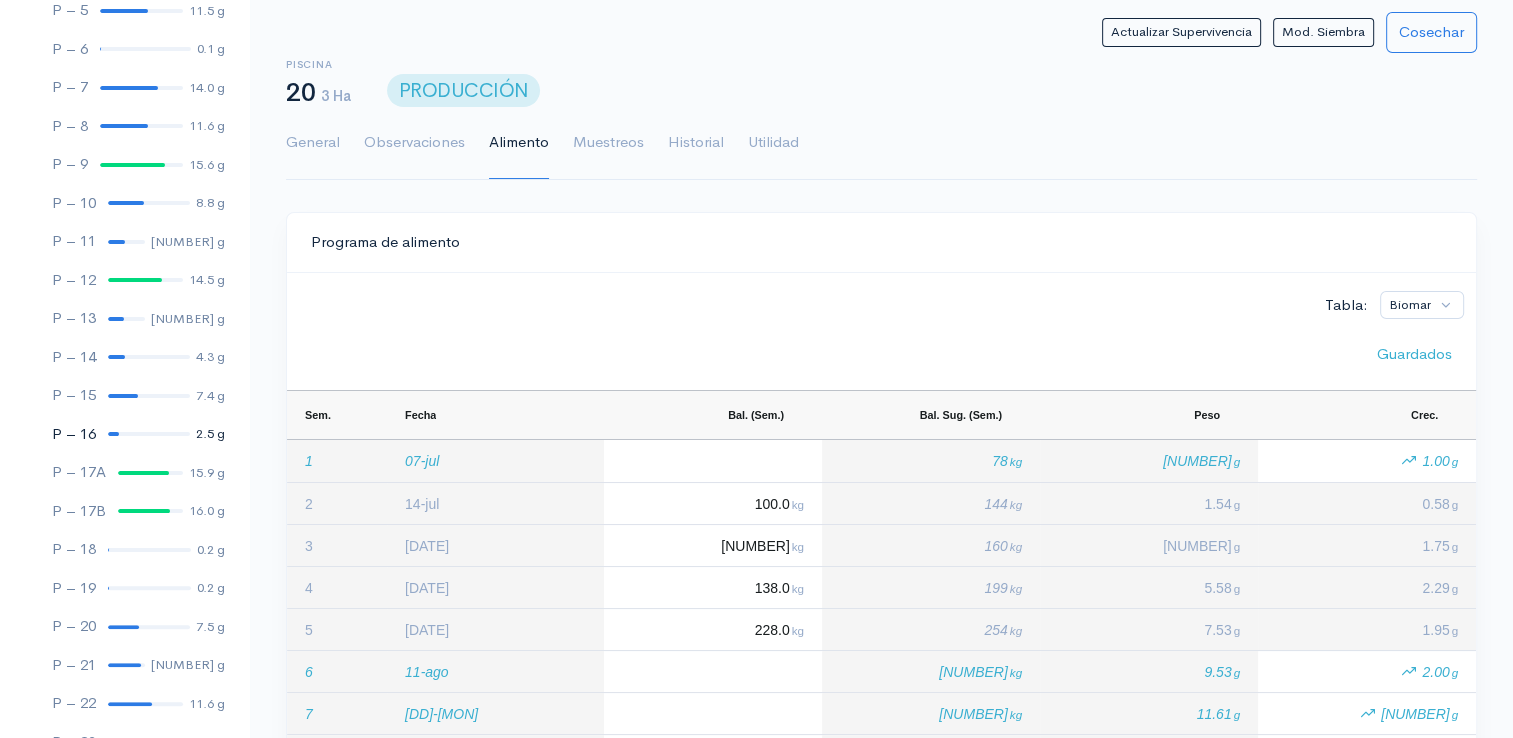 scroll, scrollTop: 361, scrollLeft: 0, axis: vertical 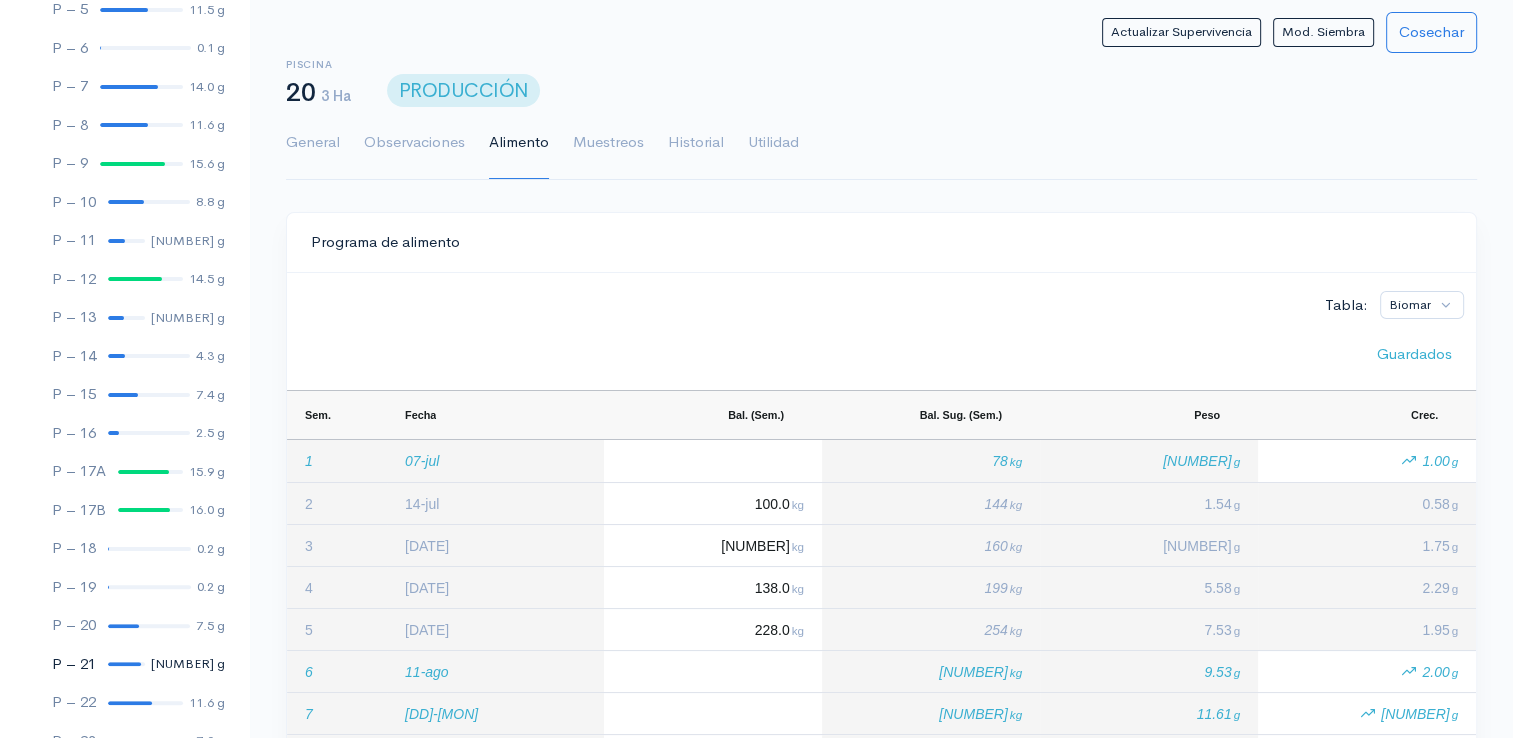 click at bounding box center (124, 664) 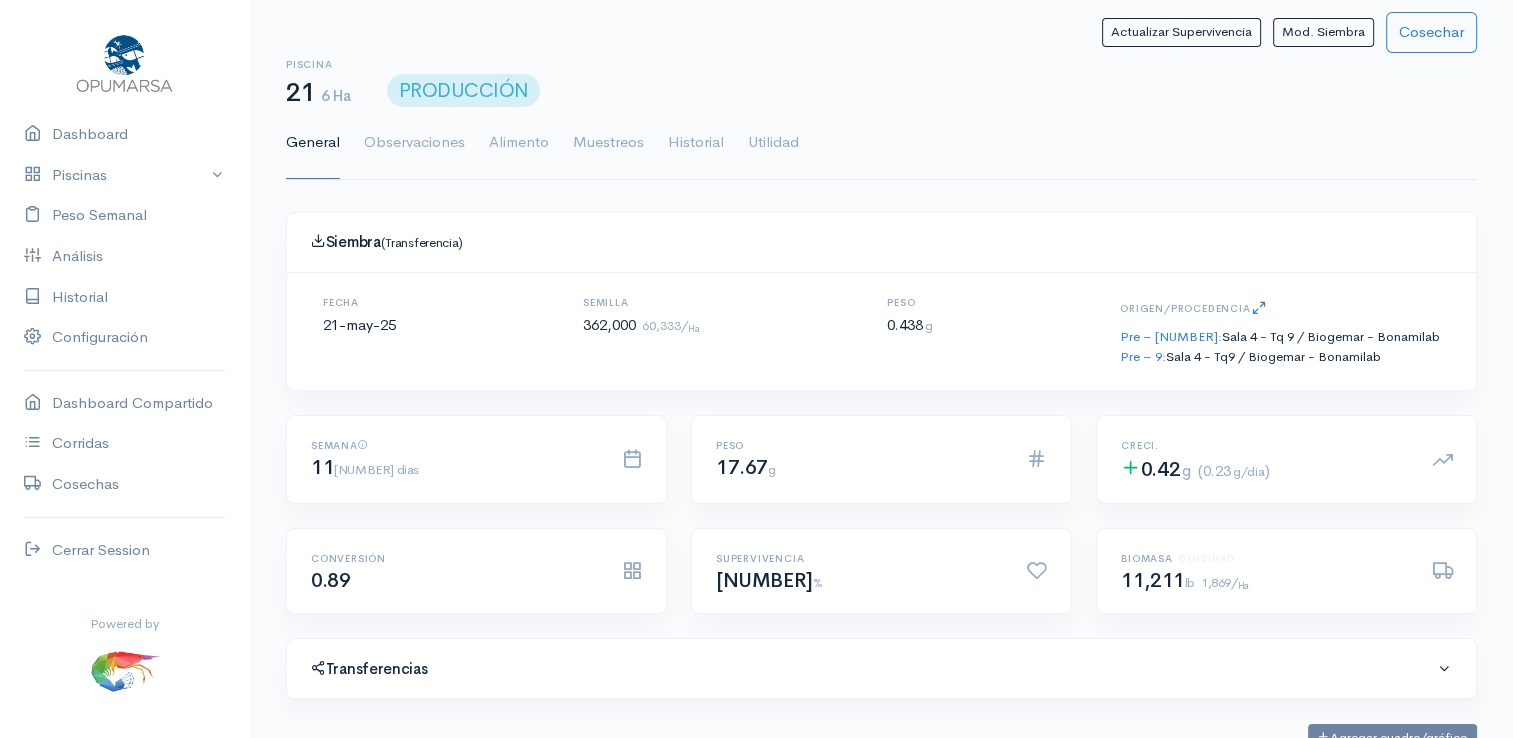 scroll, scrollTop: 61, scrollLeft: 0, axis: vertical 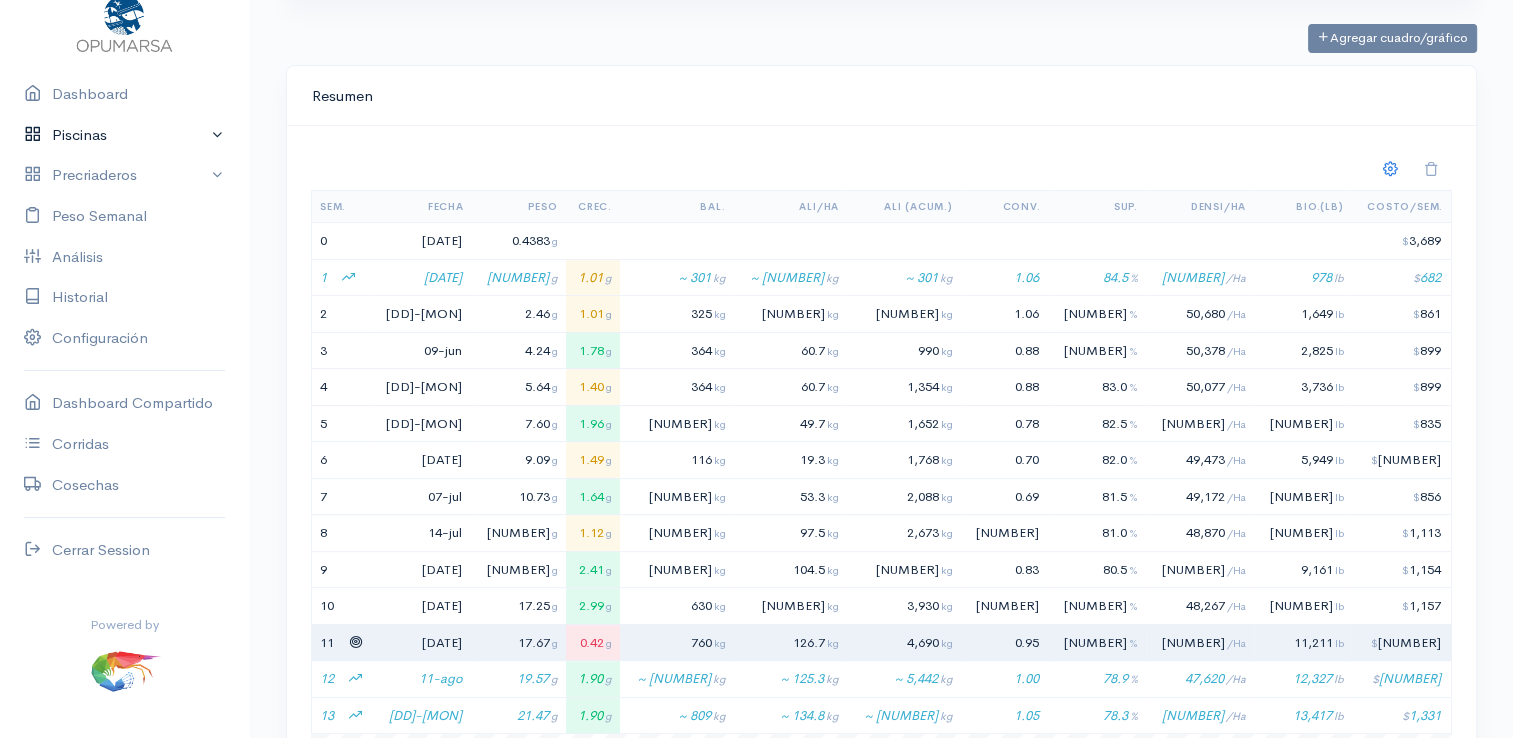 click on "Piscinas" at bounding box center (124, 135) 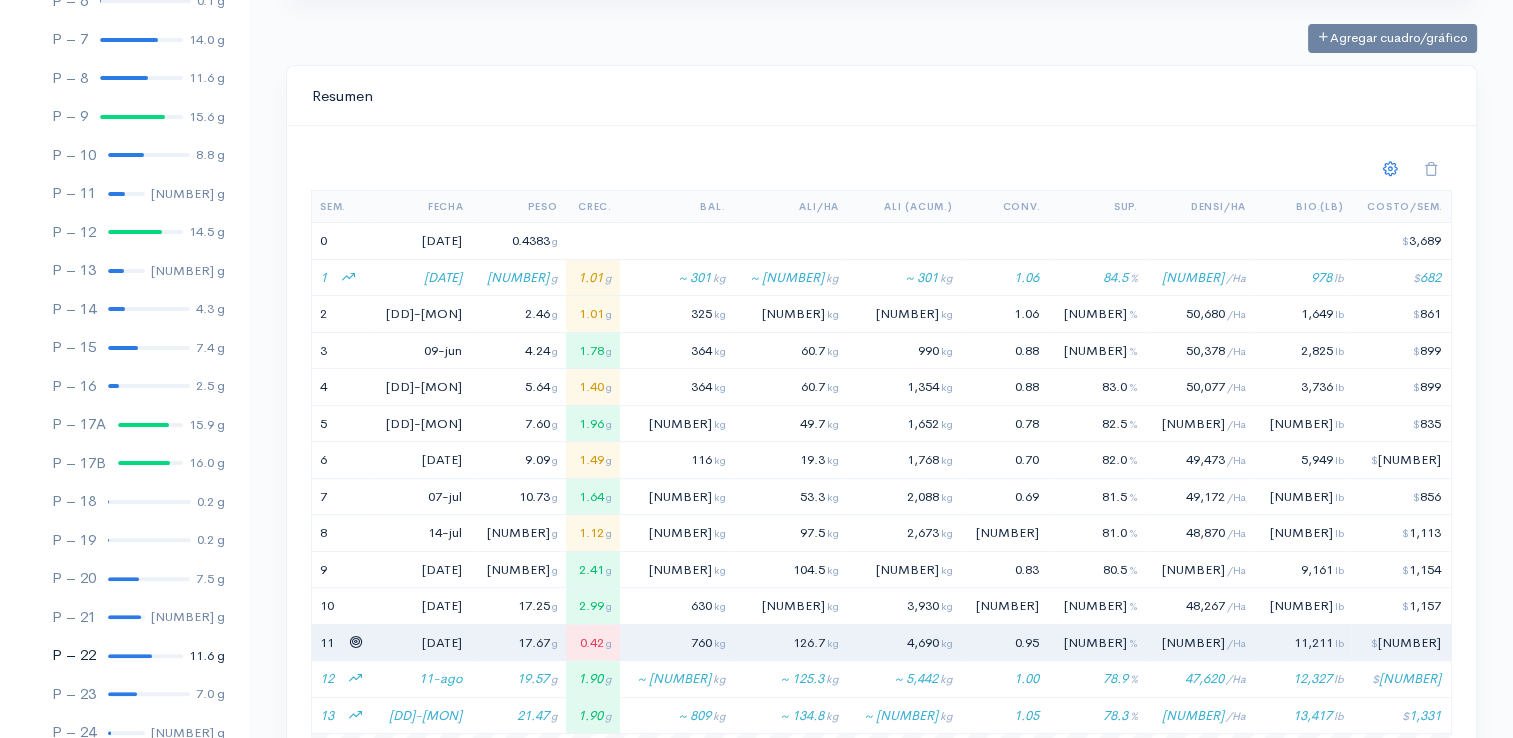 scroll, scrollTop: 561, scrollLeft: 0, axis: vertical 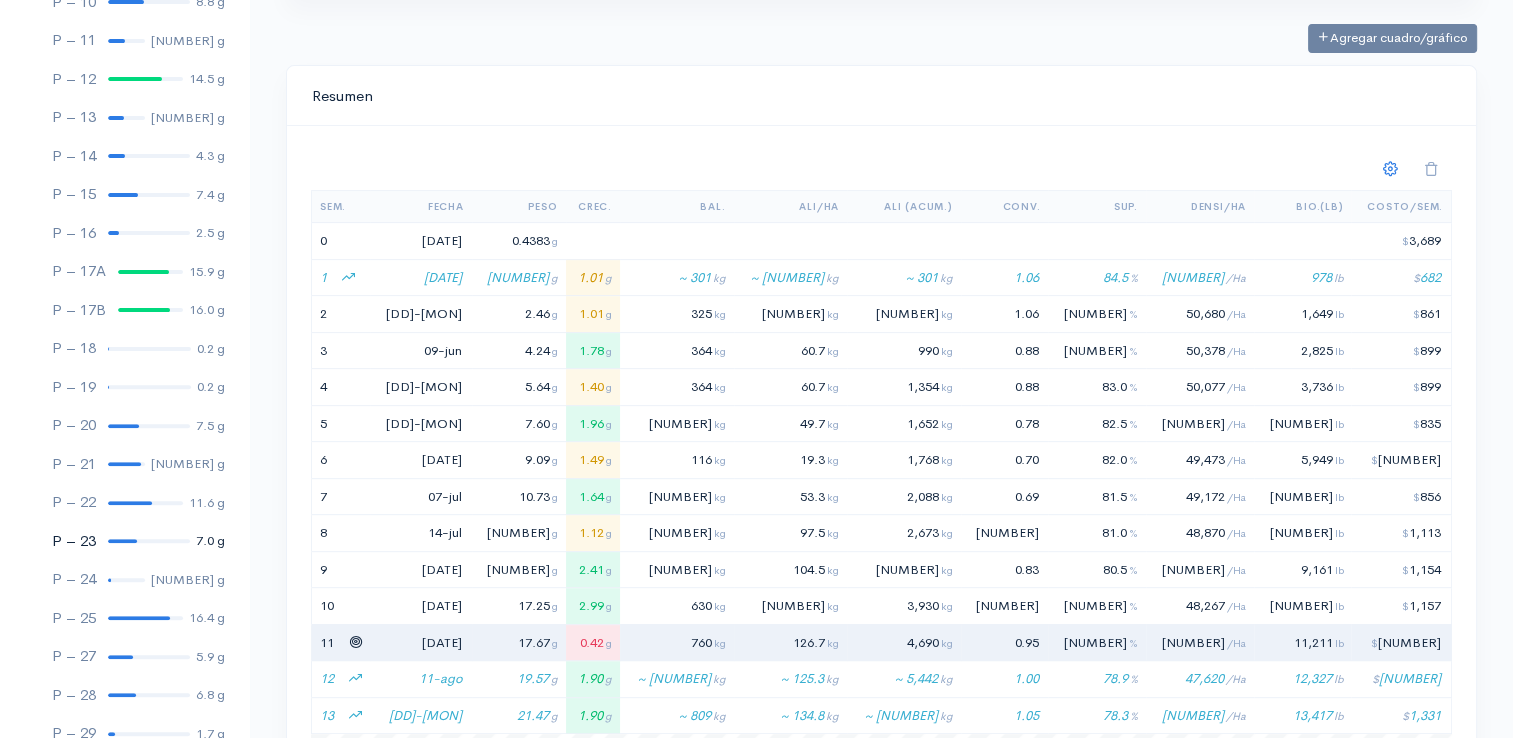 click at bounding box center [122, 541] 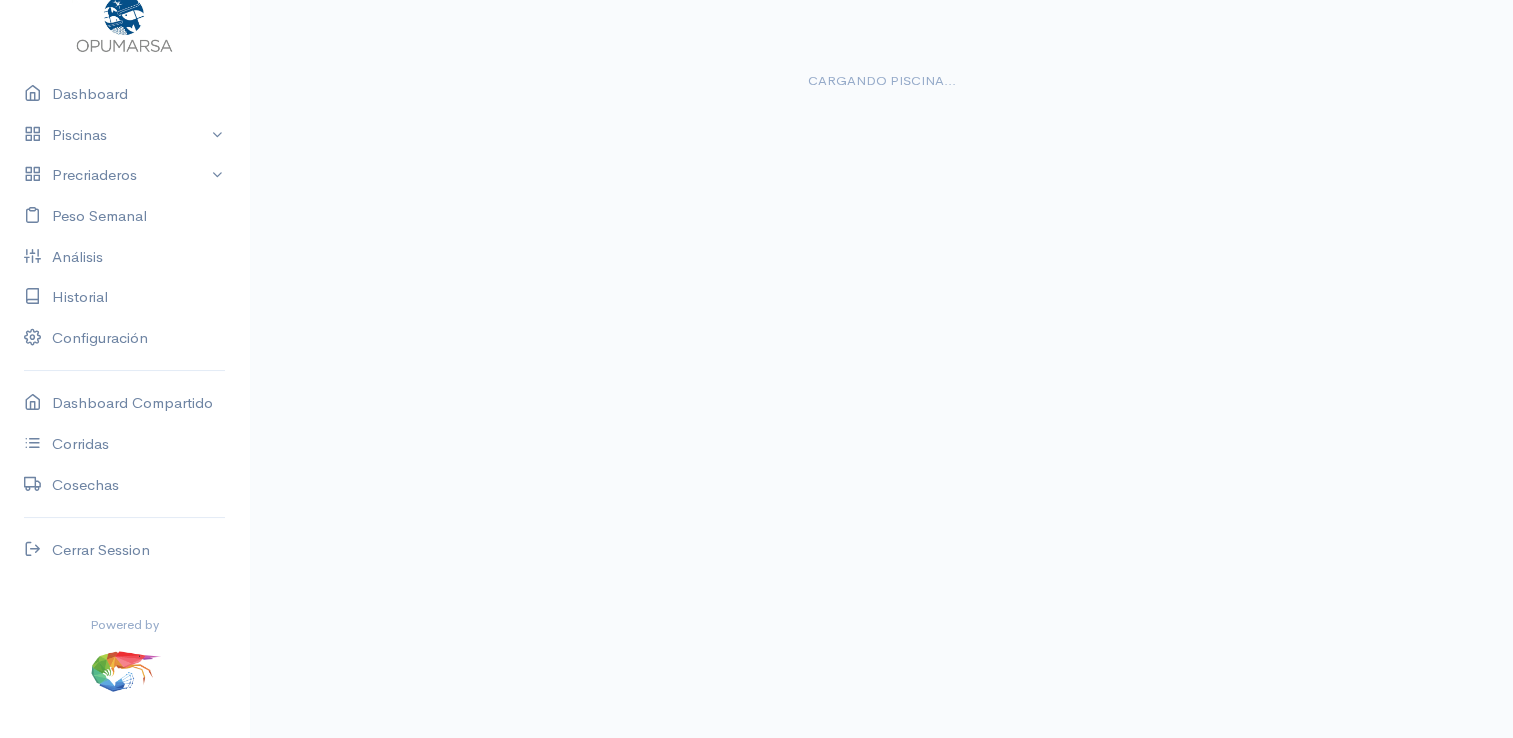 scroll, scrollTop: 0, scrollLeft: 0, axis: both 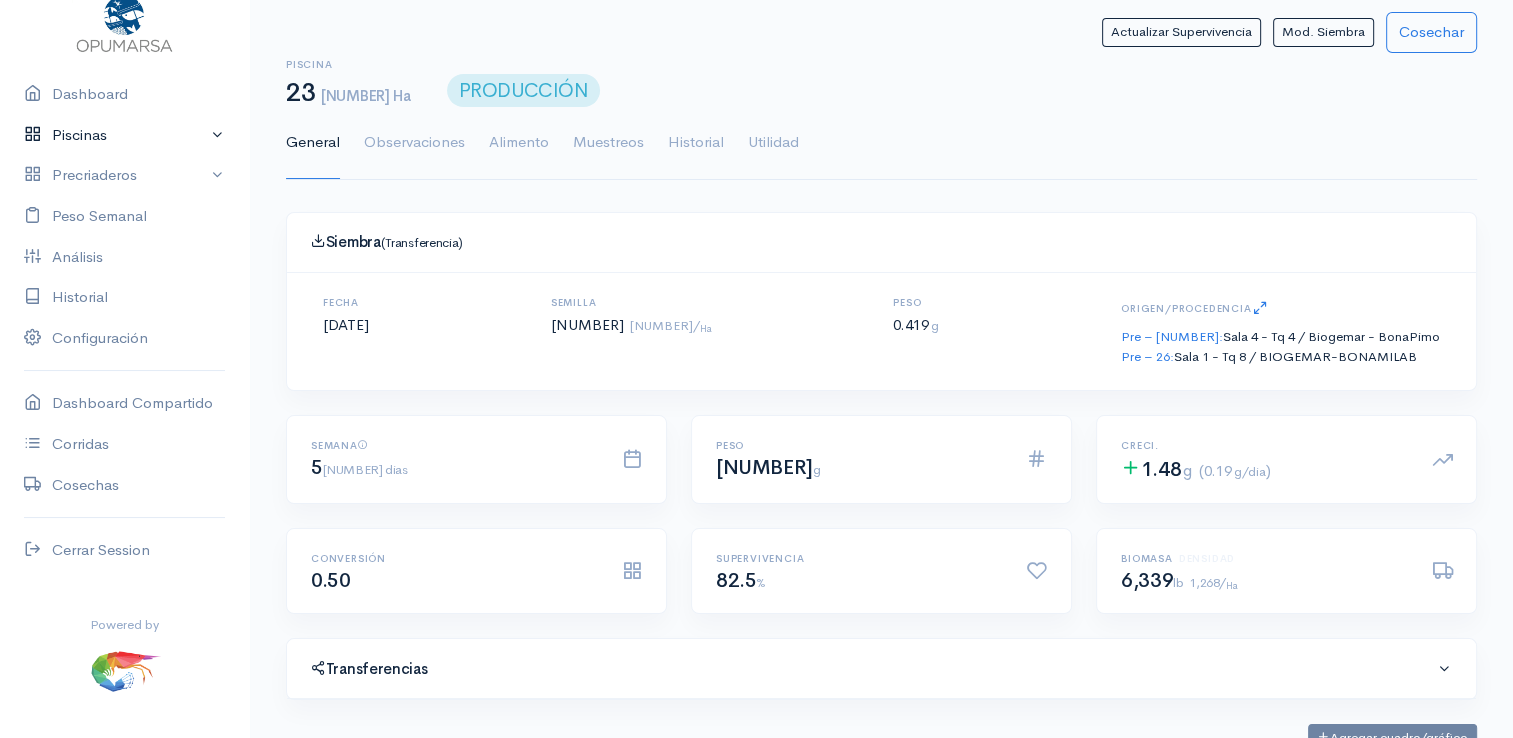 click on "Piscinas" at bounding box center [124, 135] 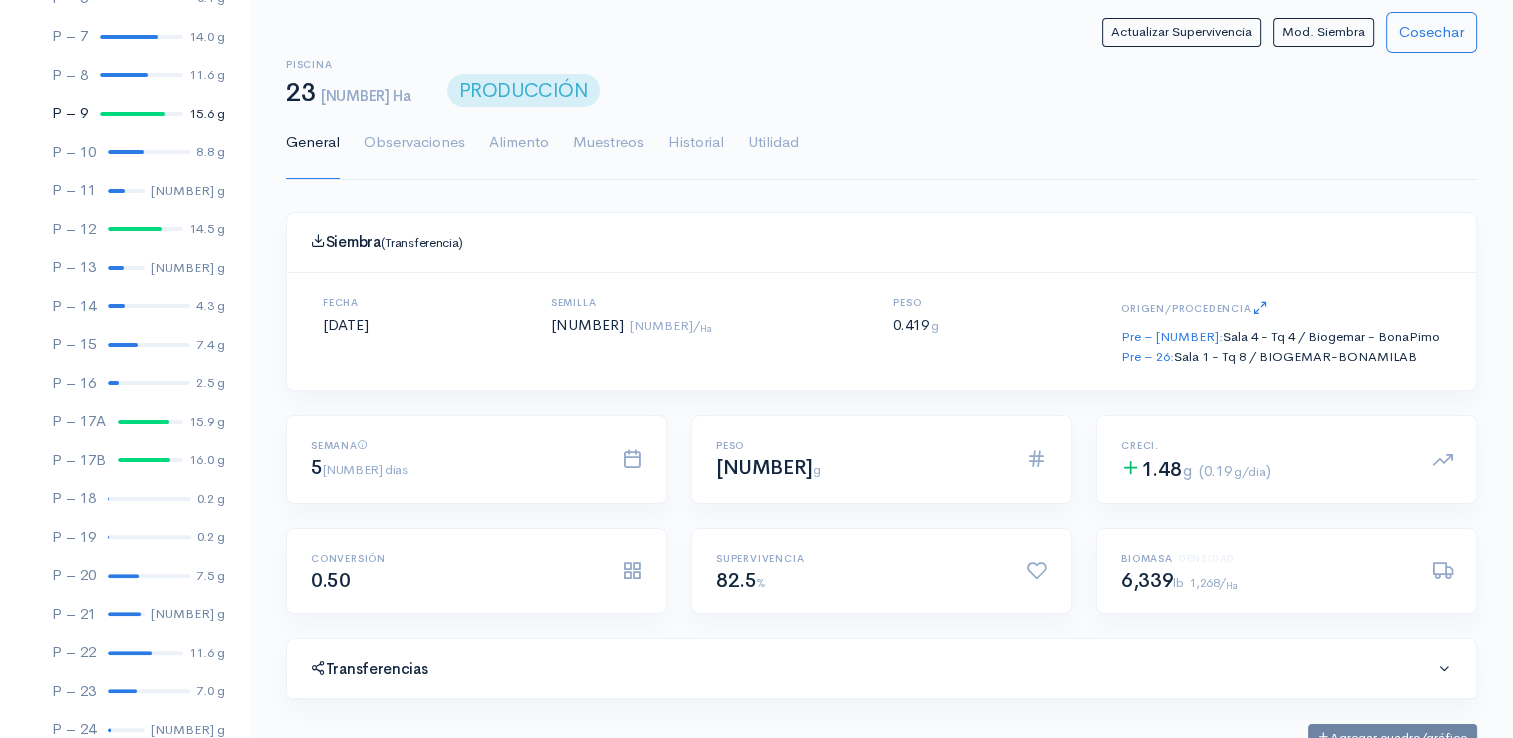 scroll, scrollTop: 461, scrollLeft: 0, axis: vertical 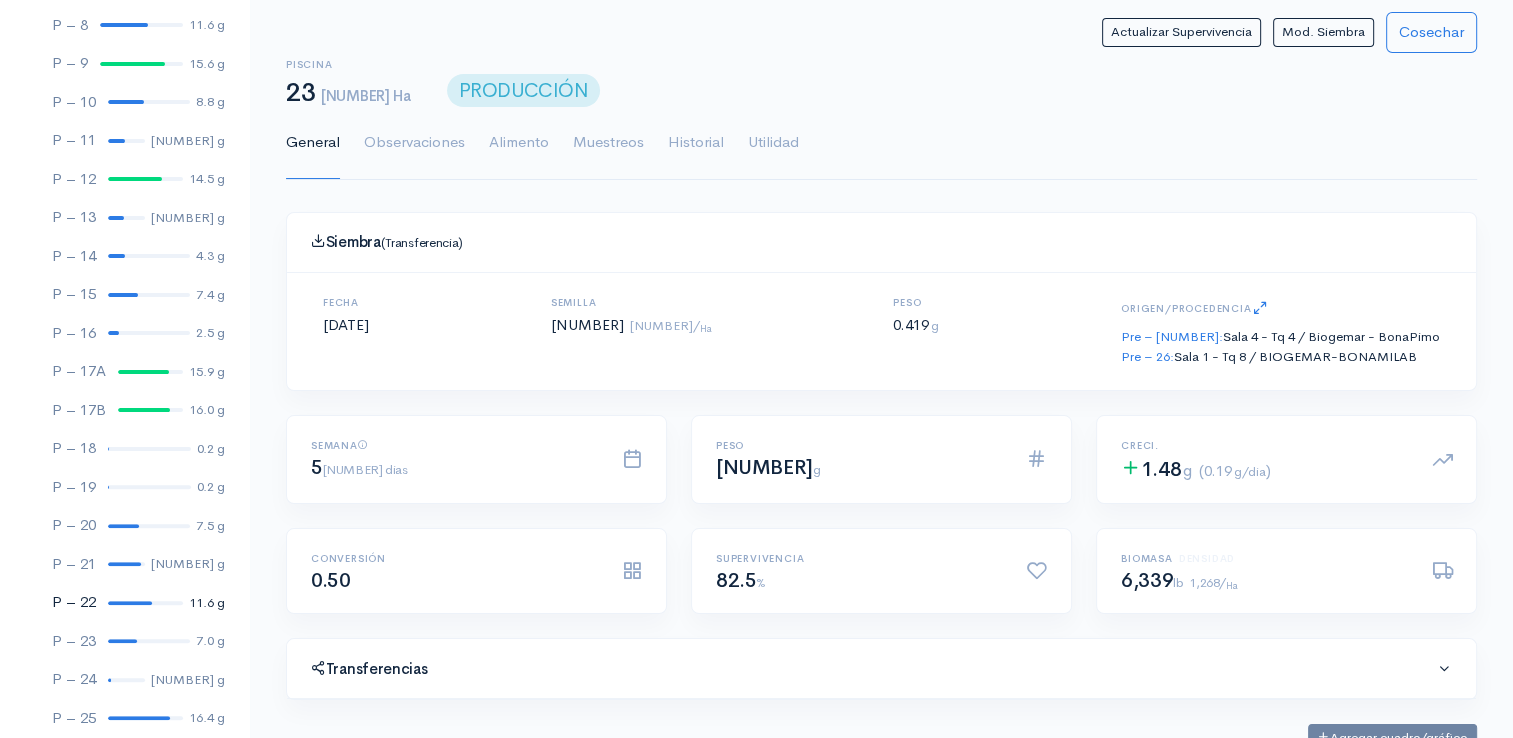 click at bounding box center (145, 603) 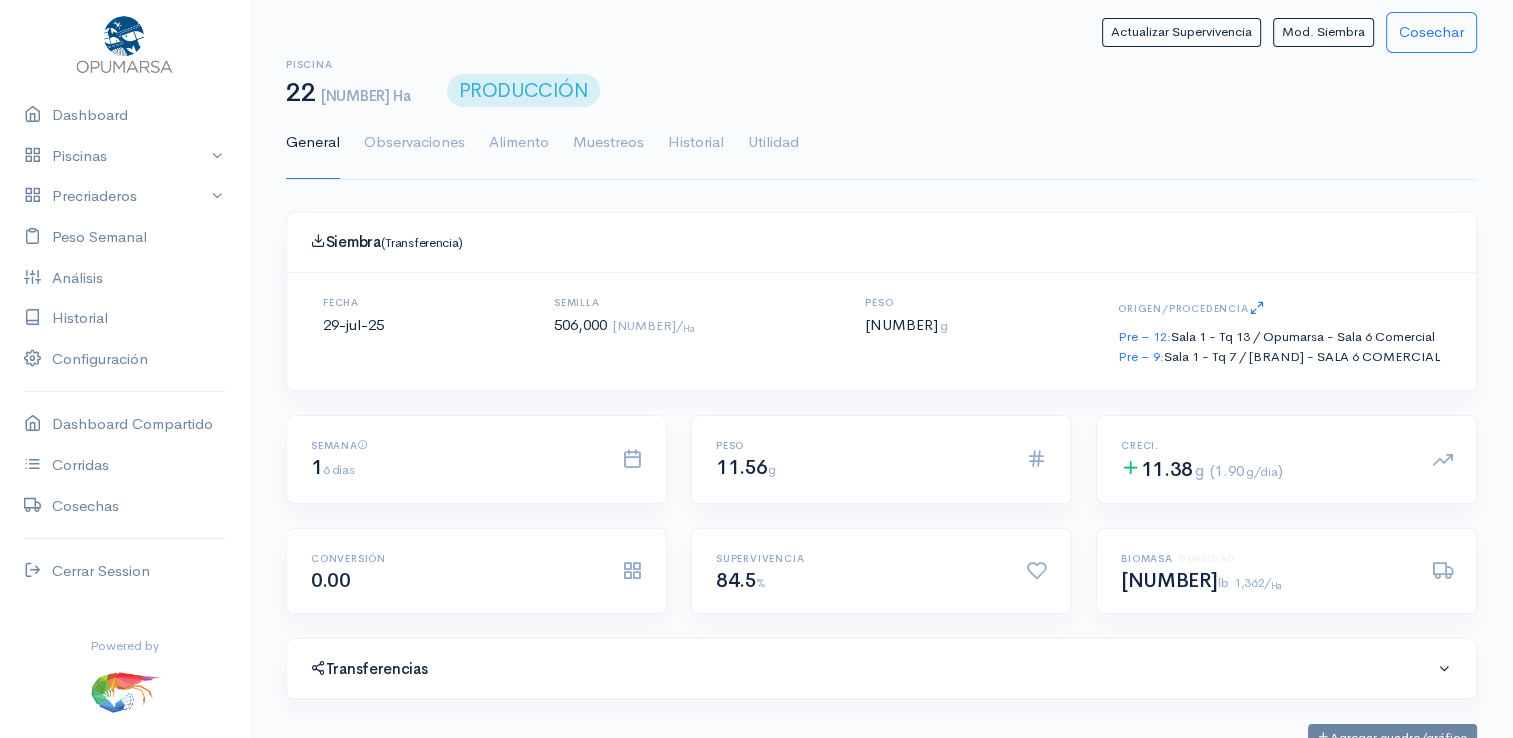 scroll, scrollTop: 61, scrollLeft: 0, axis: vertical 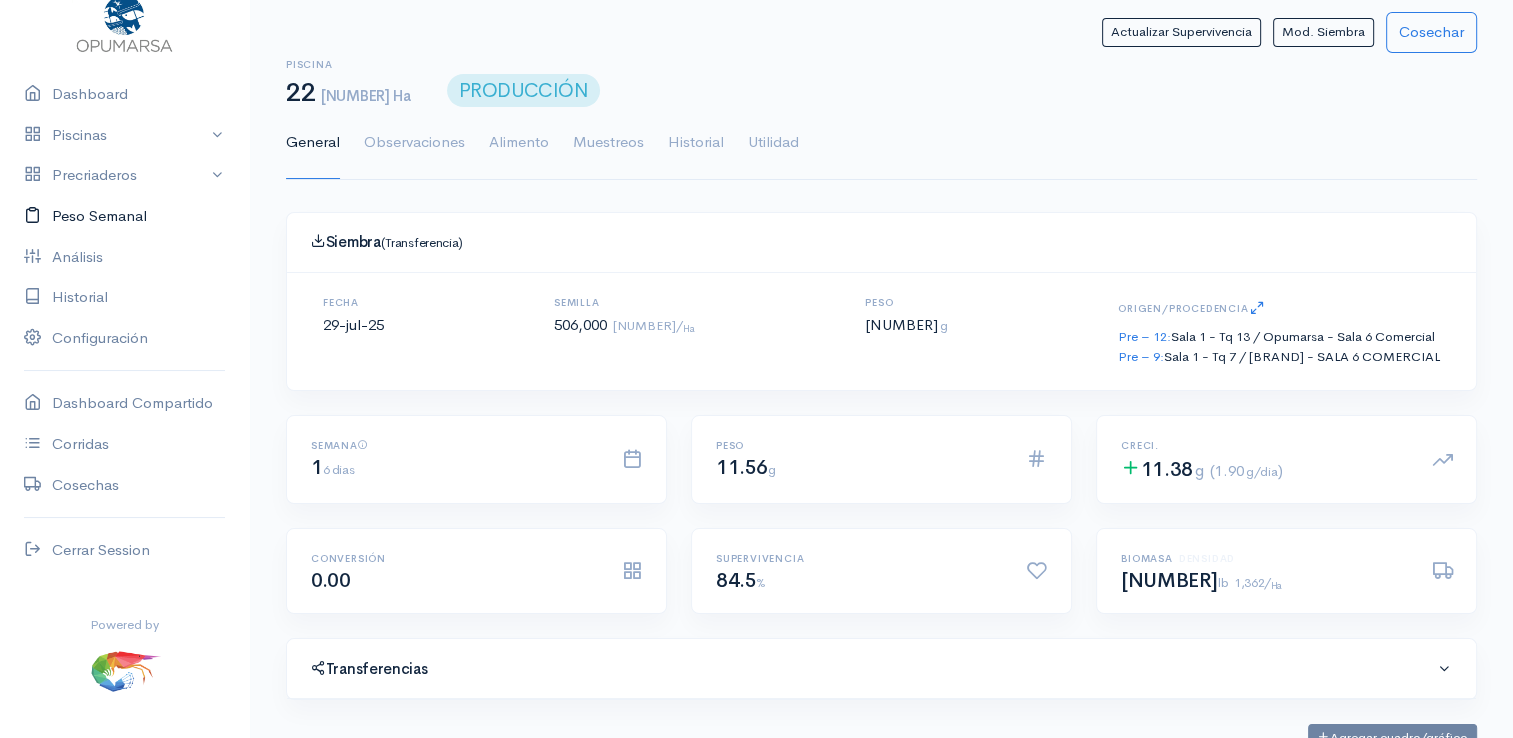click on "Peso Semanal" at bounding box center [124, 216] 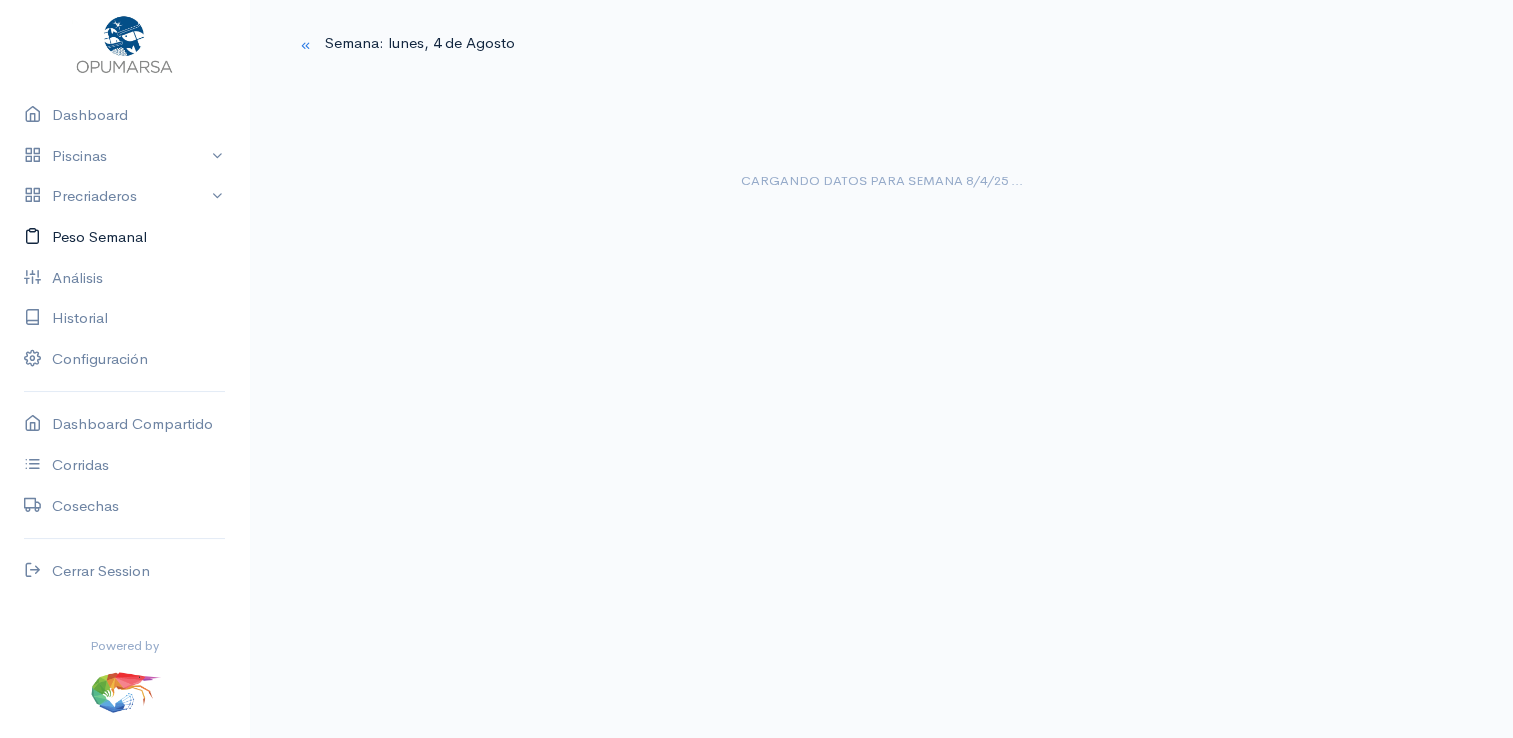 scroll, scrollTop: 61, scrollLeft: 0, axis: vertical 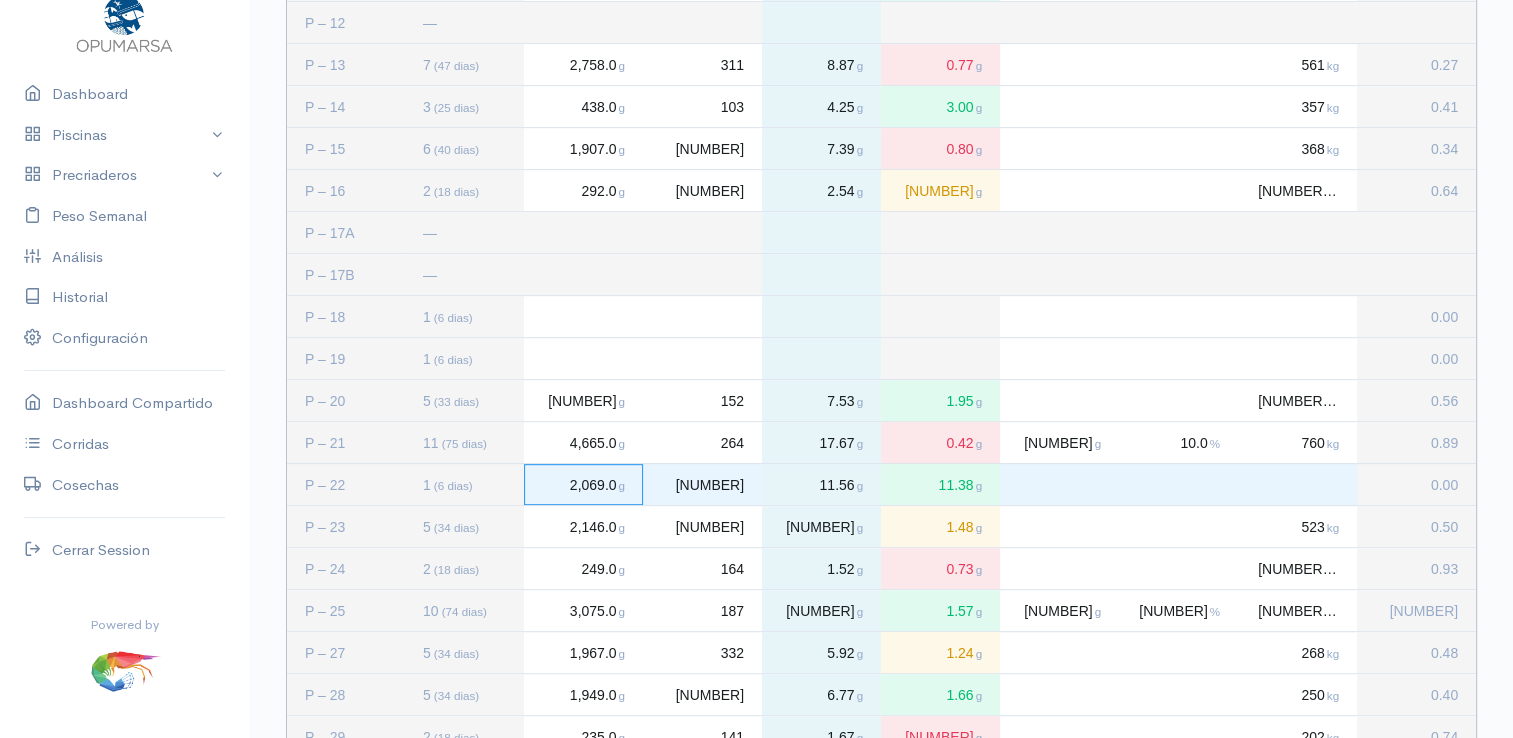 click on "2,069.0 g" 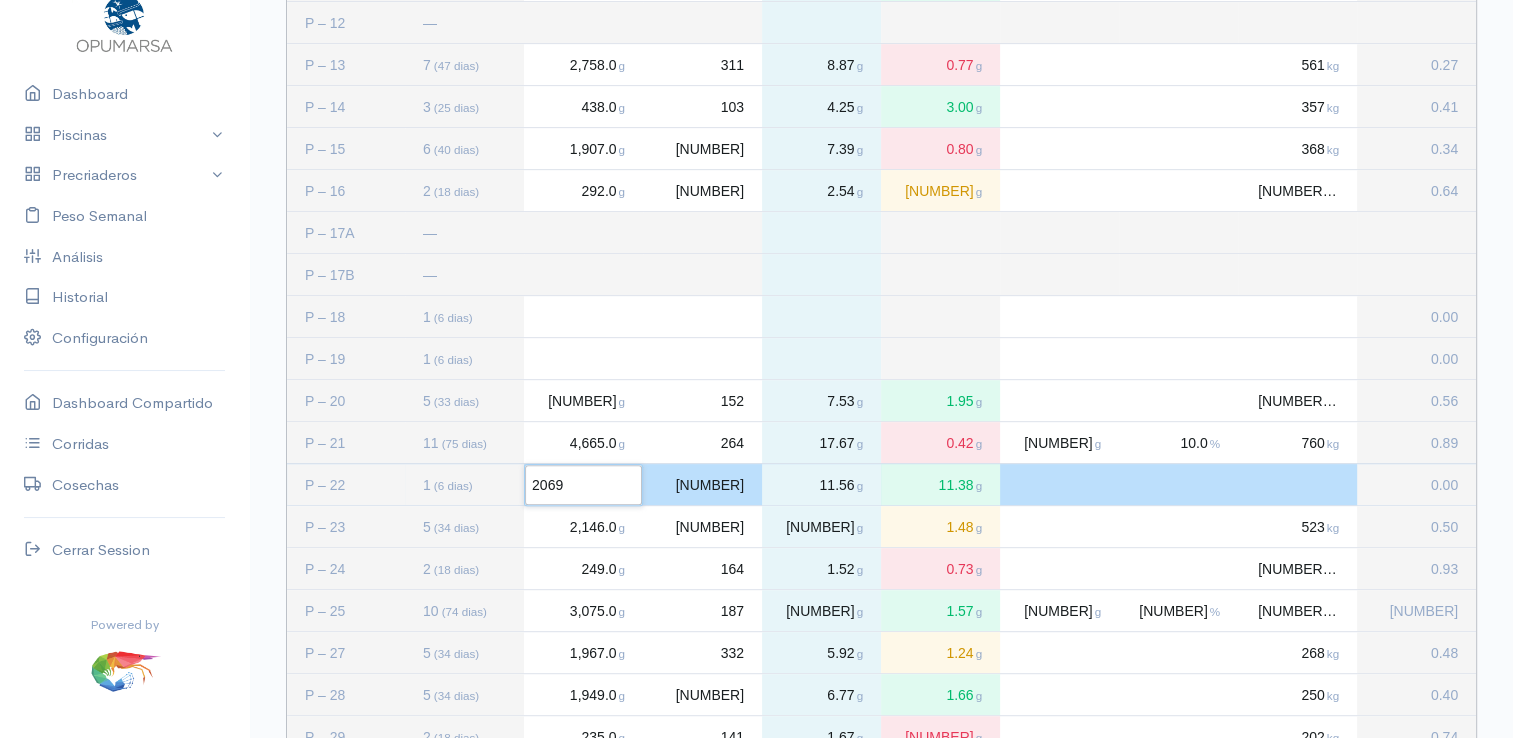 type 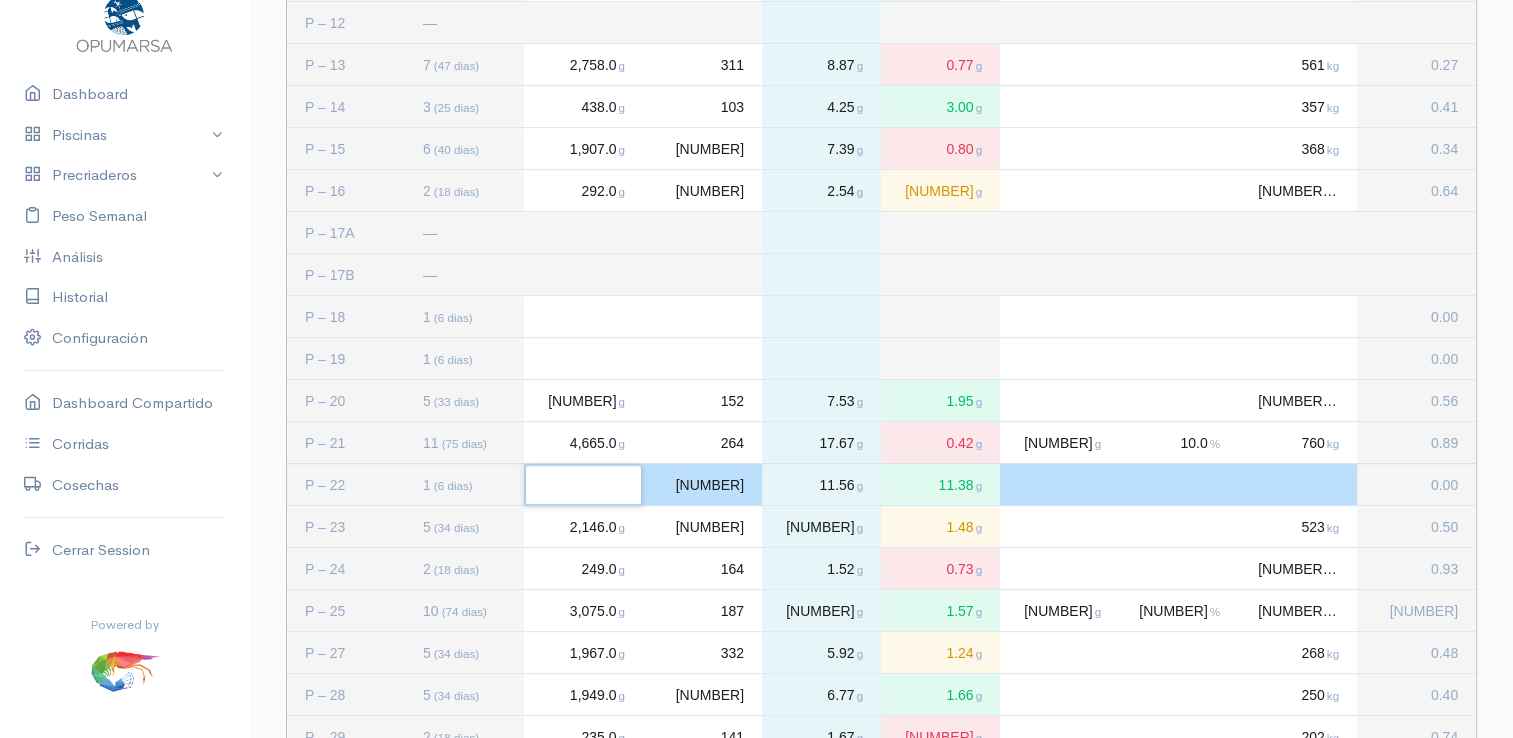 click on "[NUMBER]" 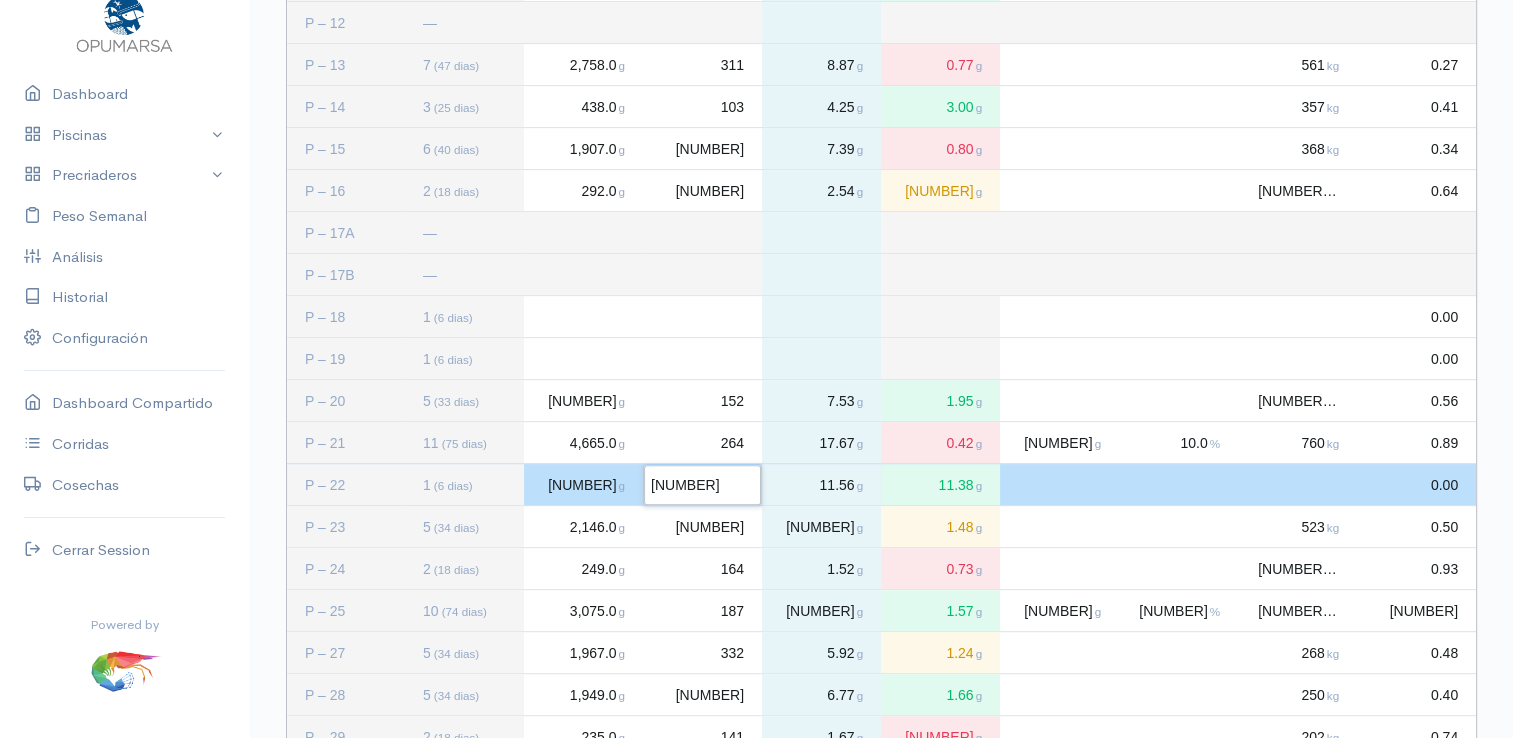 type 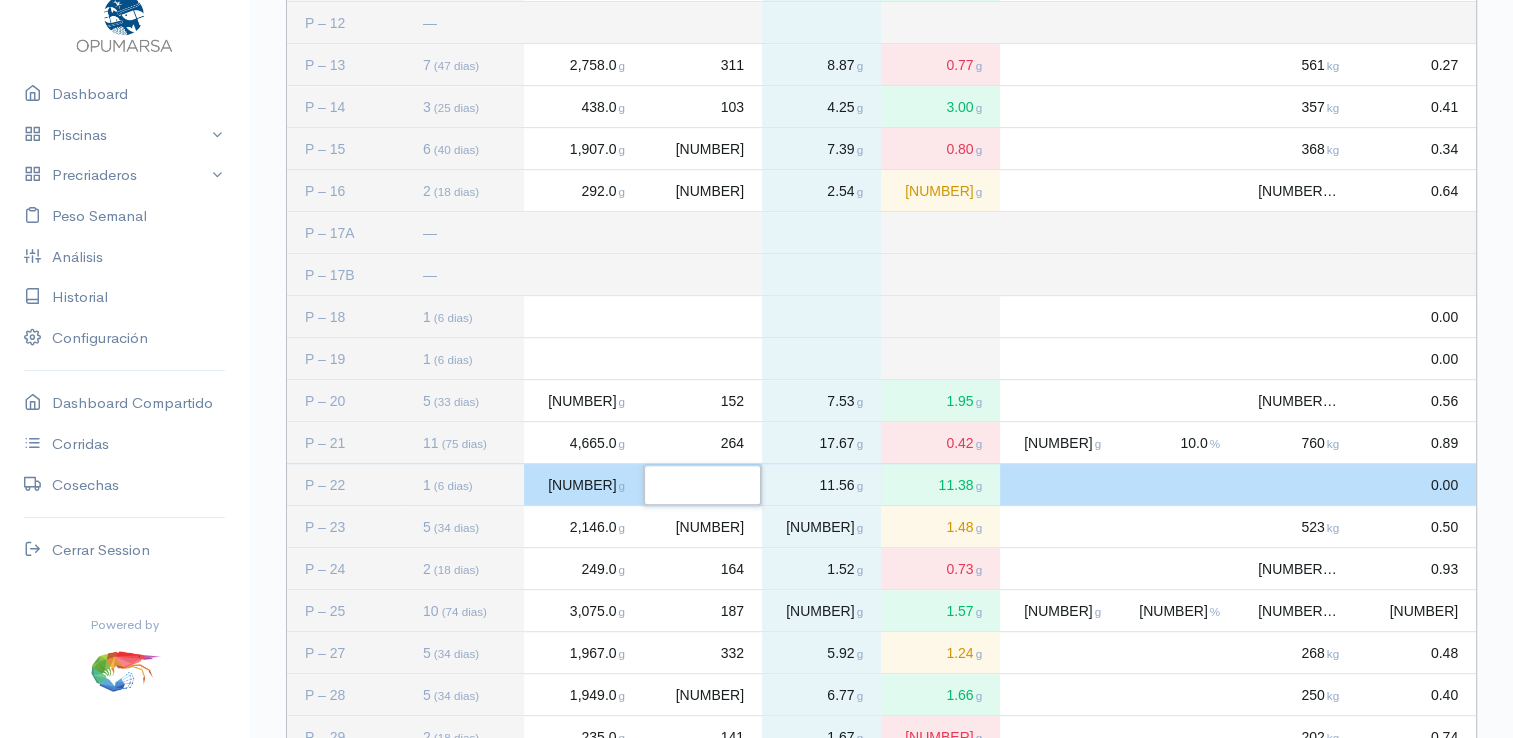 click on "11.56 g" 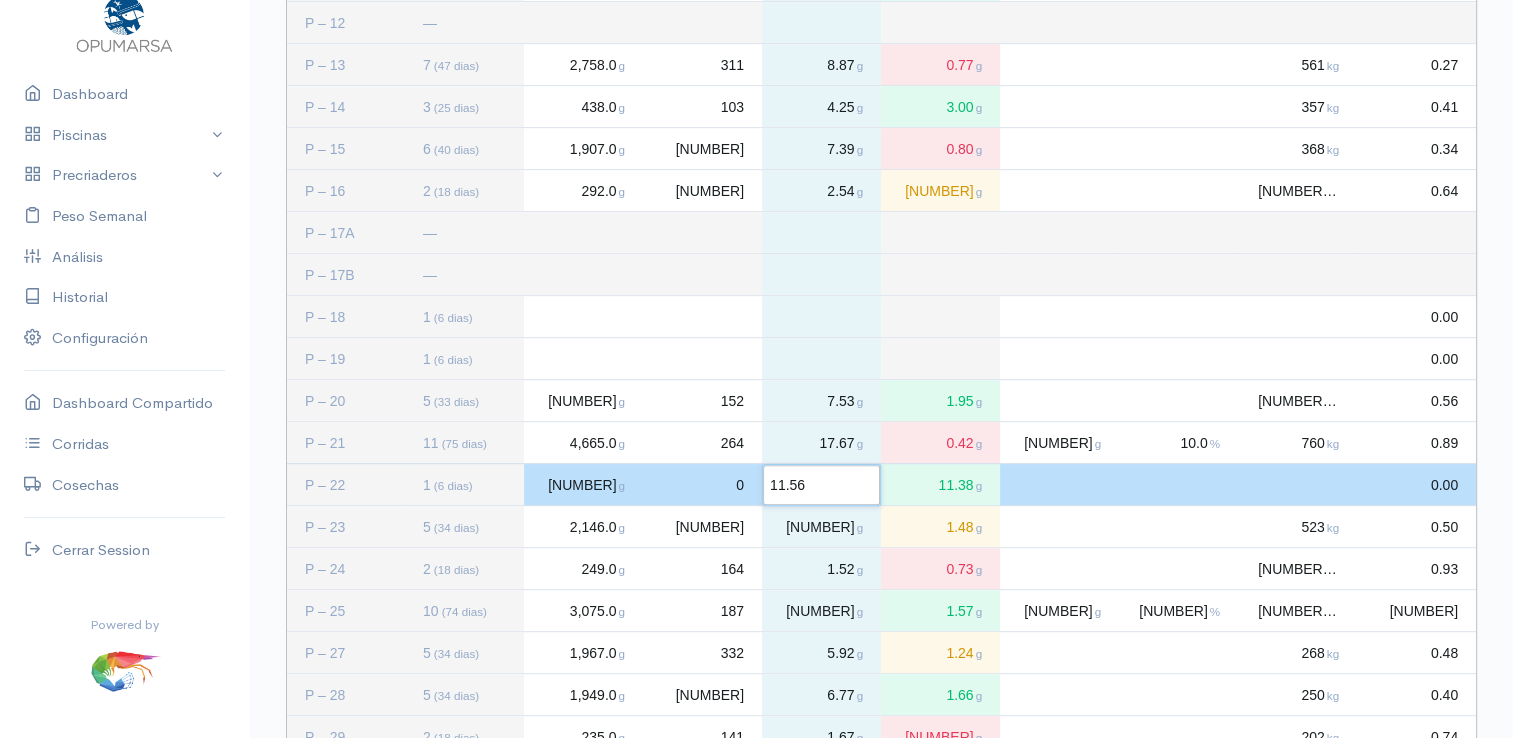 type 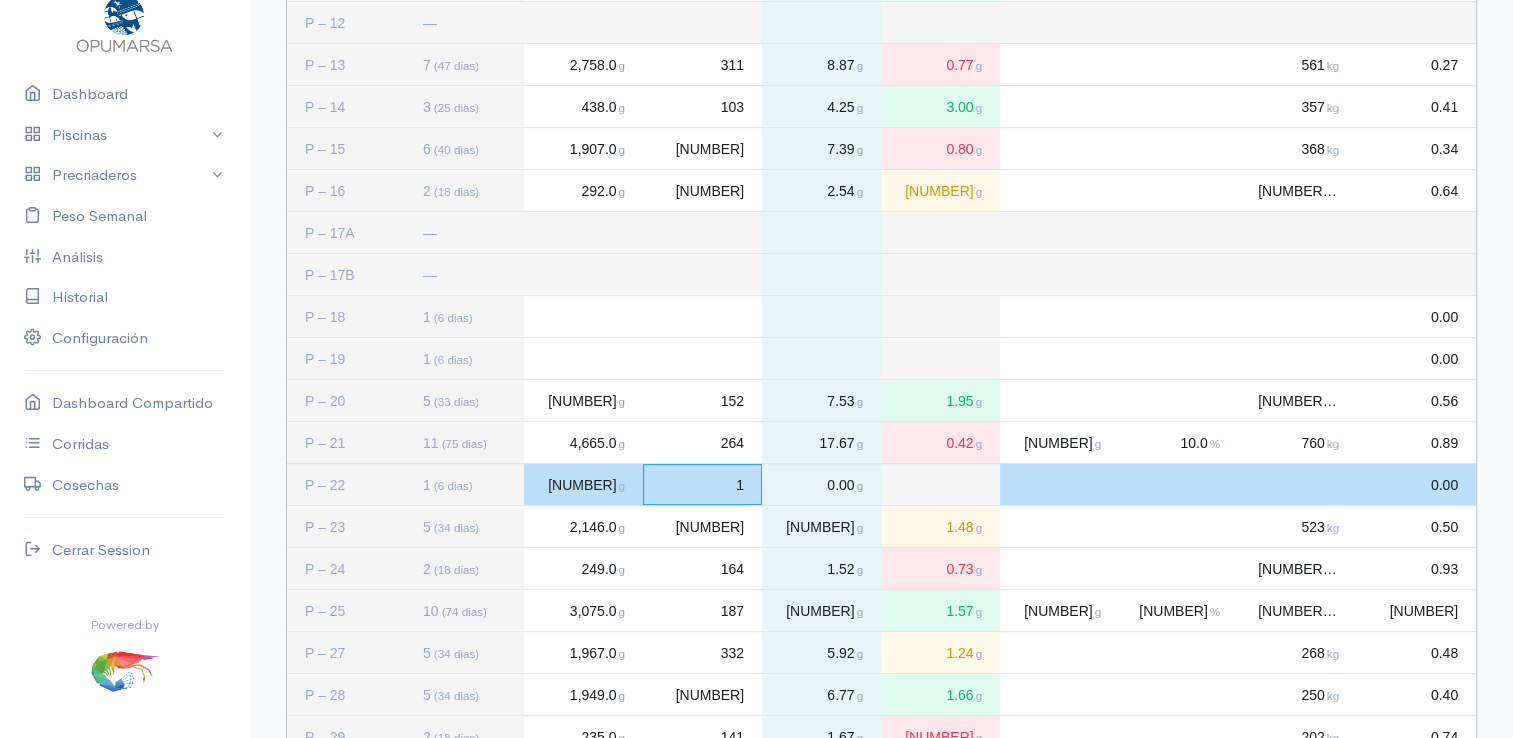 click on "1" 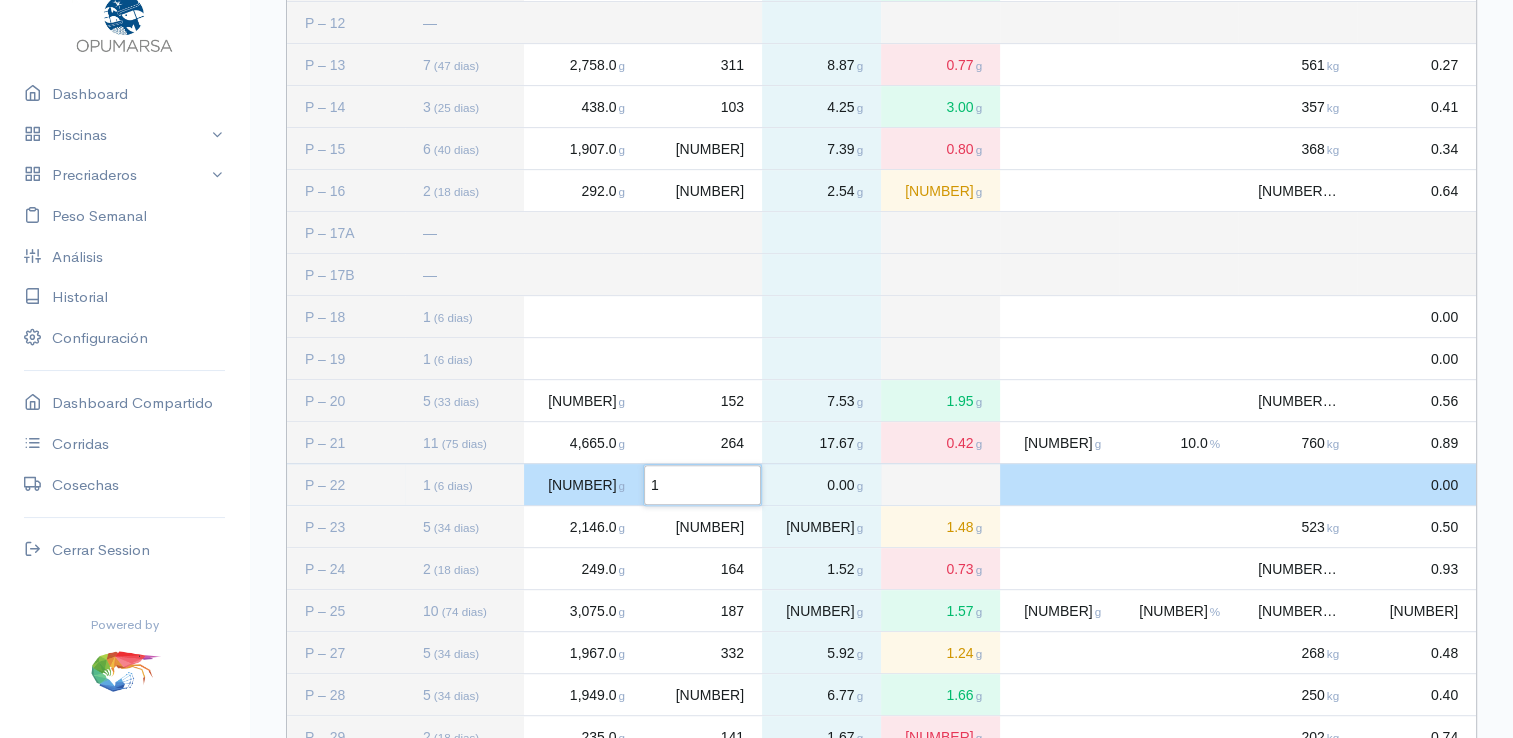 type 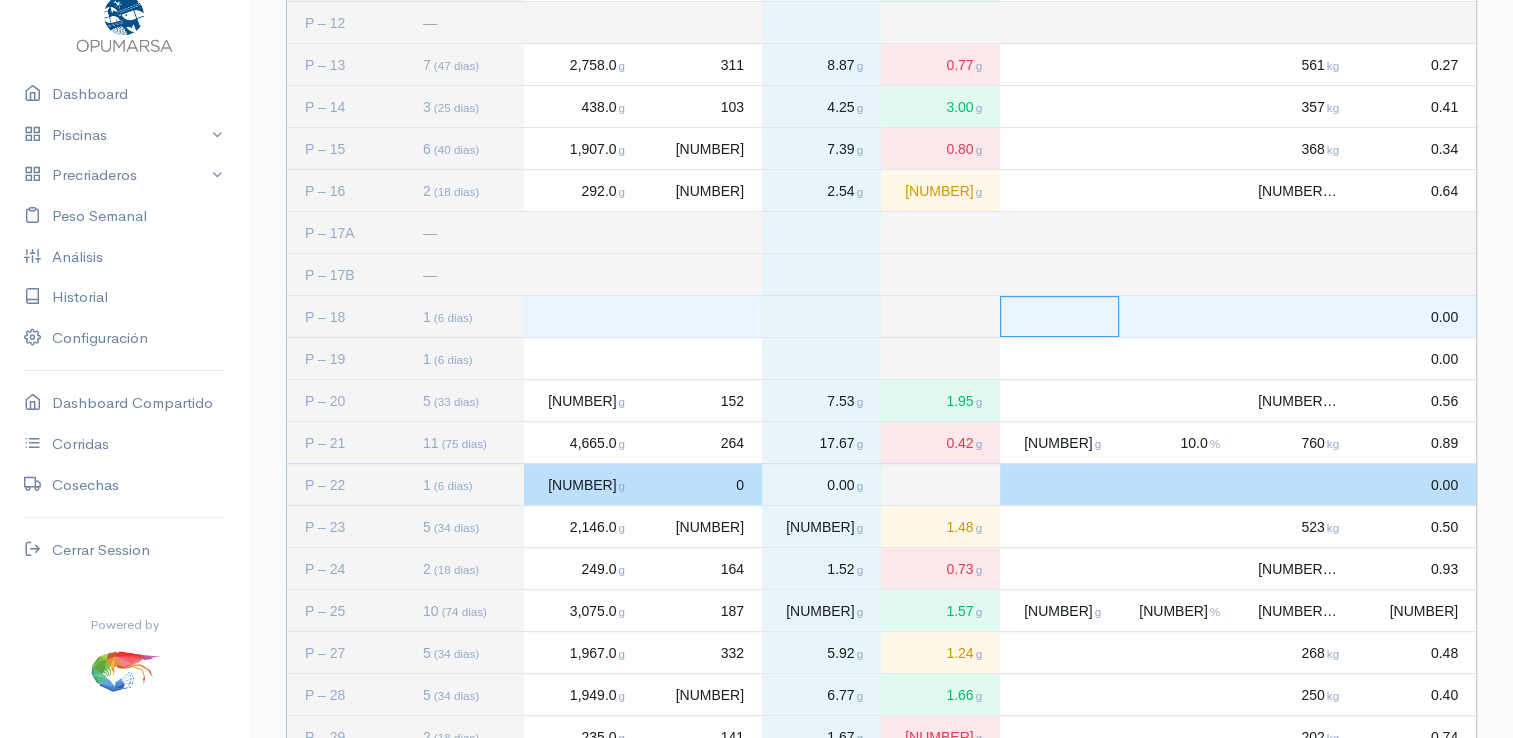 click 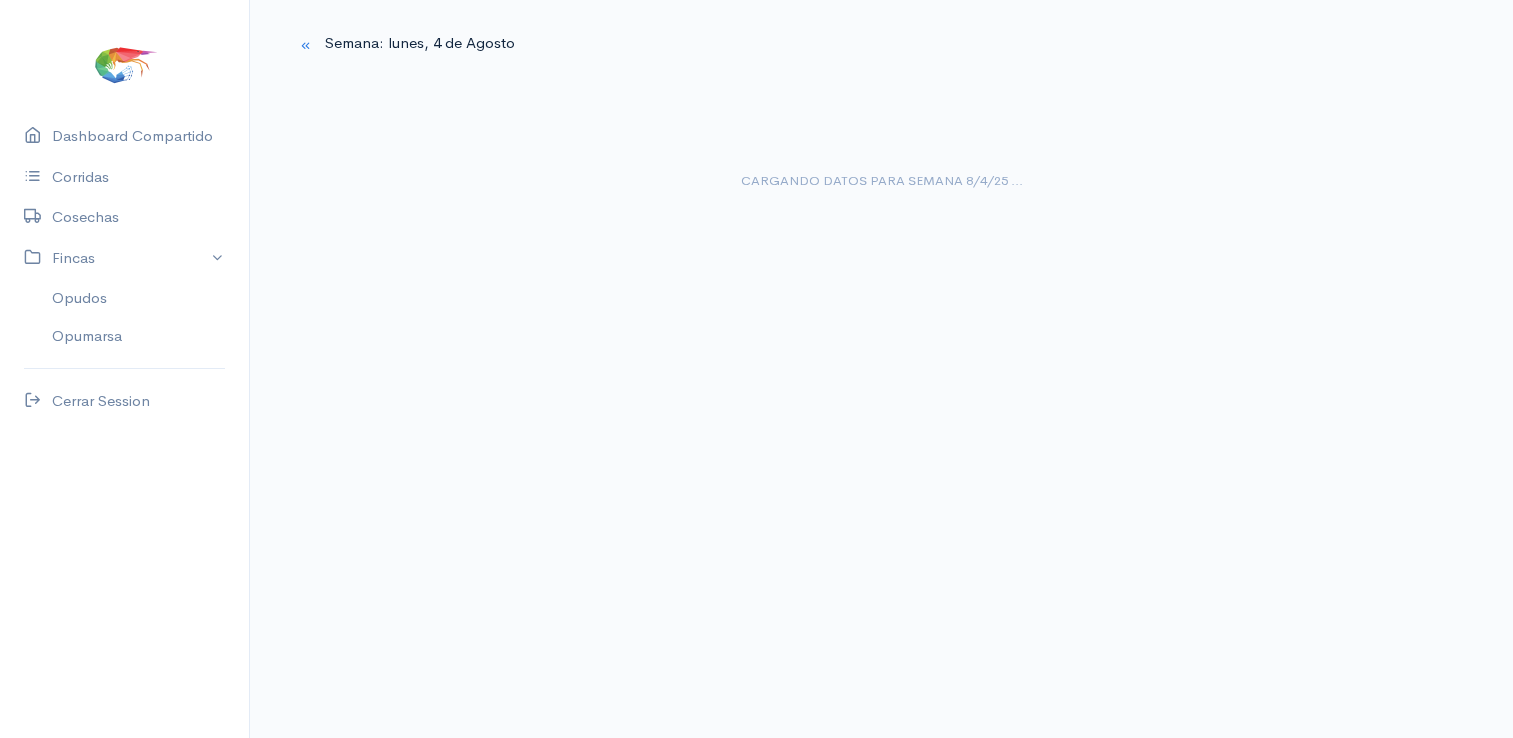 scroll, scrollTop: 24, scrollLeft: 0, axis: vertical 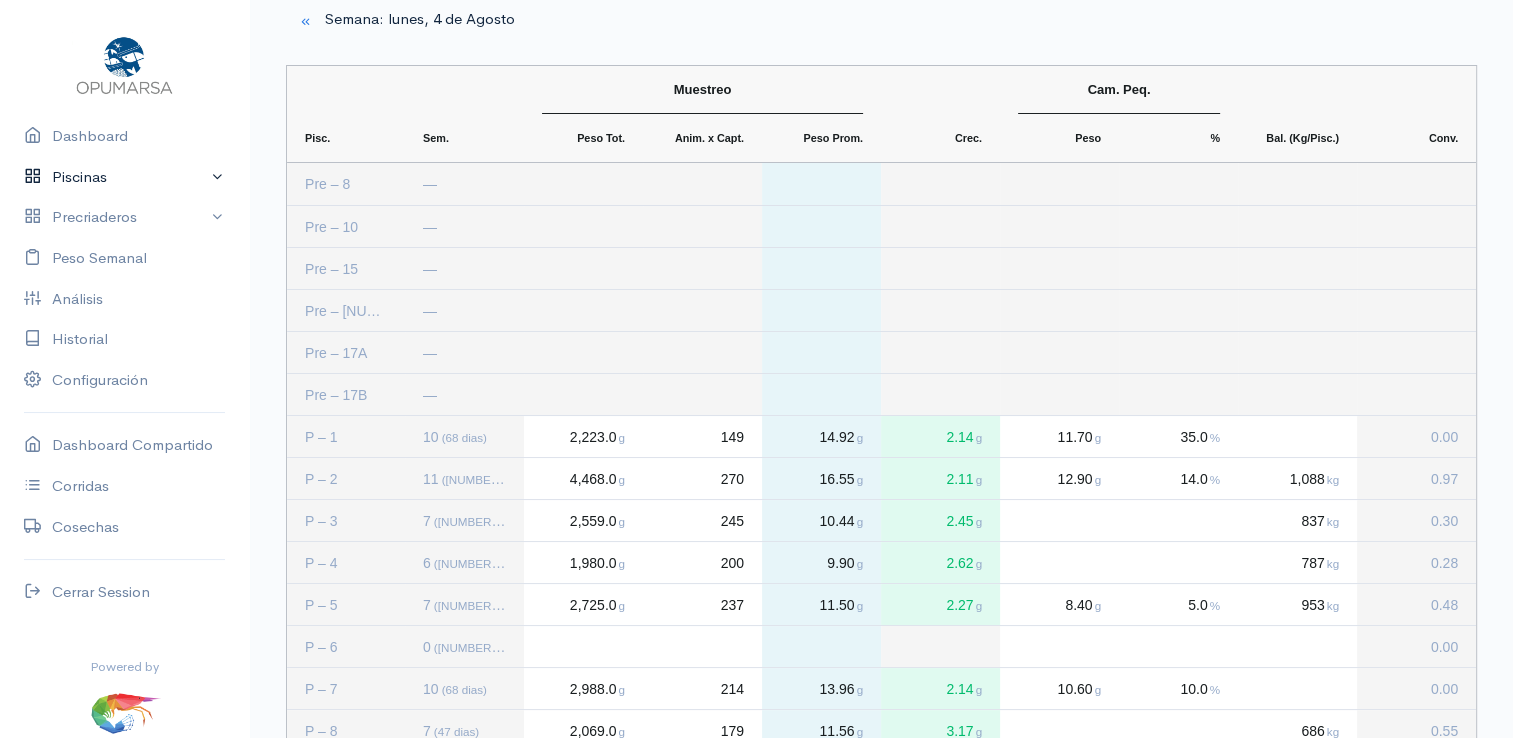 click on "Piscinas" at bounding box center [124, 177] 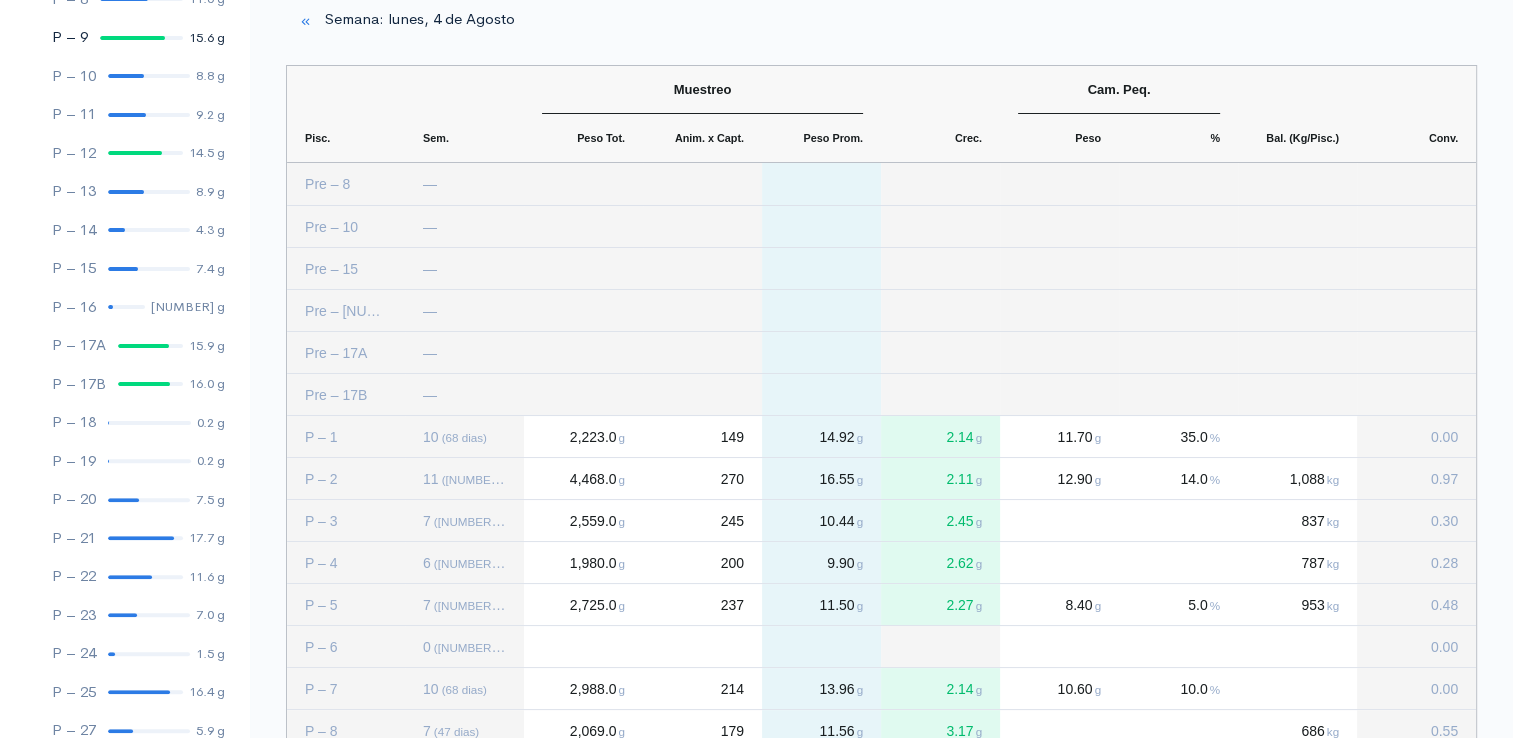 scroll, scrollTop: 500, scrollLeft: 0, axis: vertical 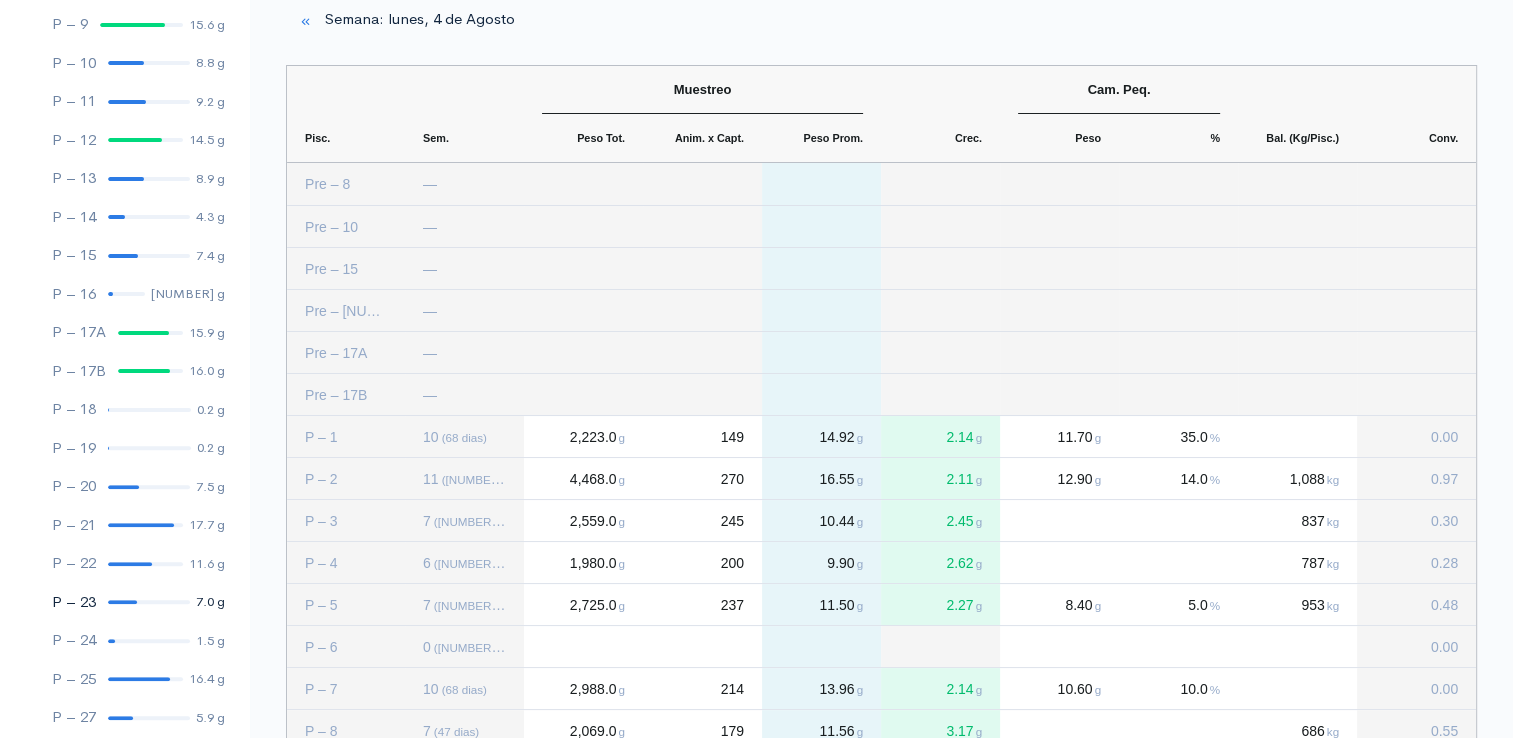 click at bounding box center (149, 602) 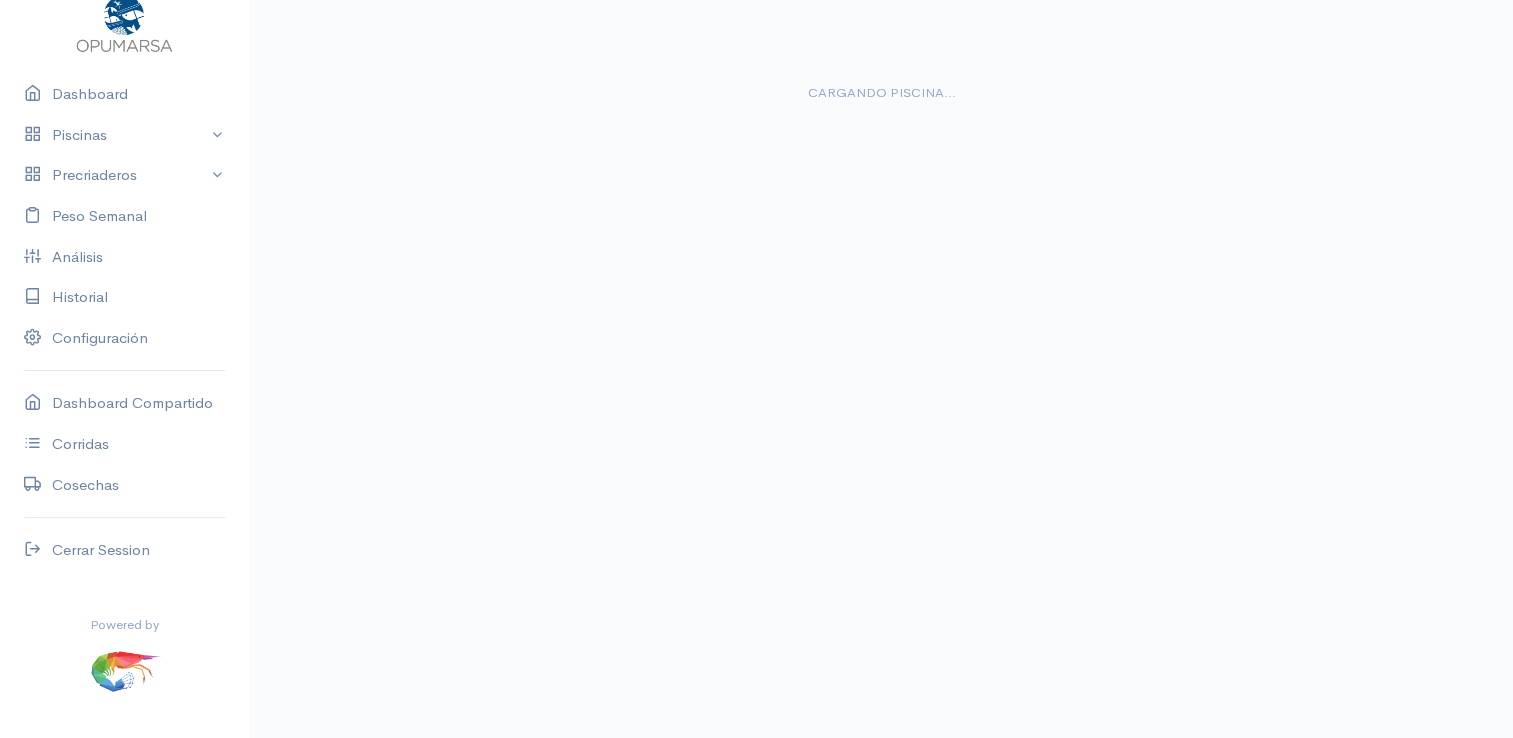 scroll, scrollTop: 36, scrollLeft: 0, axis: vertical 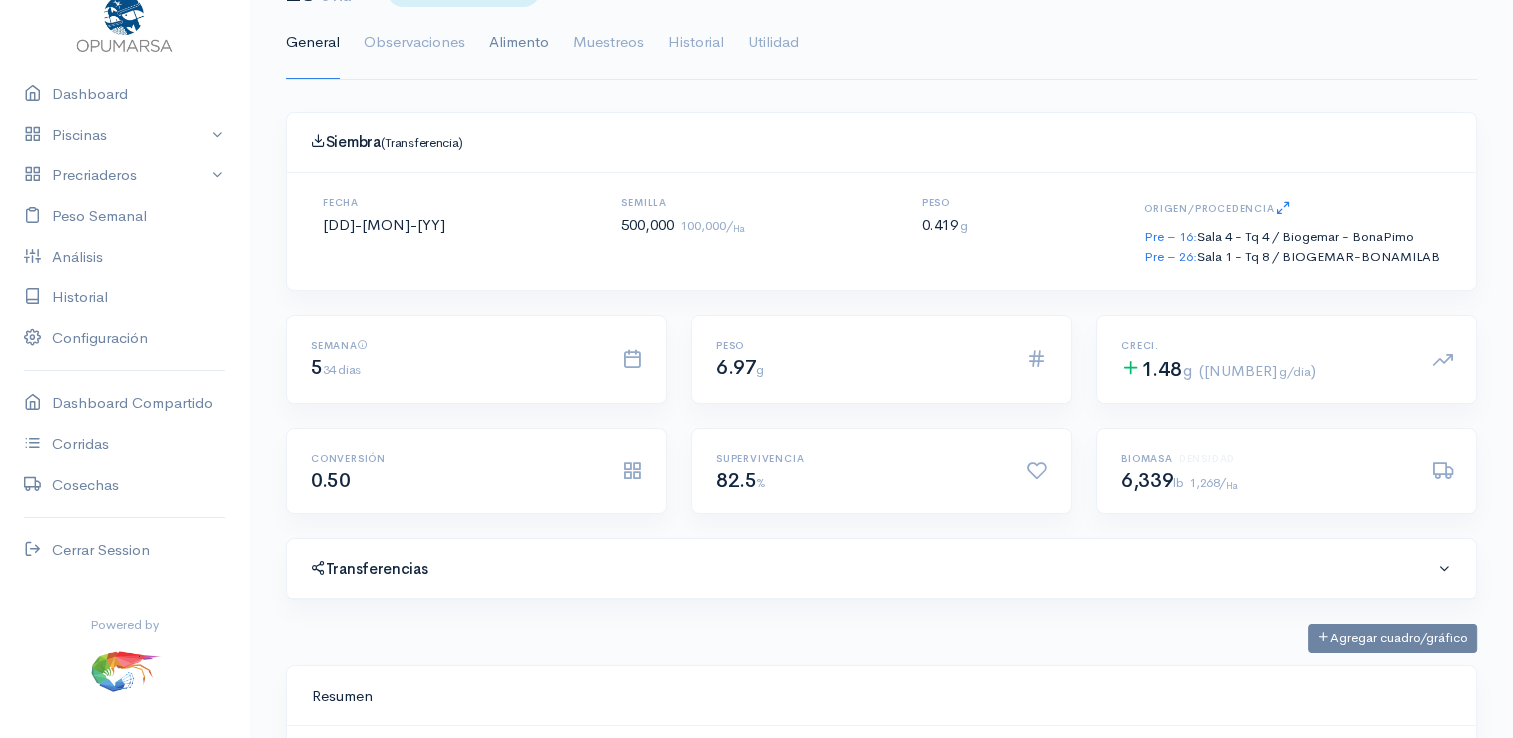 click on "Alimento" at bounding box center (519, 43) 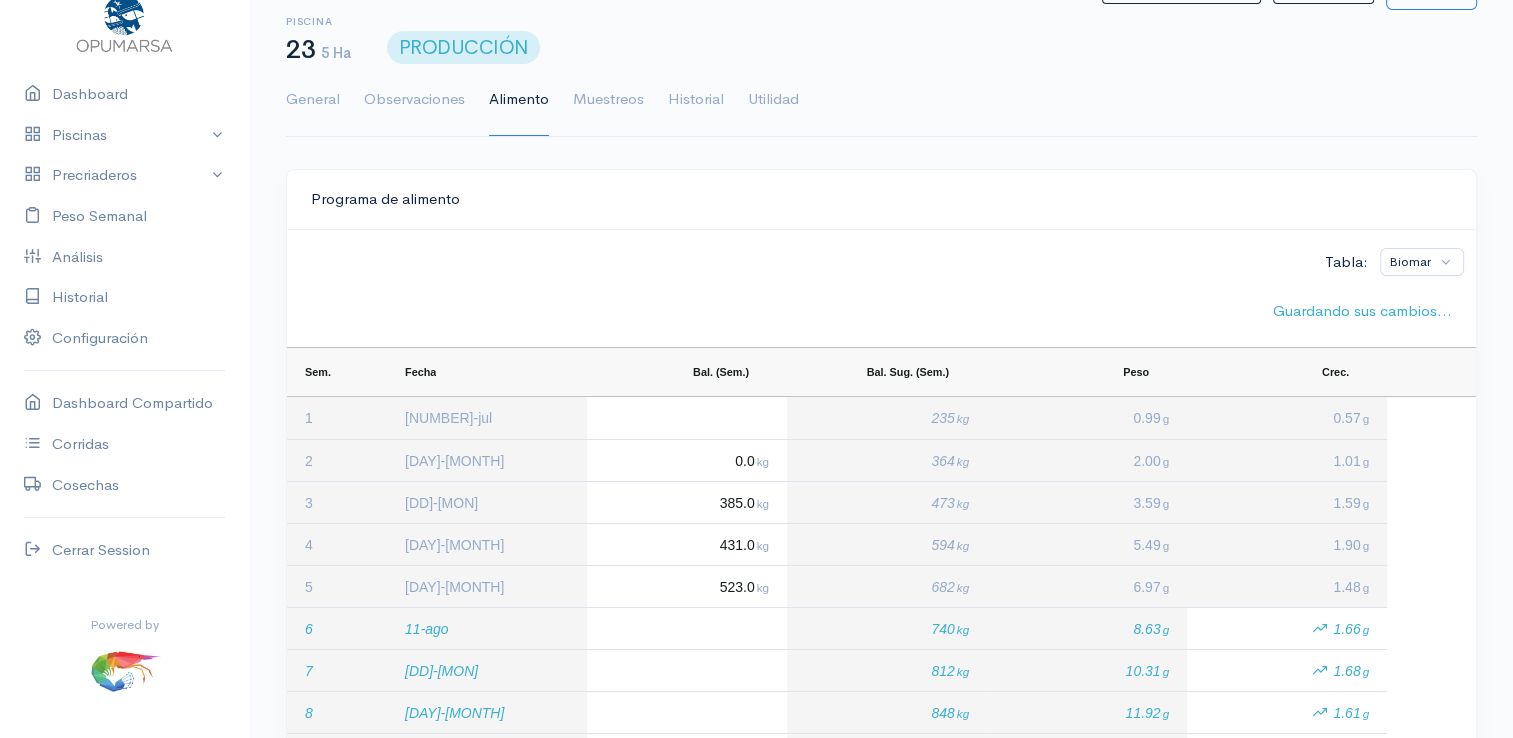 scroll, scrollTop: 100, scrollLeft: 0, axis: vertical 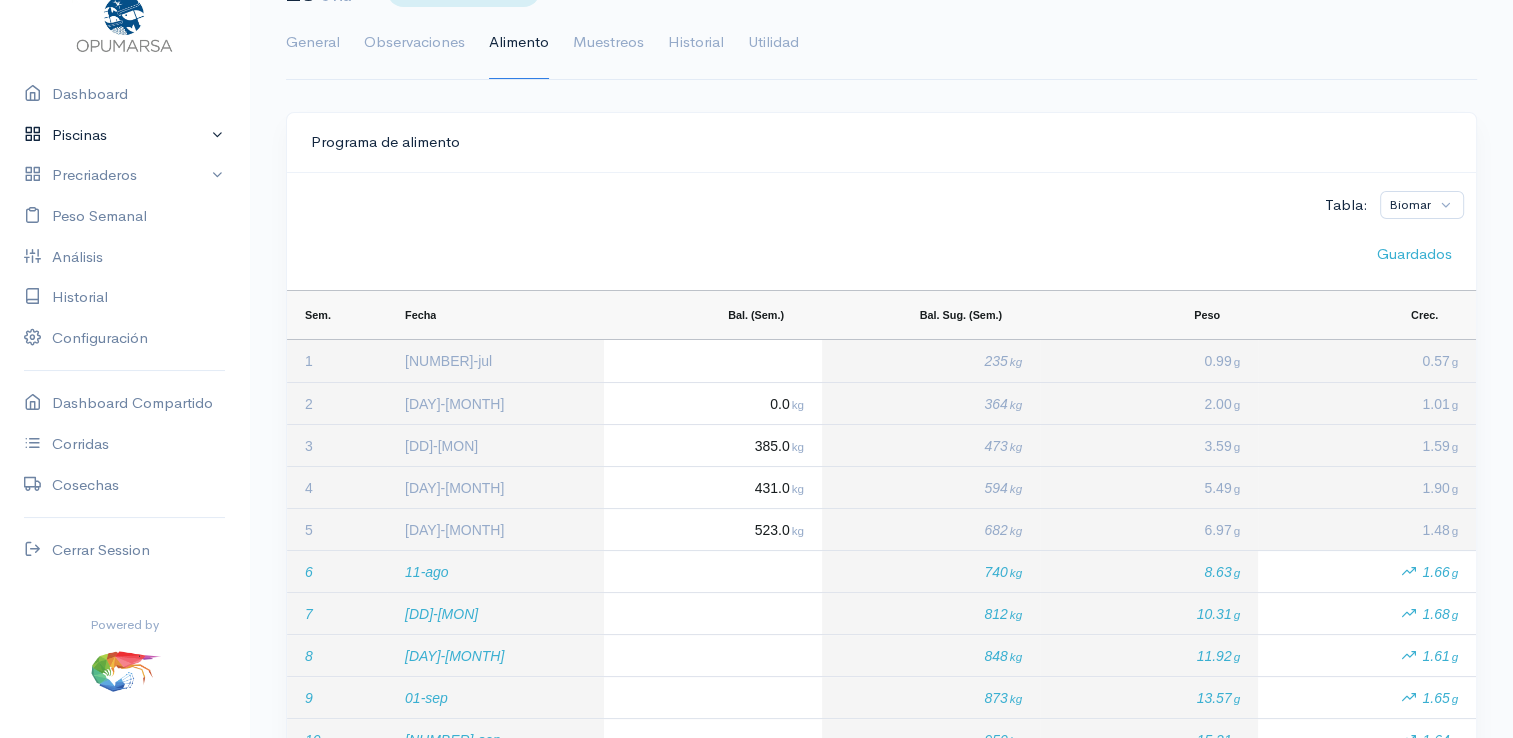 click on "Piscinas" at bounding box center [124, 135] 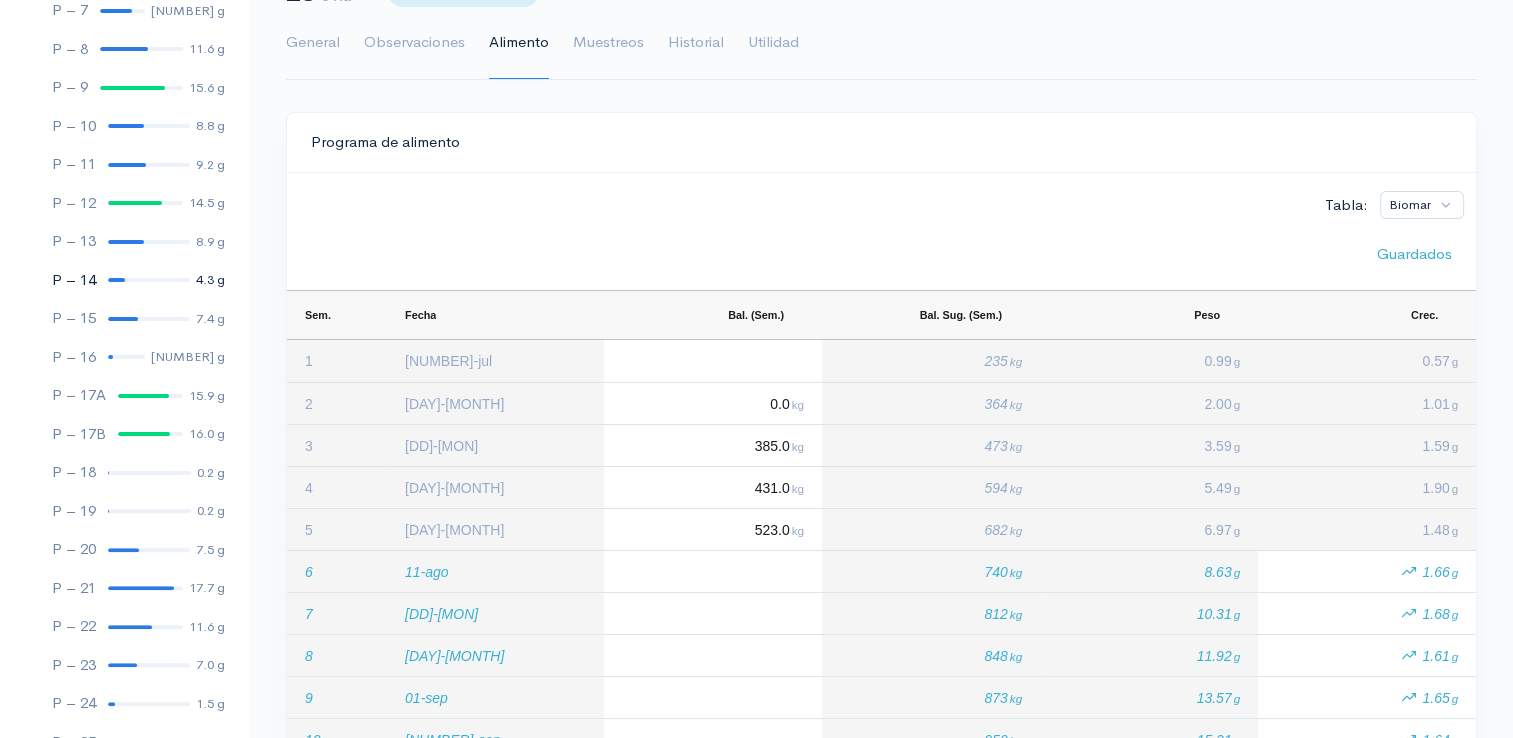 scroll, scrollTop: 461, scrollLeft: 0, axis: vertical 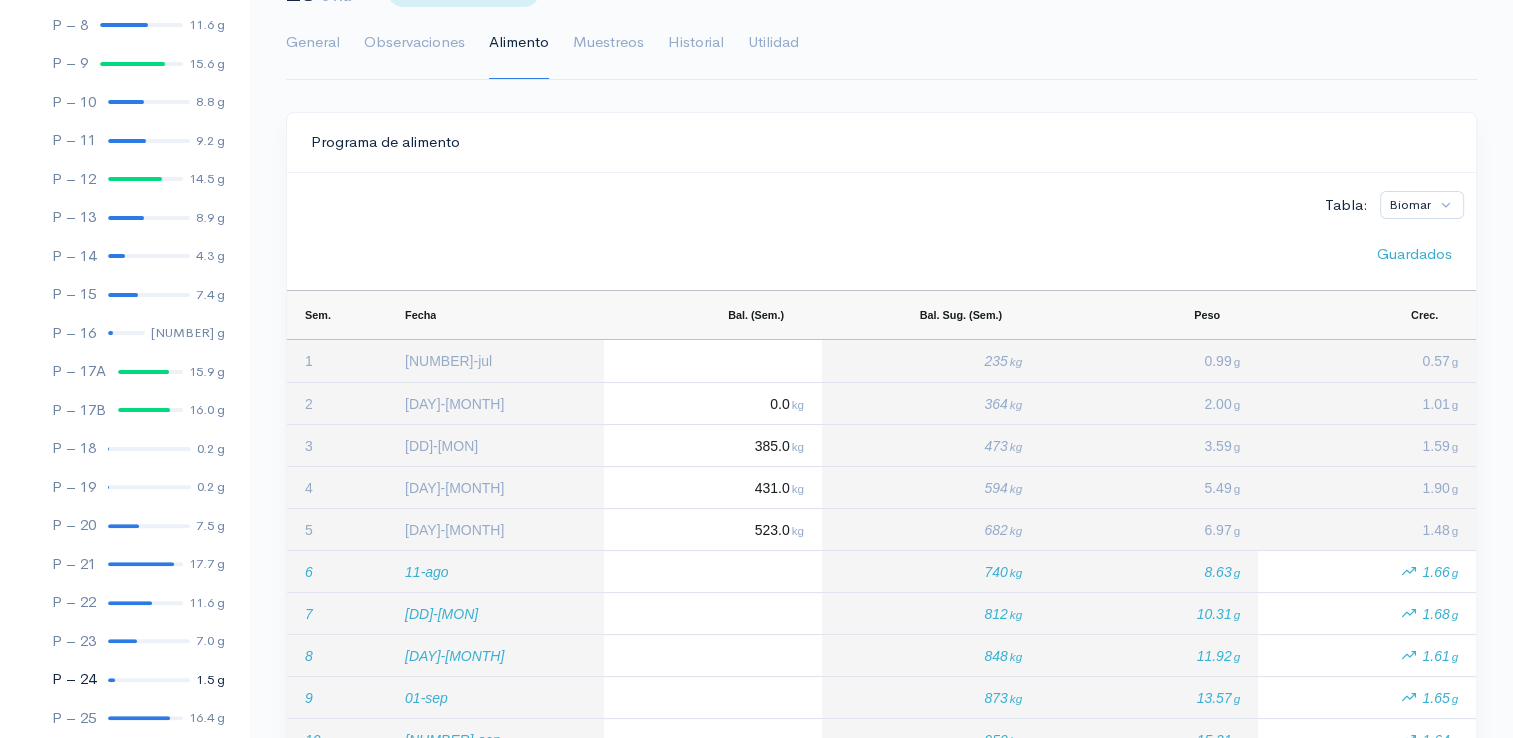 click at bounding box center (149, 680) 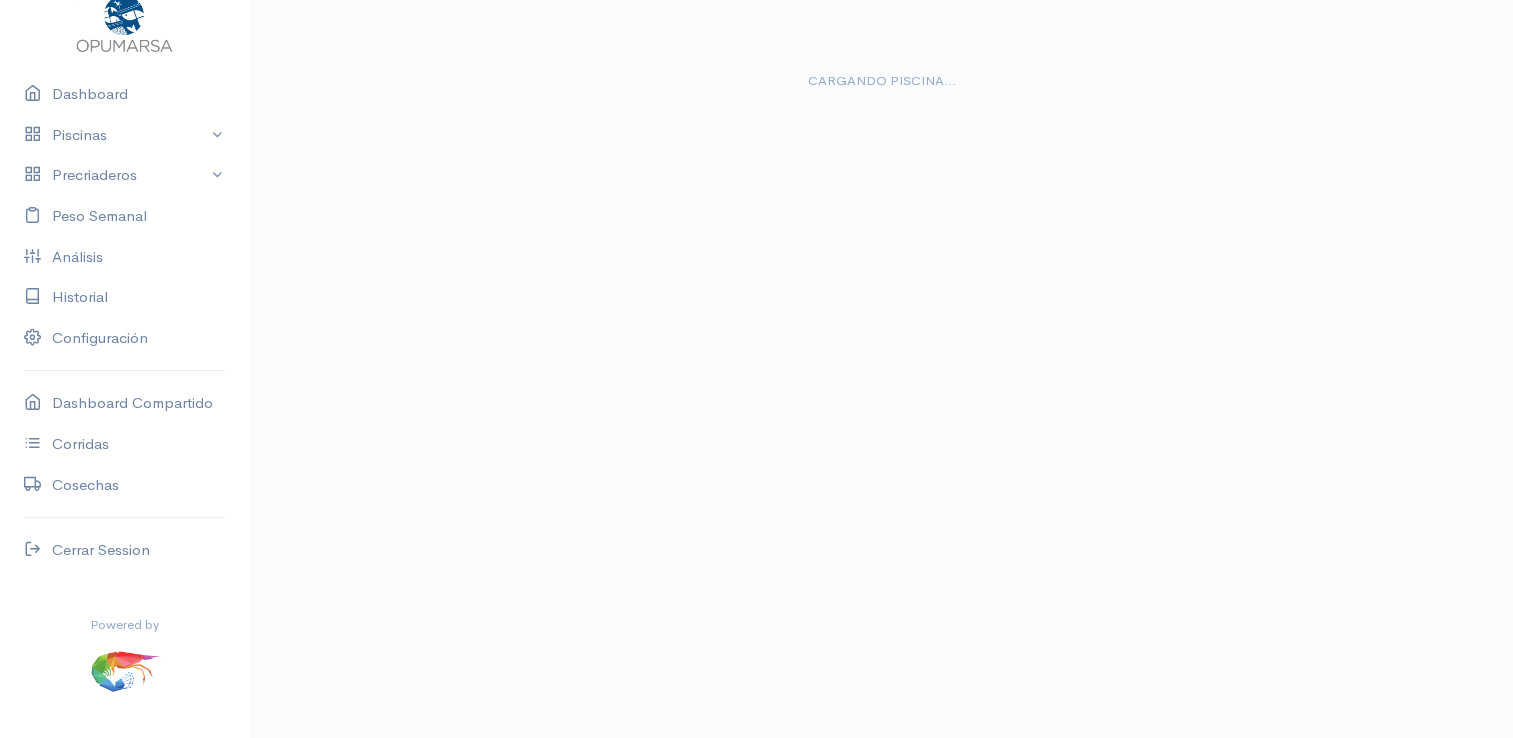 scroll, scrollTop: 0, scrollLeft: 0, axis: both 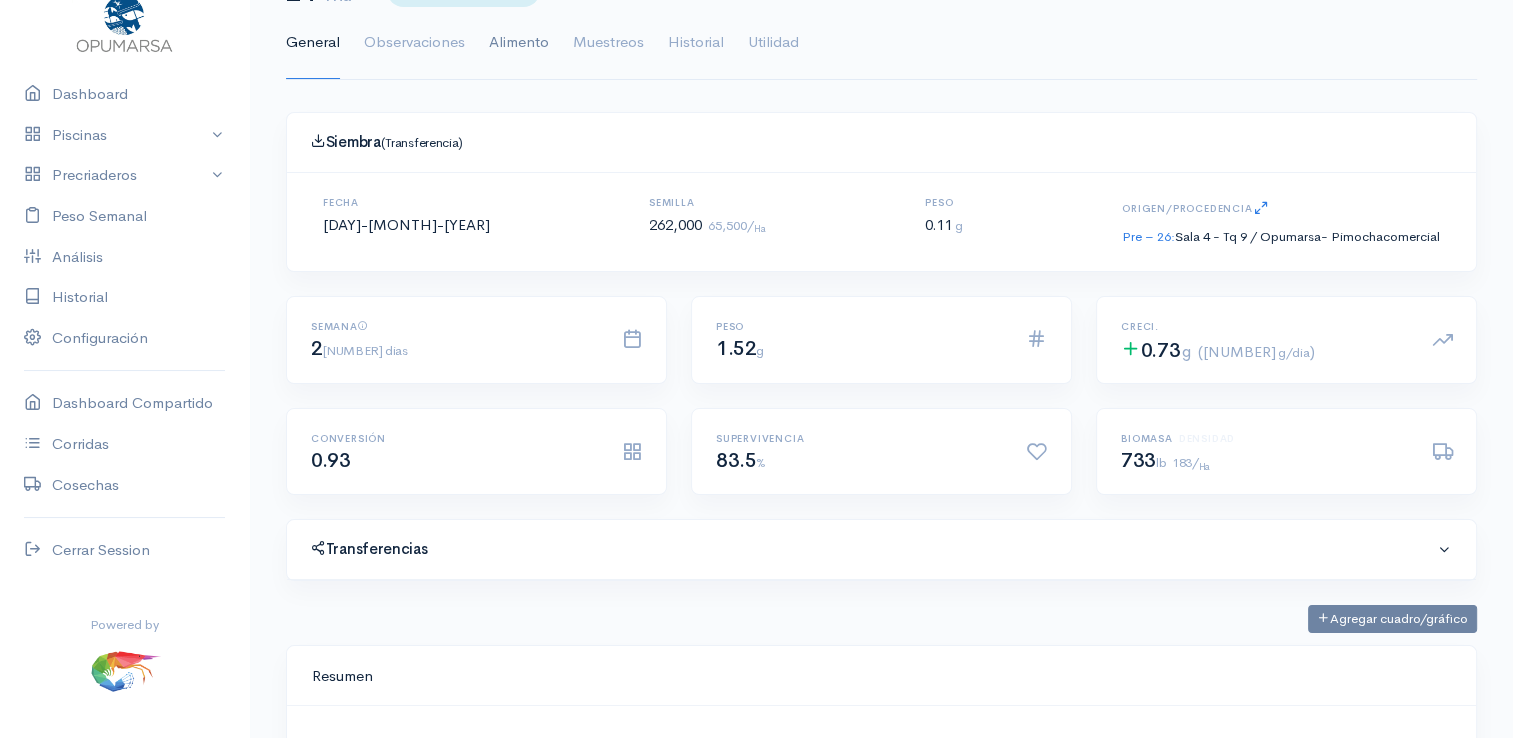 click on "Alimento" at bounding box center (519, 43) 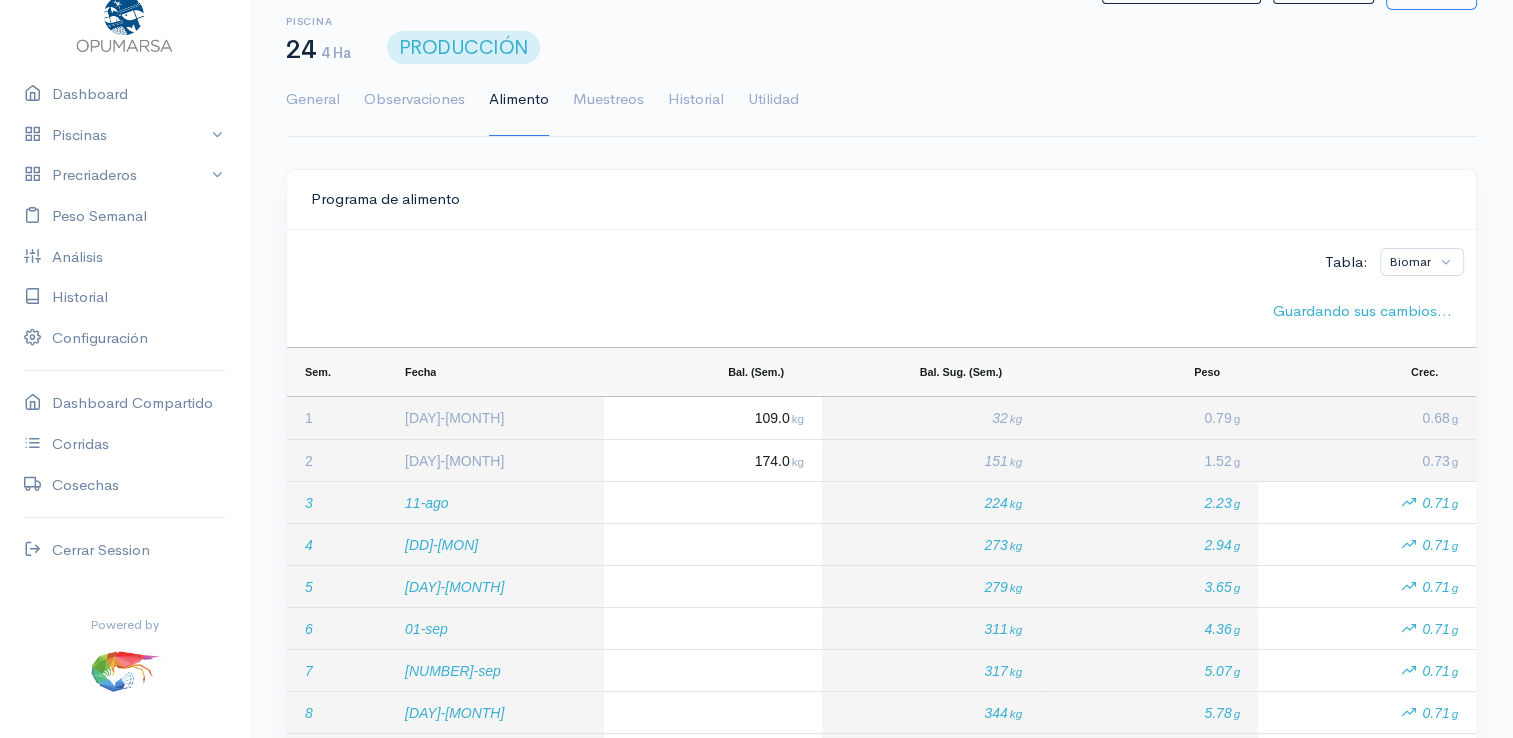 scroll, scrollTop: 100, scrollLeft: 0, axis: vertical 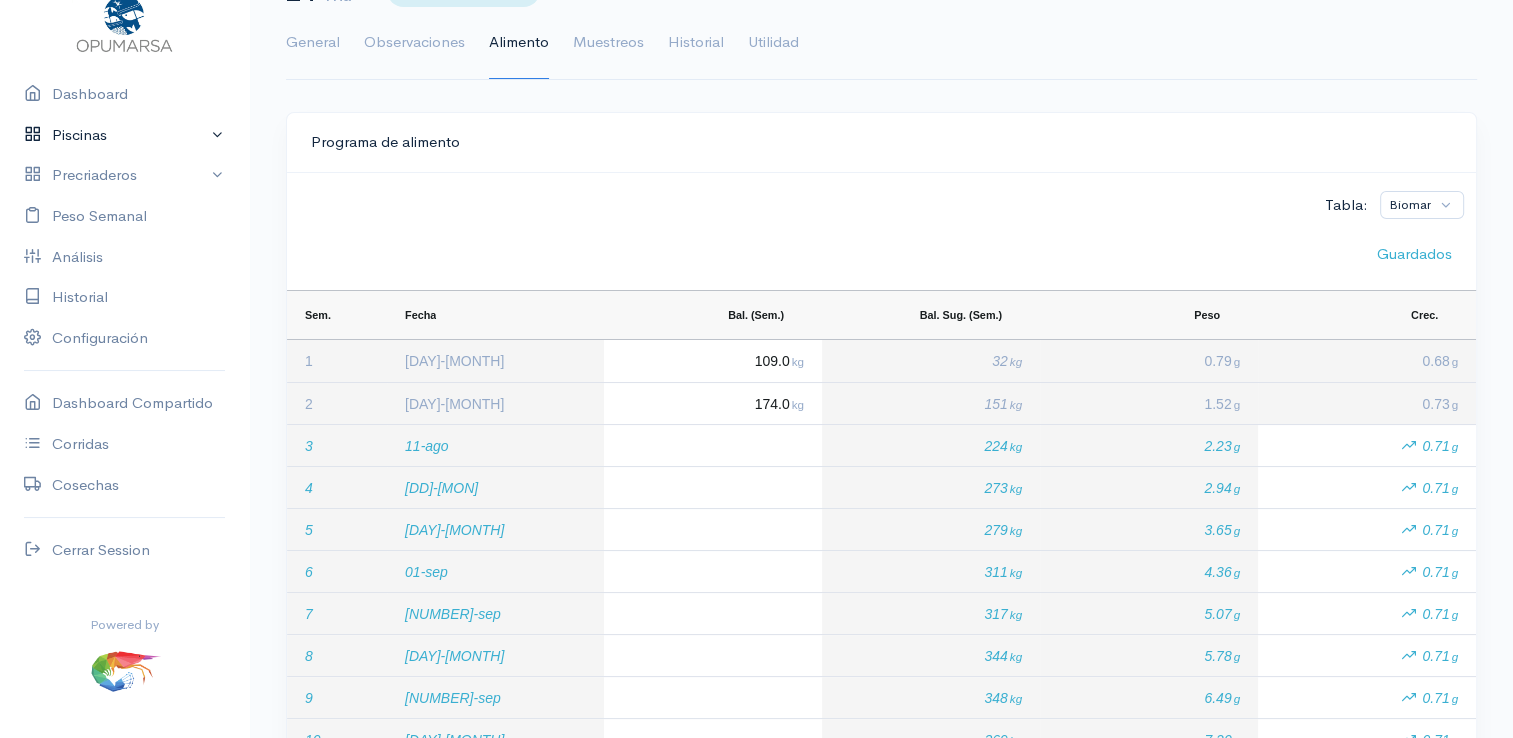 click on "Piscinas" at bounding box center [124, 135] 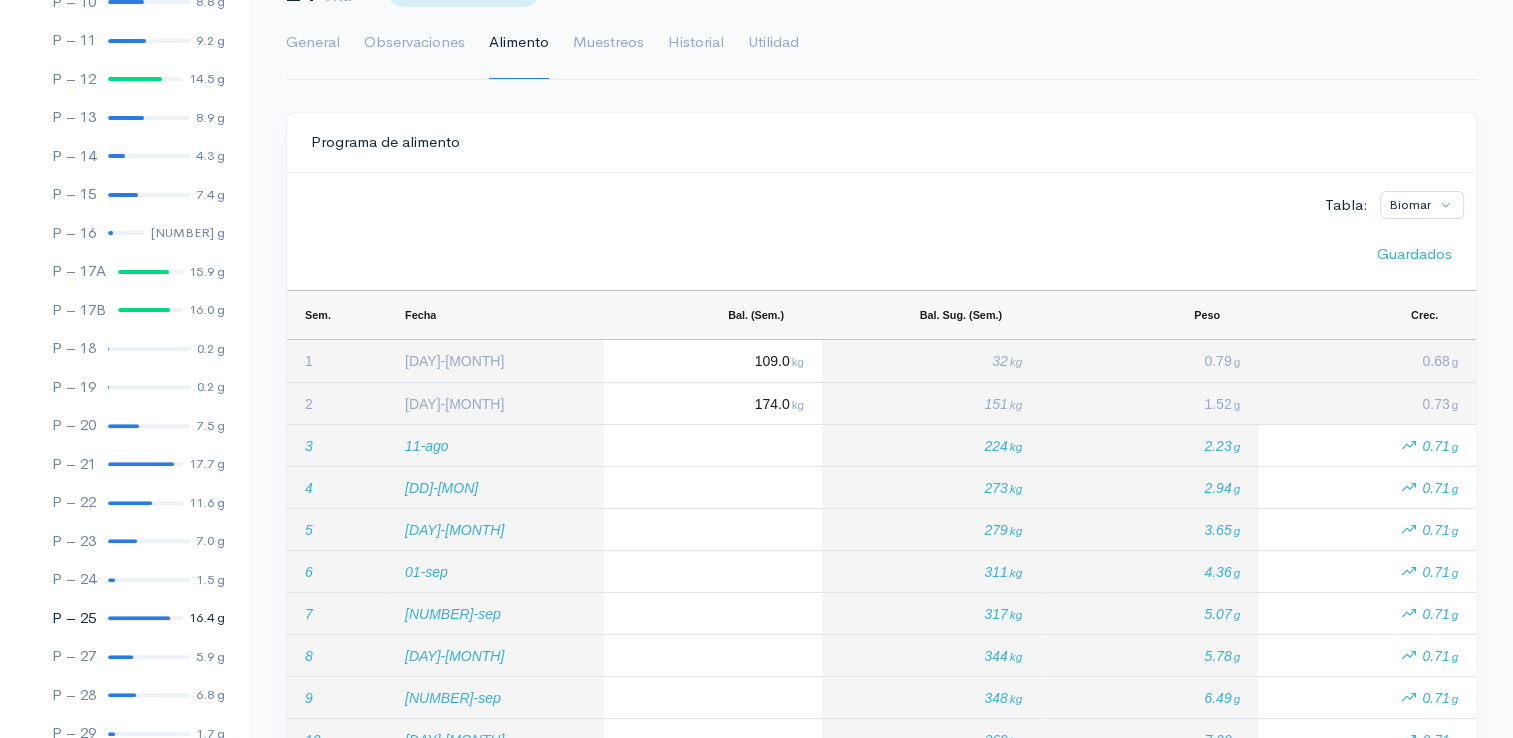 scroll, scrollTop: 661, scrollLeft: 0, axis: vertical 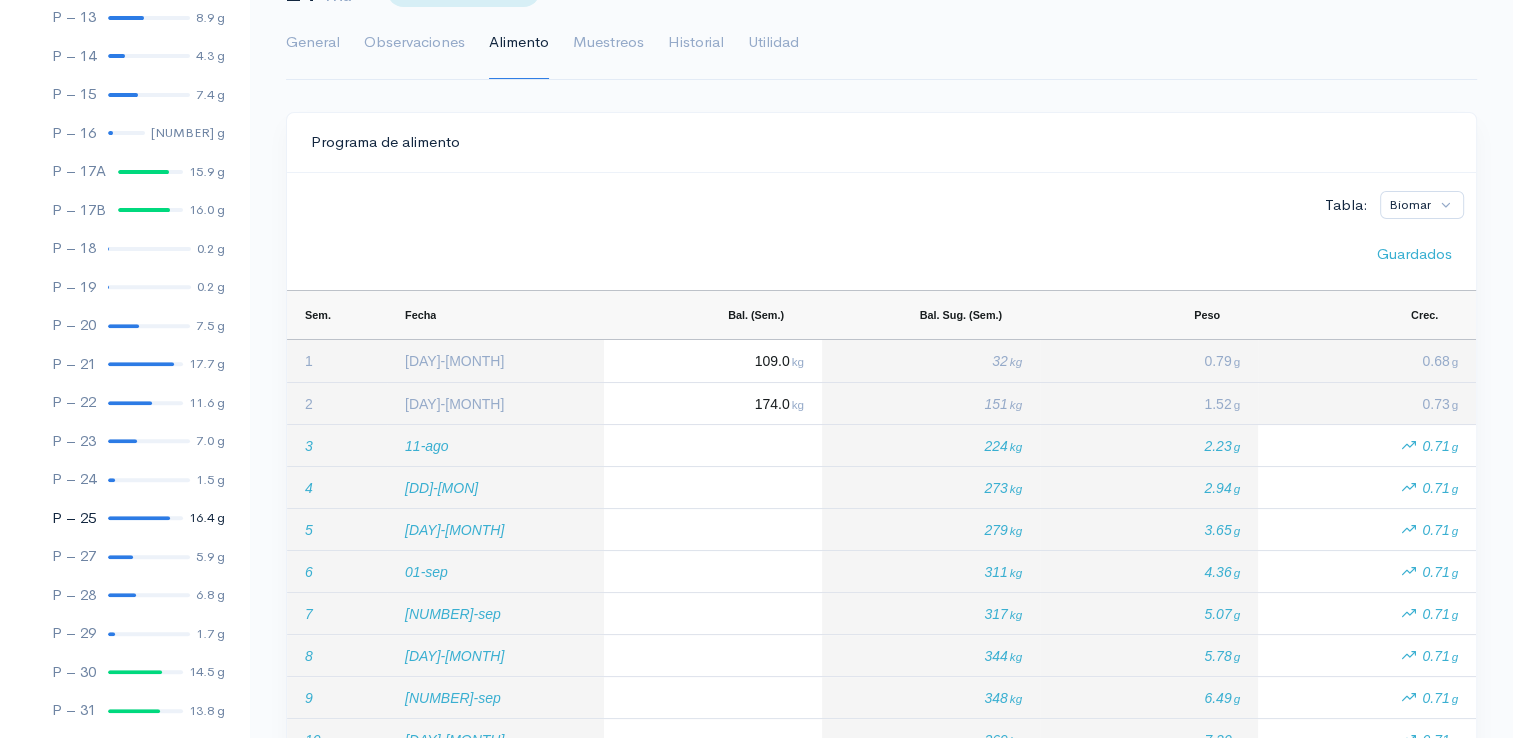 click at bounding box center [139, 518] 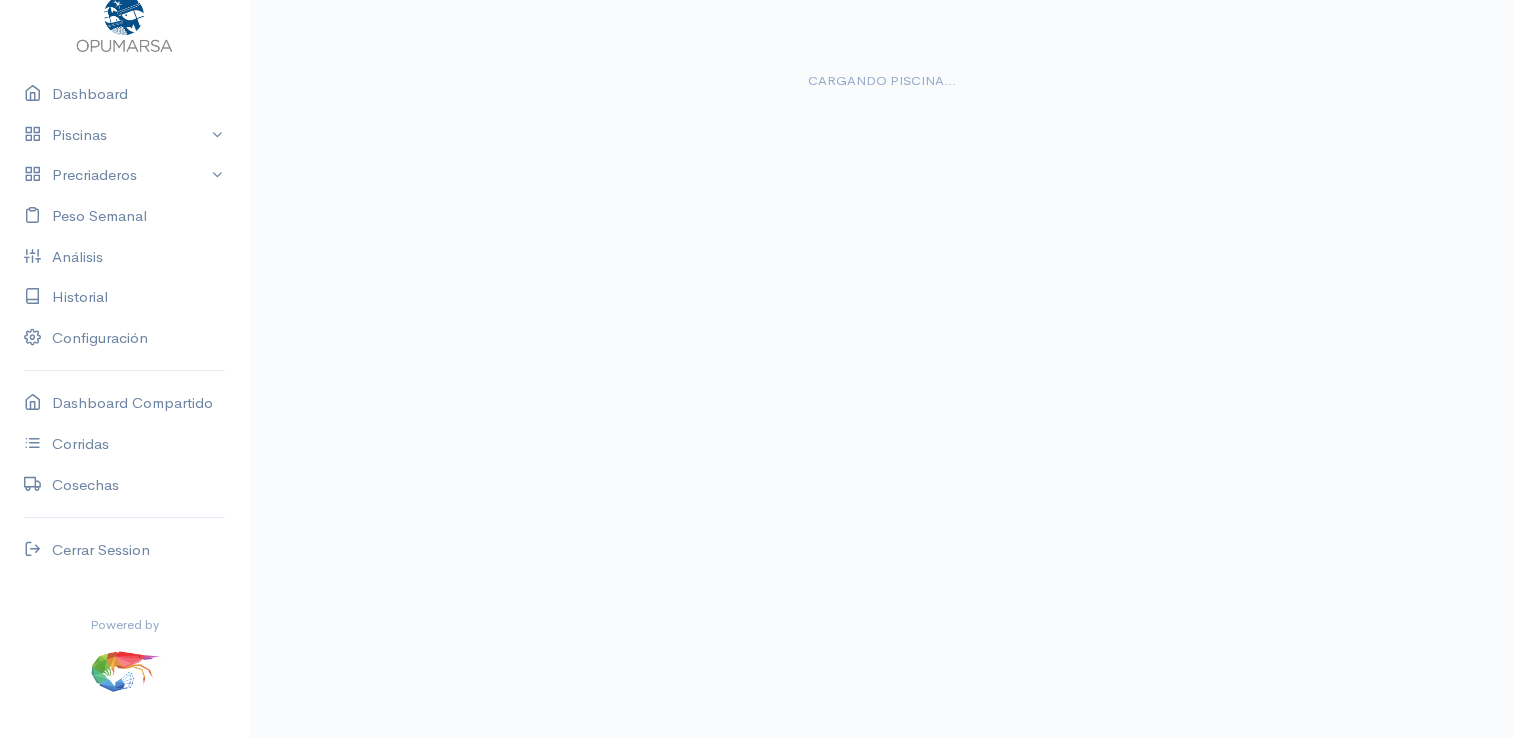 scroll, scrollTop: 36, scrollLeft: 0, axis: vertical 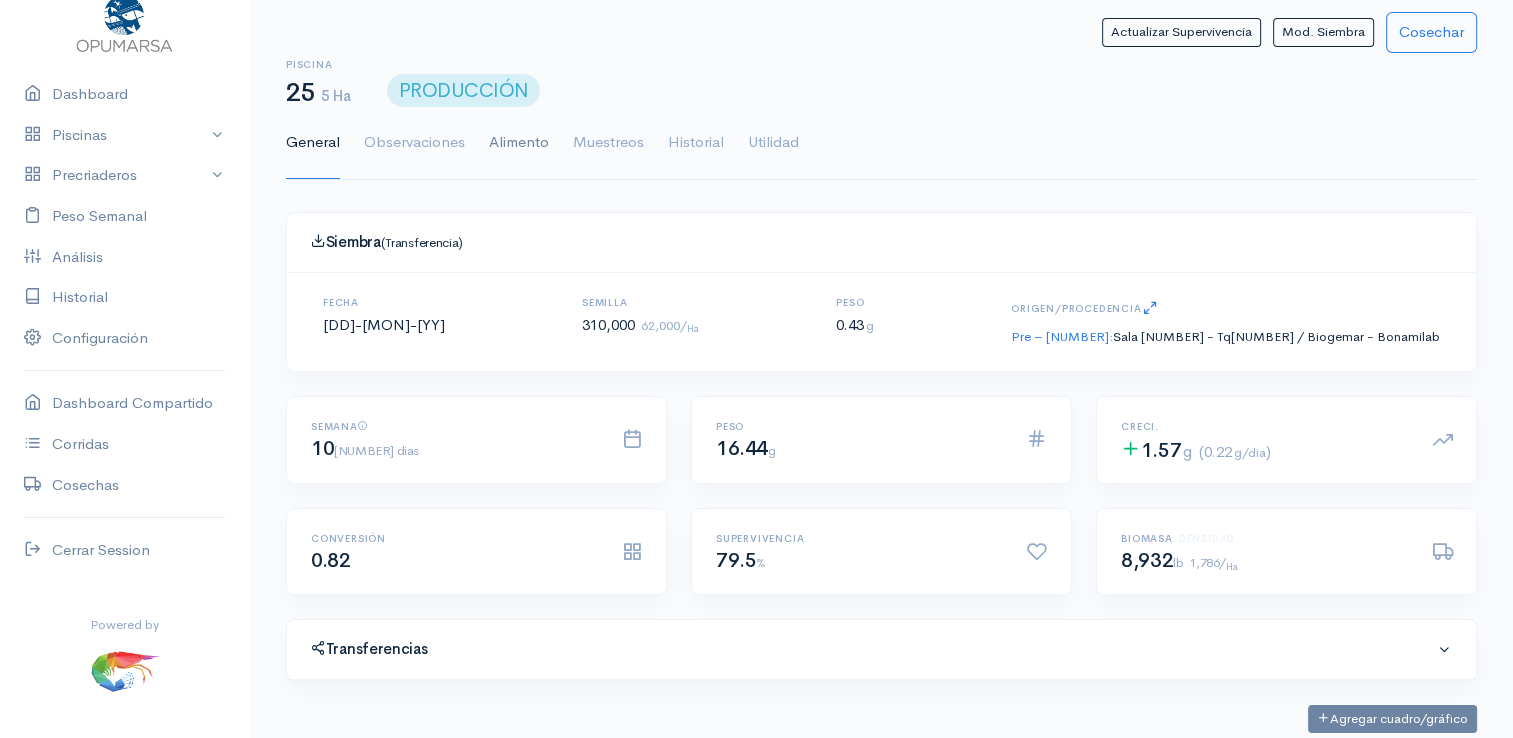 click on "Alimento" at bounding box center [519, 143] 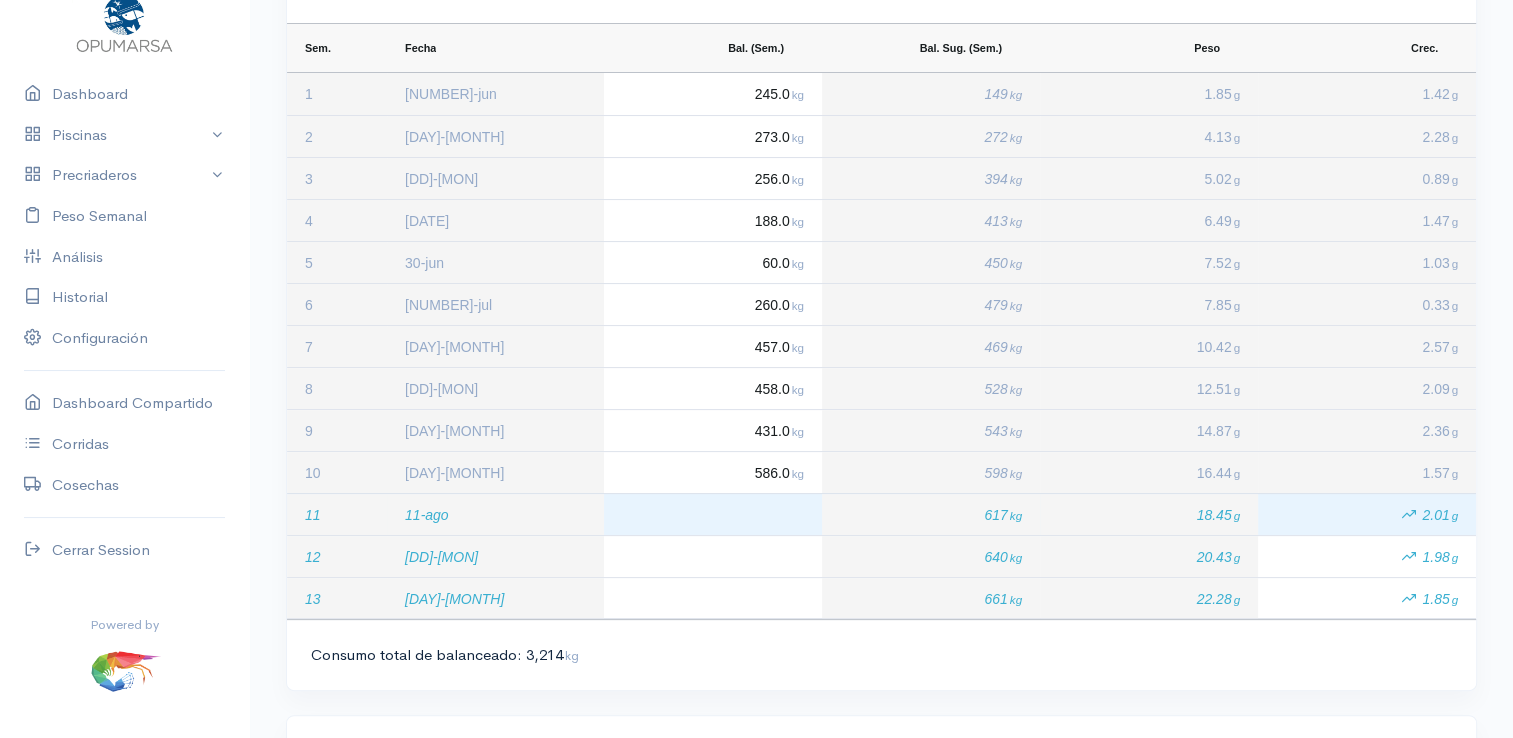 scroll, scrollTop: 400, scrollLeft: 0, axis: vertical 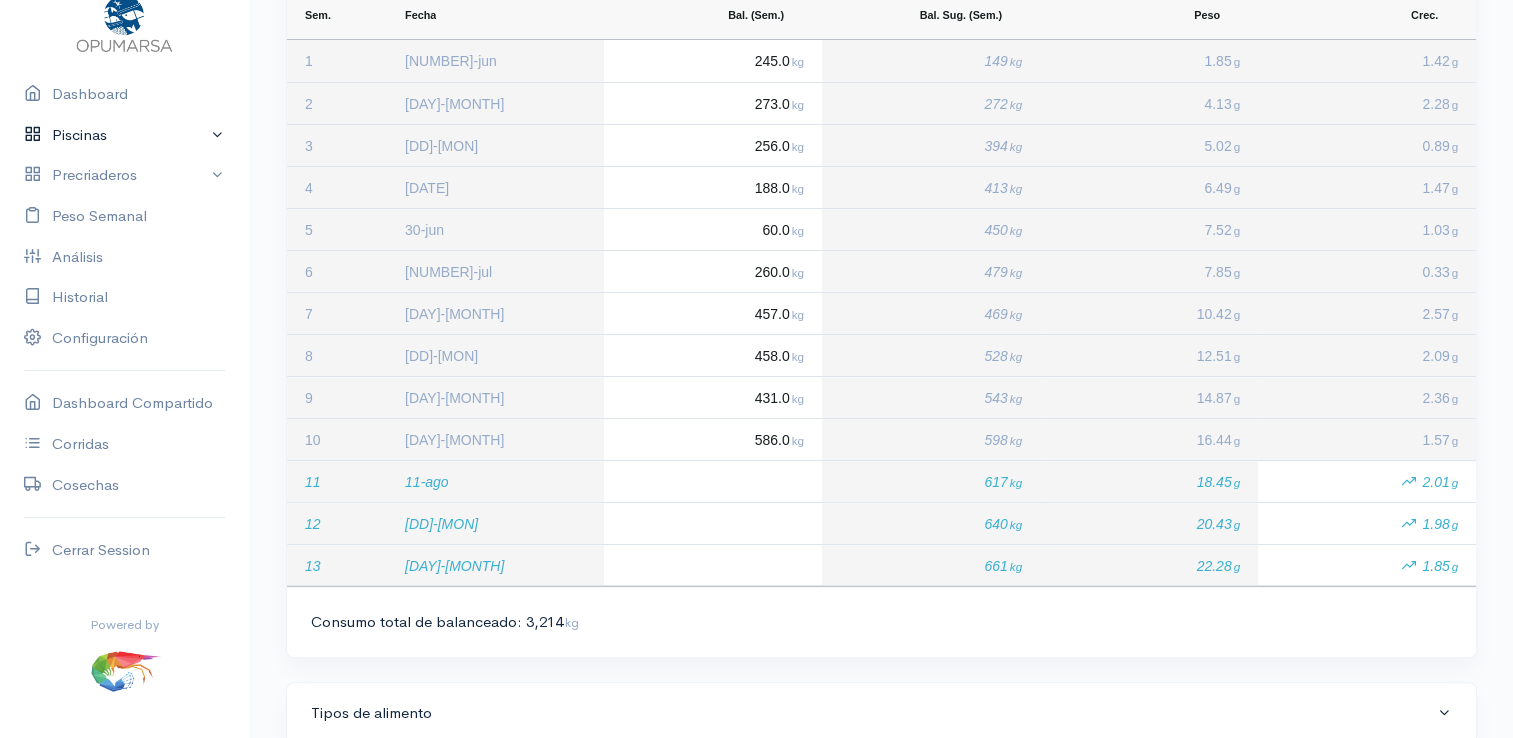 click on "Piscinas" at bounding box center (124, 135) 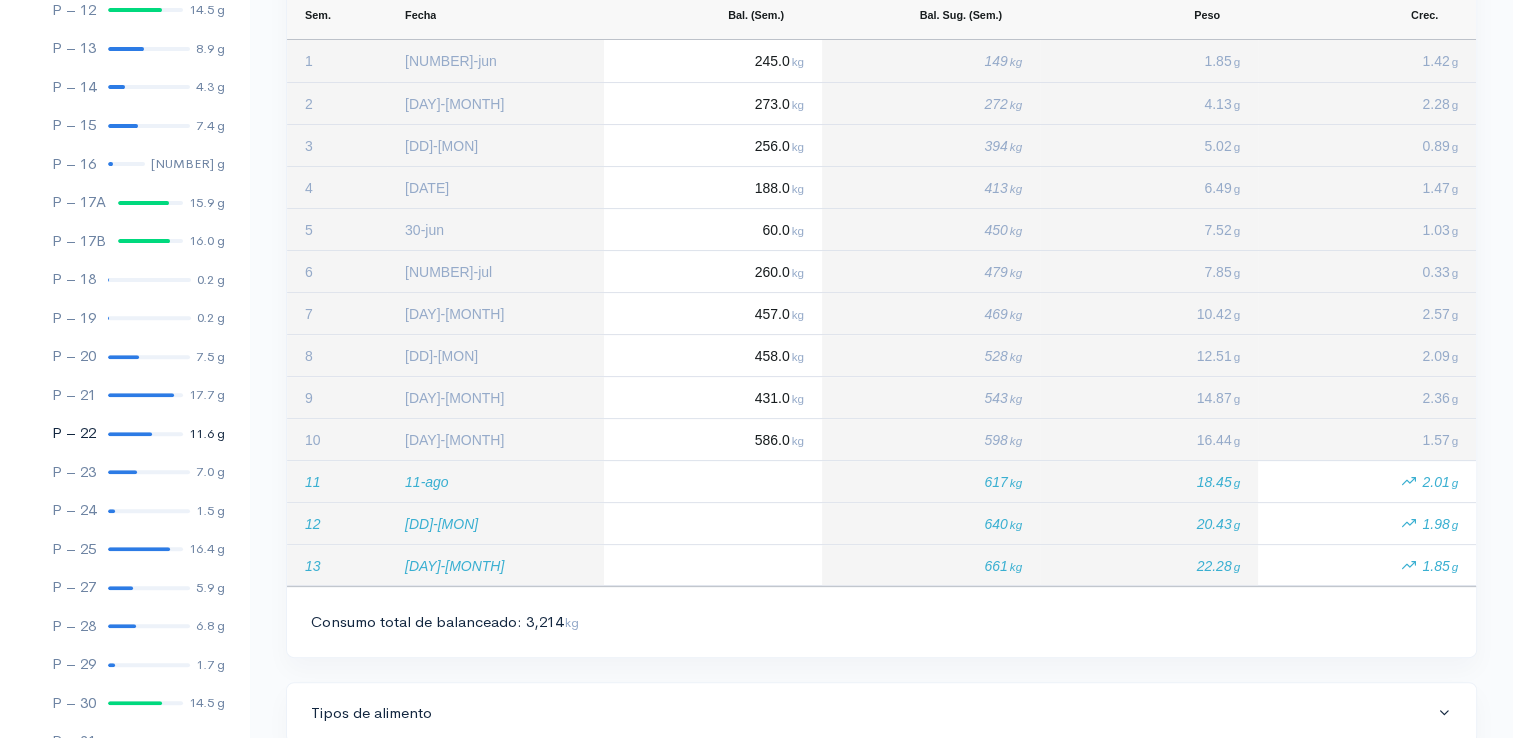 scroll, scrollTop: 661, scrollLeft: 0, axis: vertical 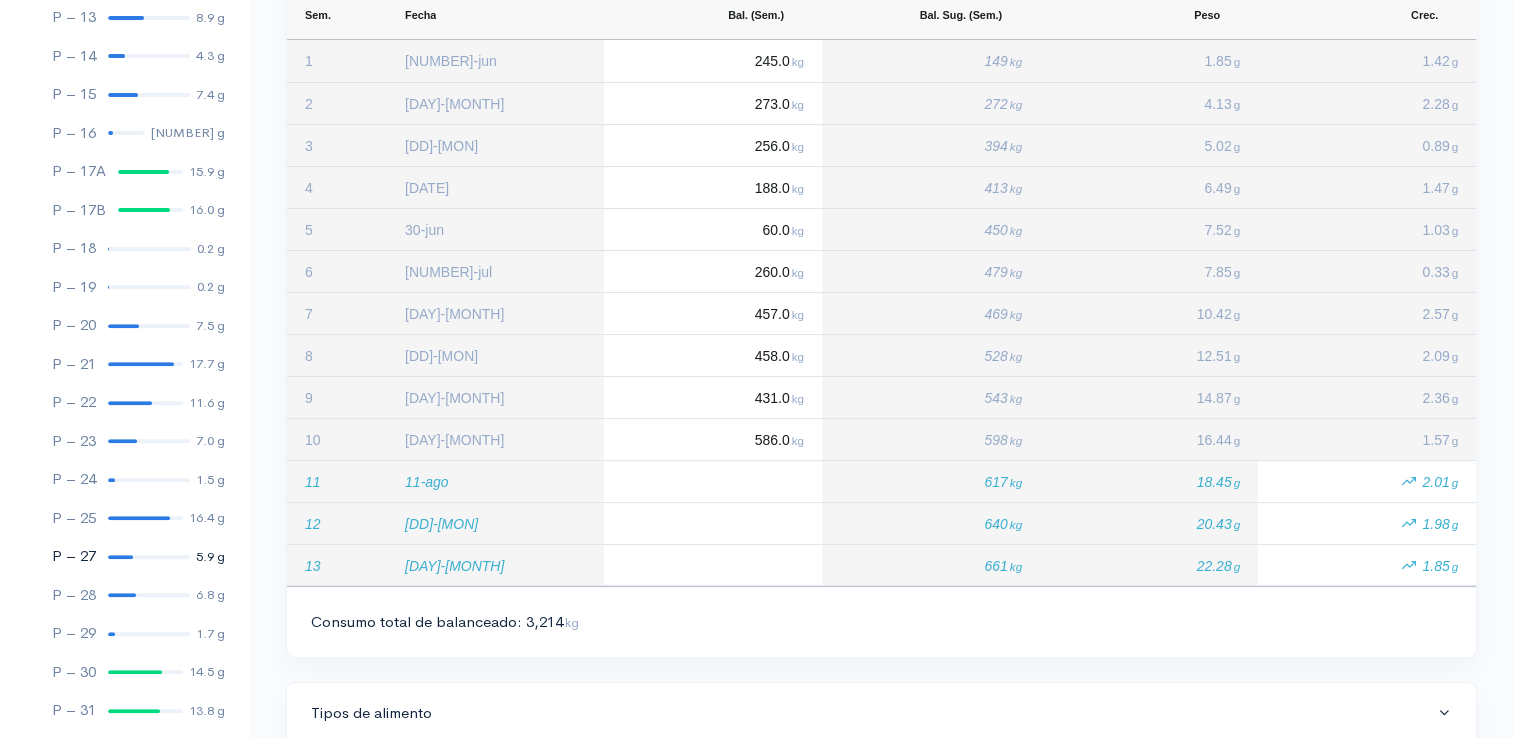 click at bounding box center (120, 557) 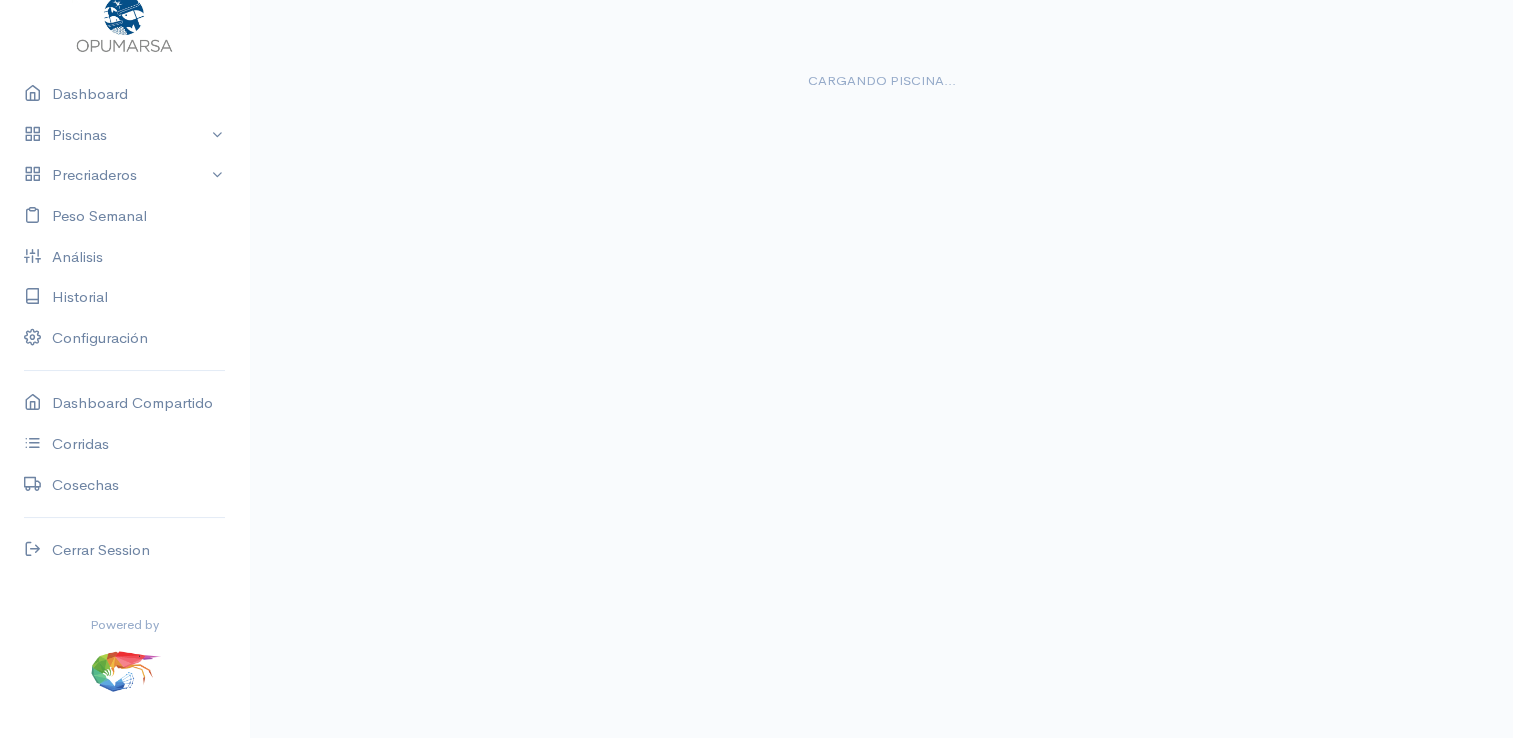 scroll, scrollTop: 191, scrollLeft: 0, axis: vertical 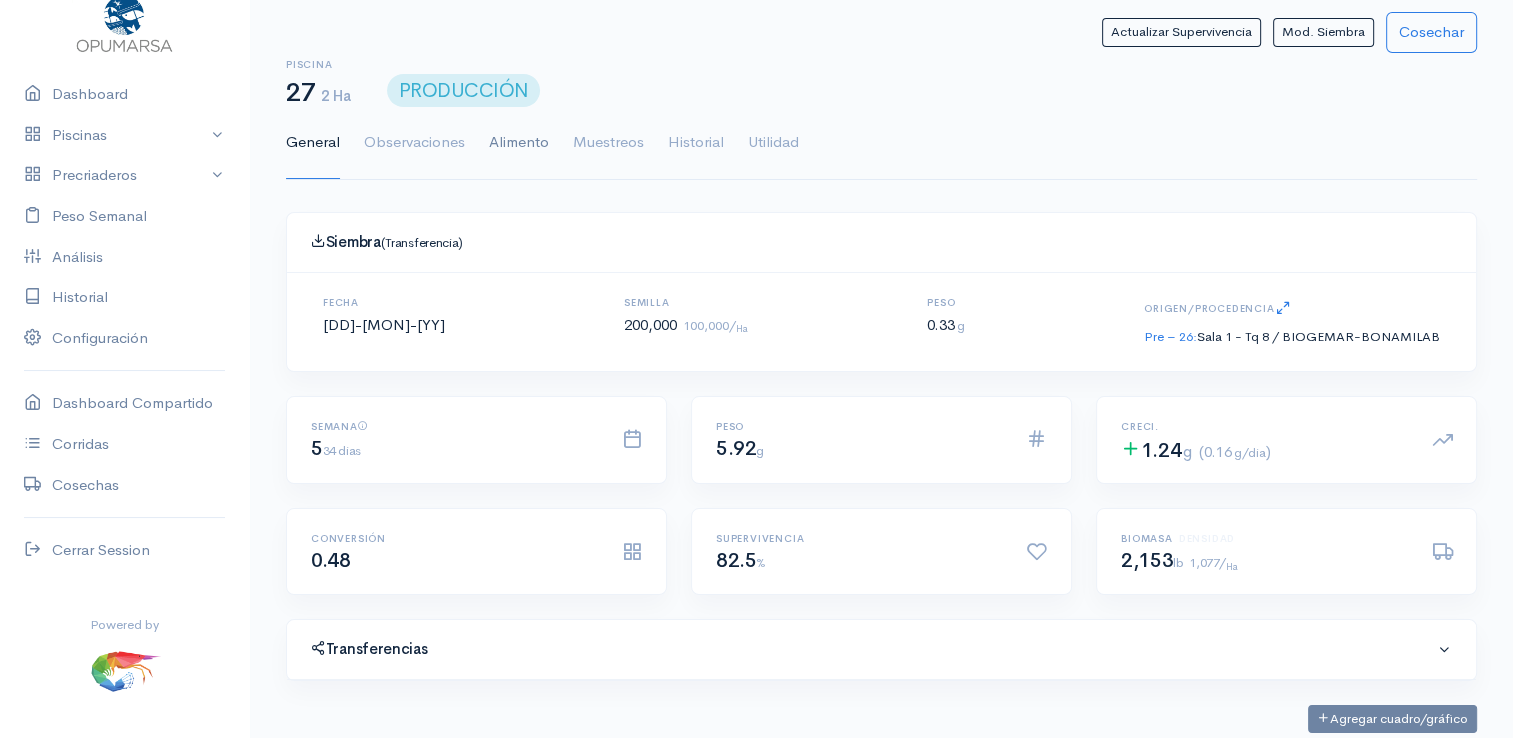 click on "Alimento" at bounding box center (519, 143) 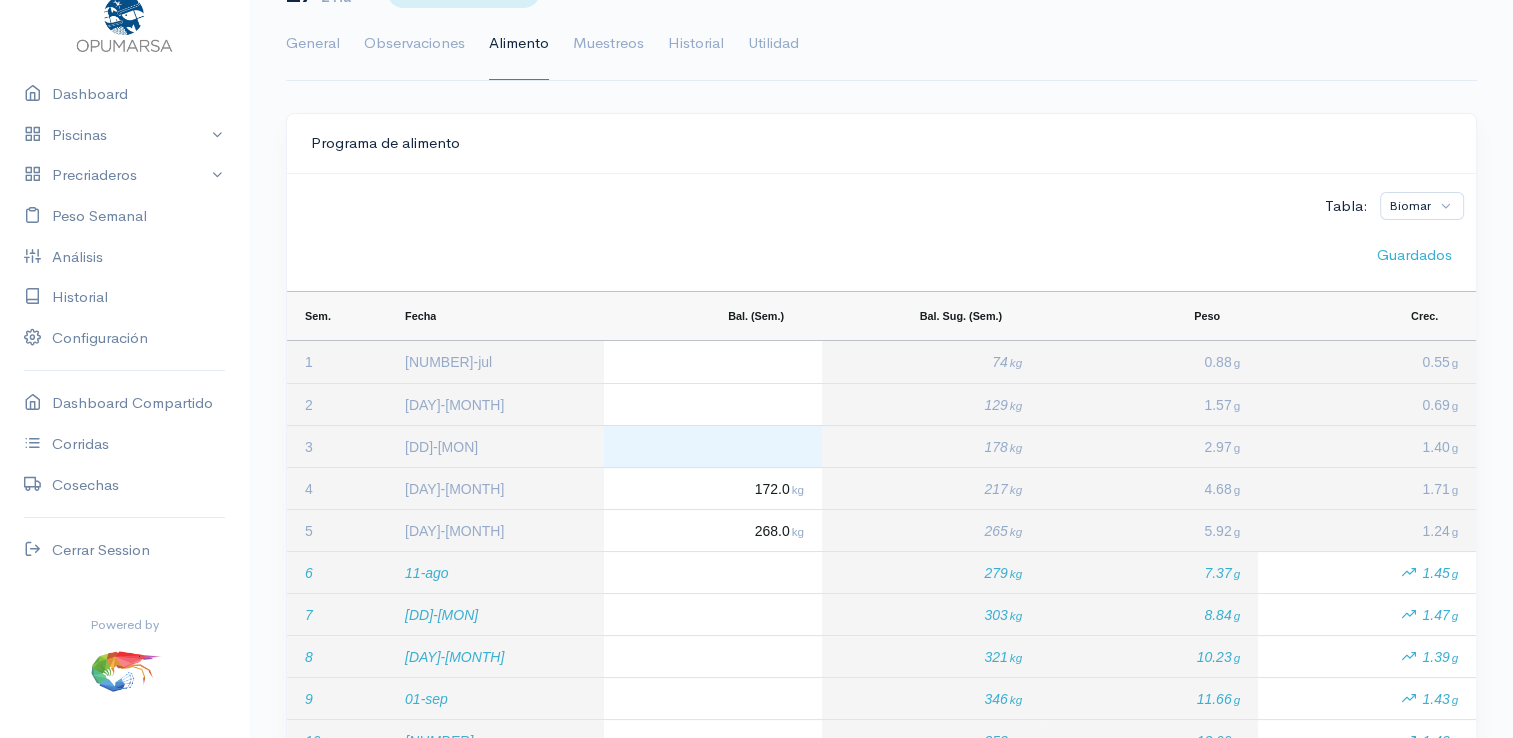 scroll, scrollTop: 100, scrollLeft: 0, axis: vertical 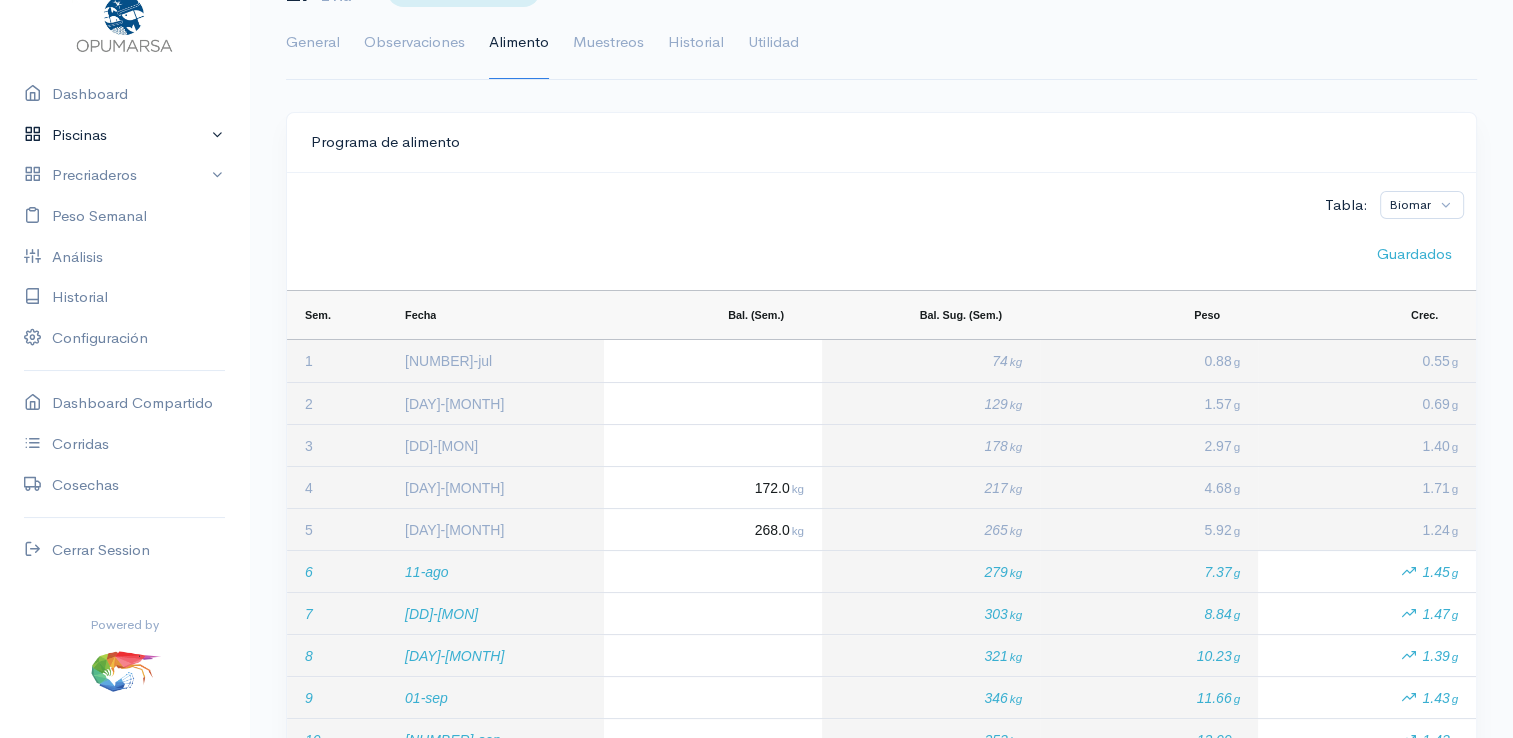 click on "Piscinas" at bounding box center [124, 135] 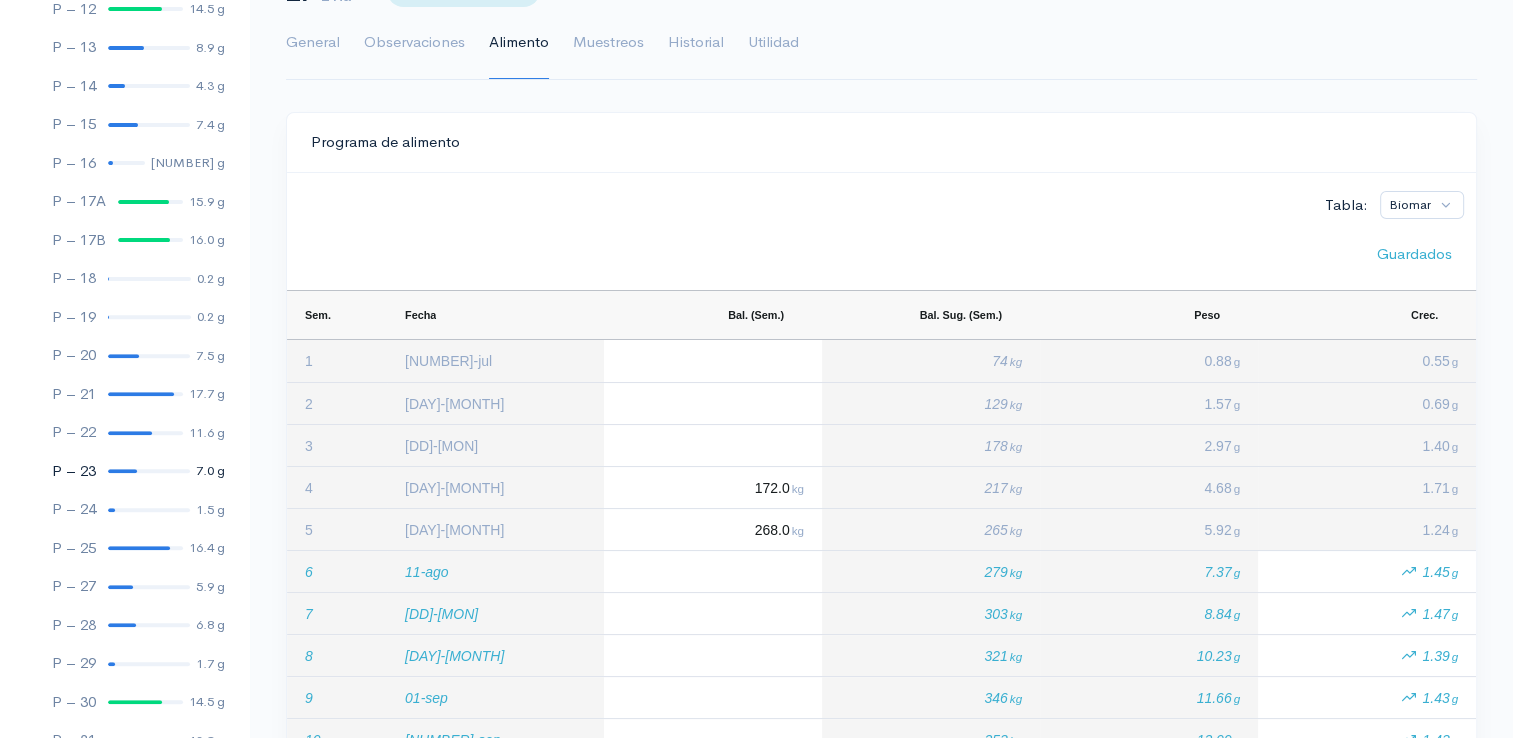 scroll, scrollTop: 661, scrollLeft: 0, axis: vertical 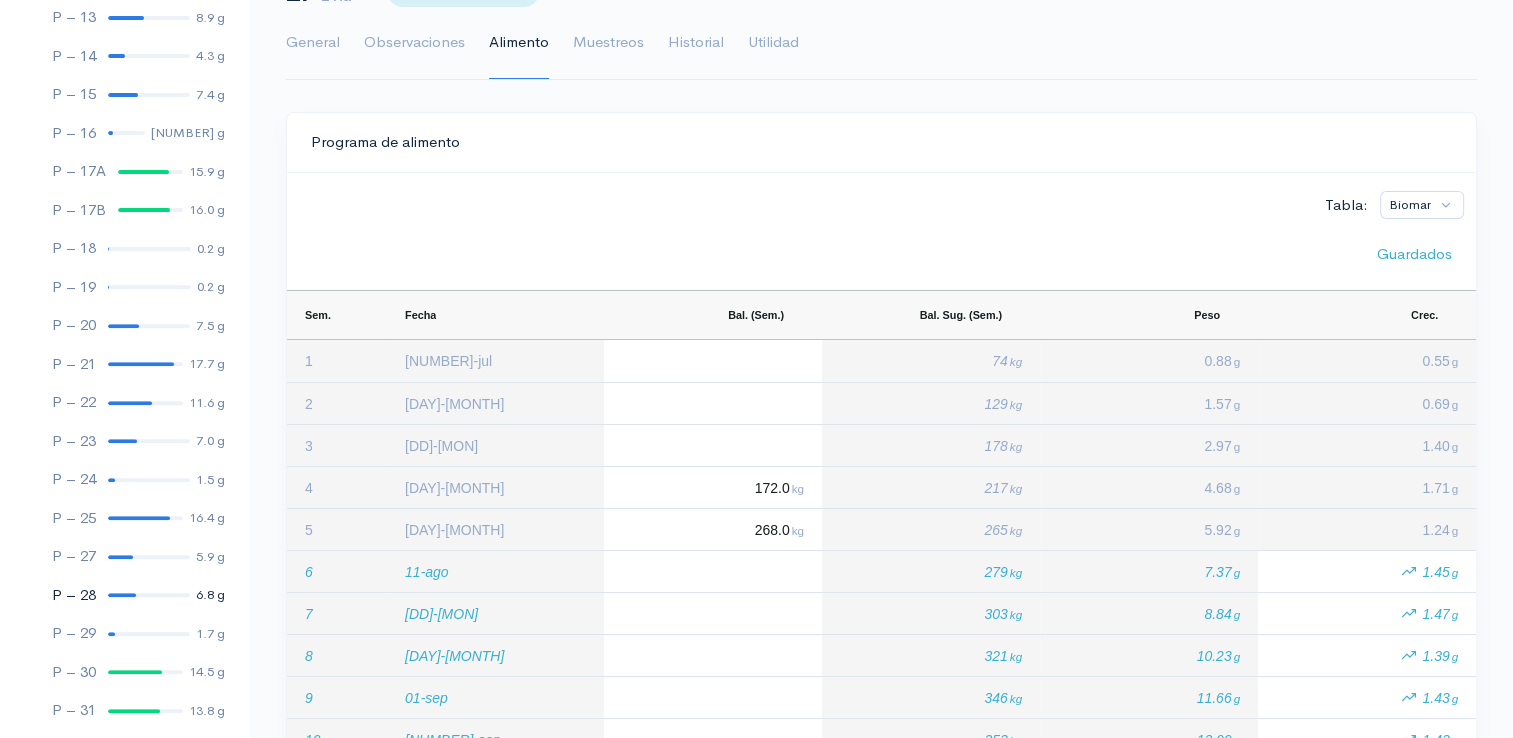 click at bounding box center (122, 595) 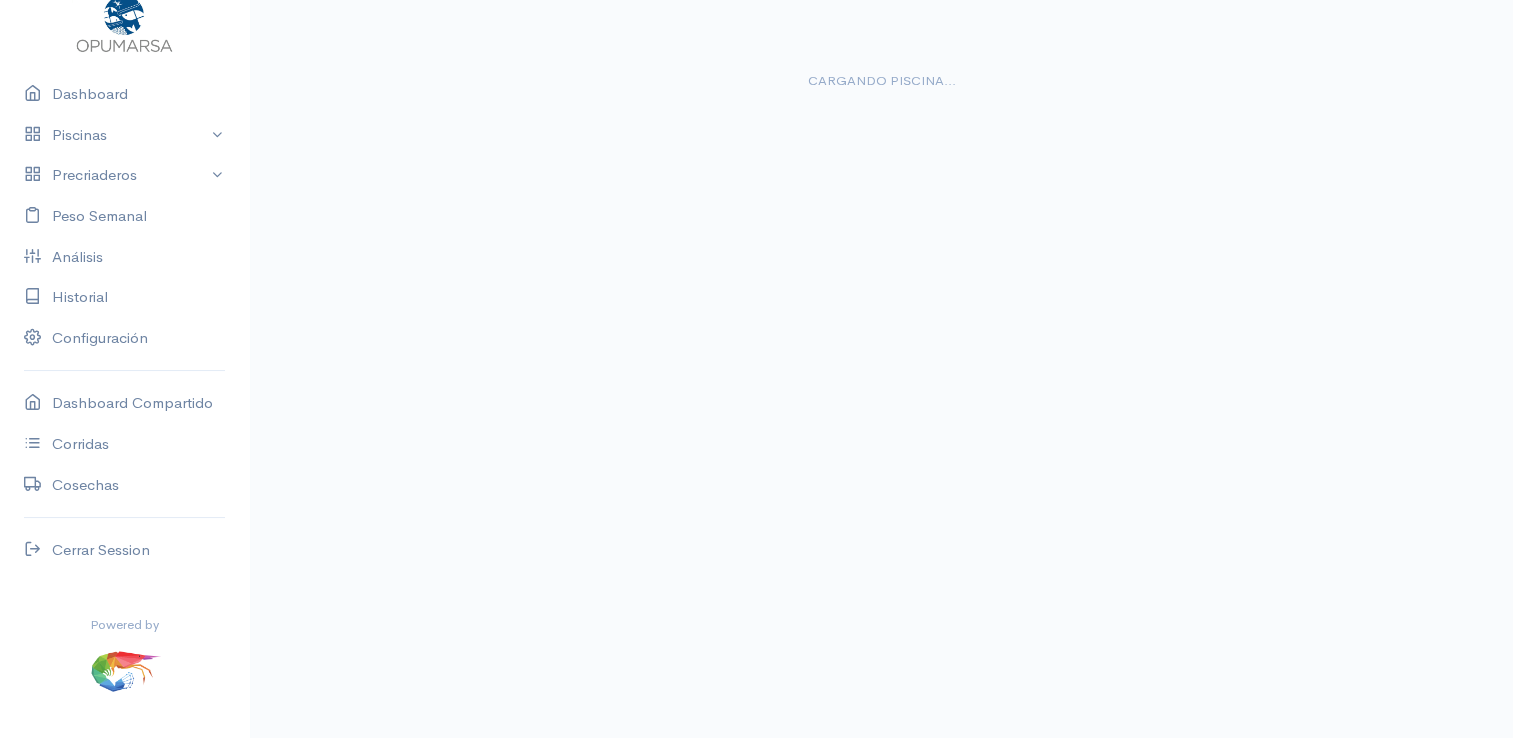 scroll, scrollTop: 0, scrollLeft: 0, axis: both 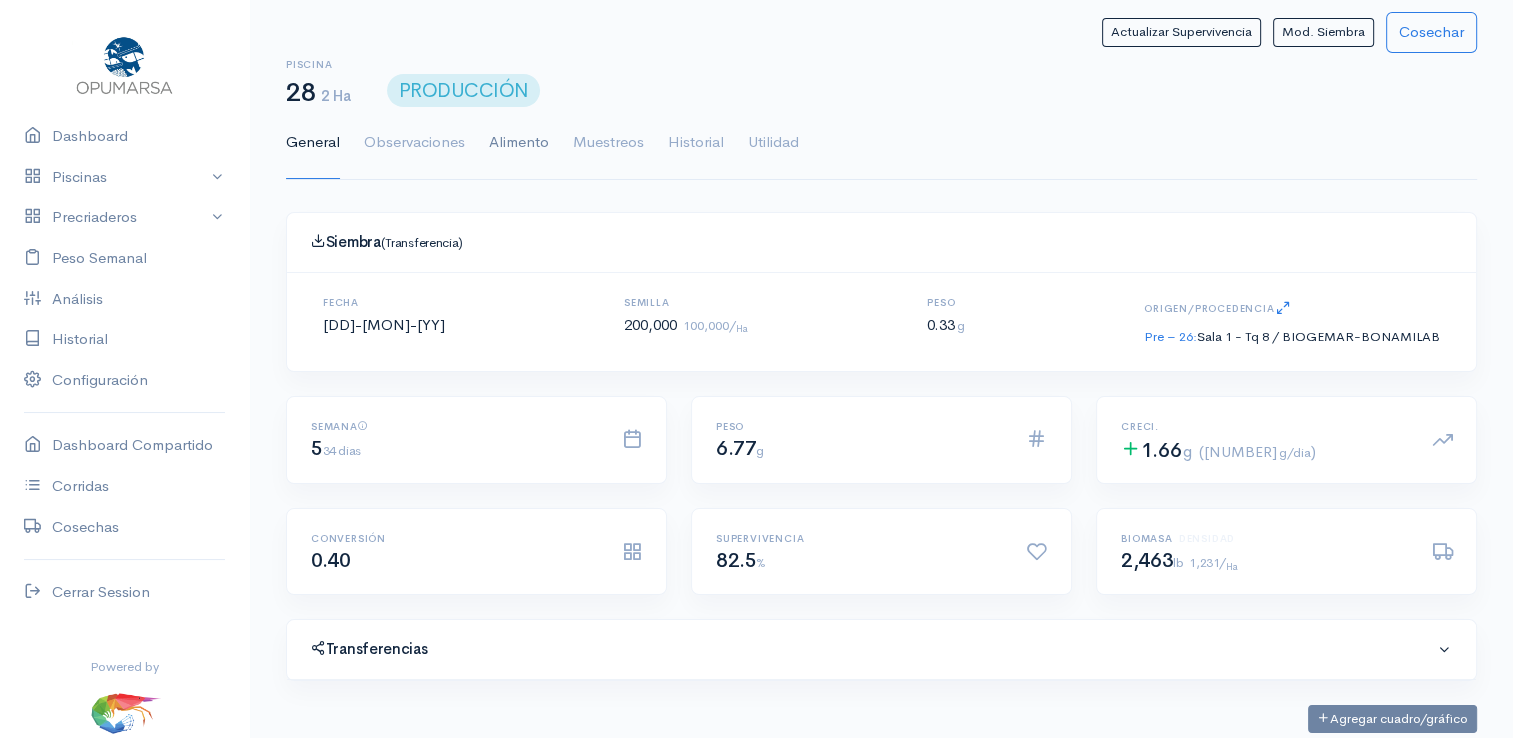 click on "Alimento" at bounding box center [519, 143] 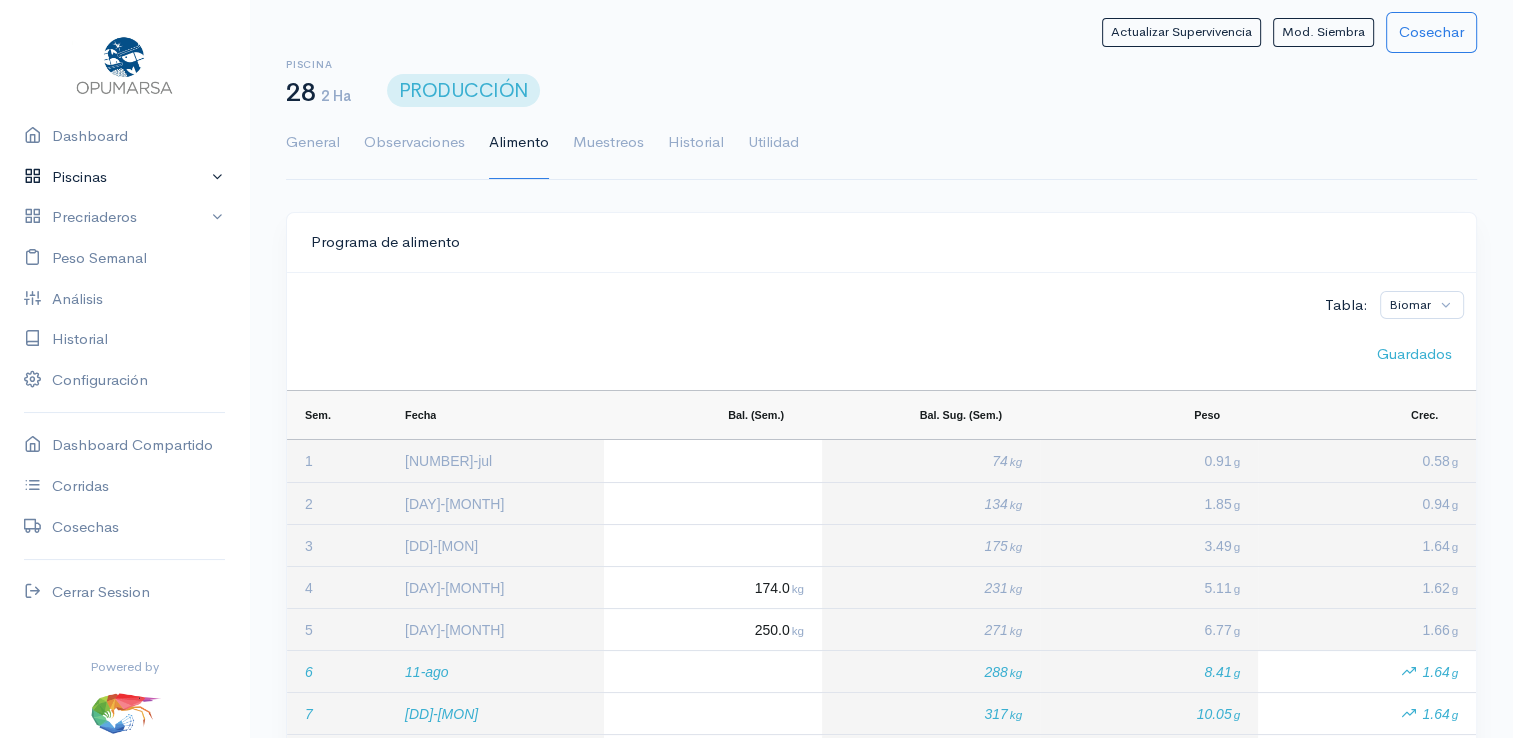 click on "Piscinas" at bounding box center [124, 177] 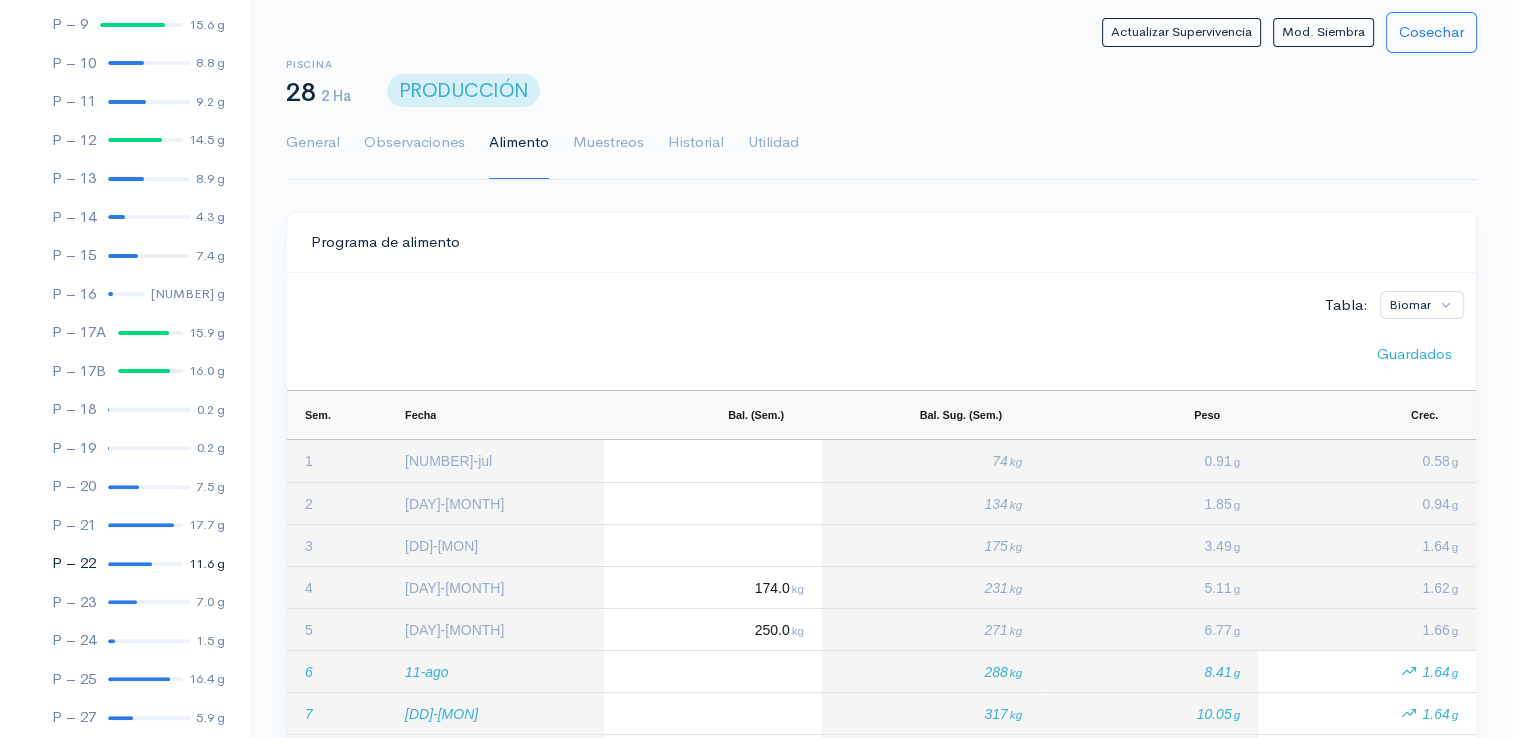 scroll, scrollTop: 600, scrollLeft: 0, axis: vertical 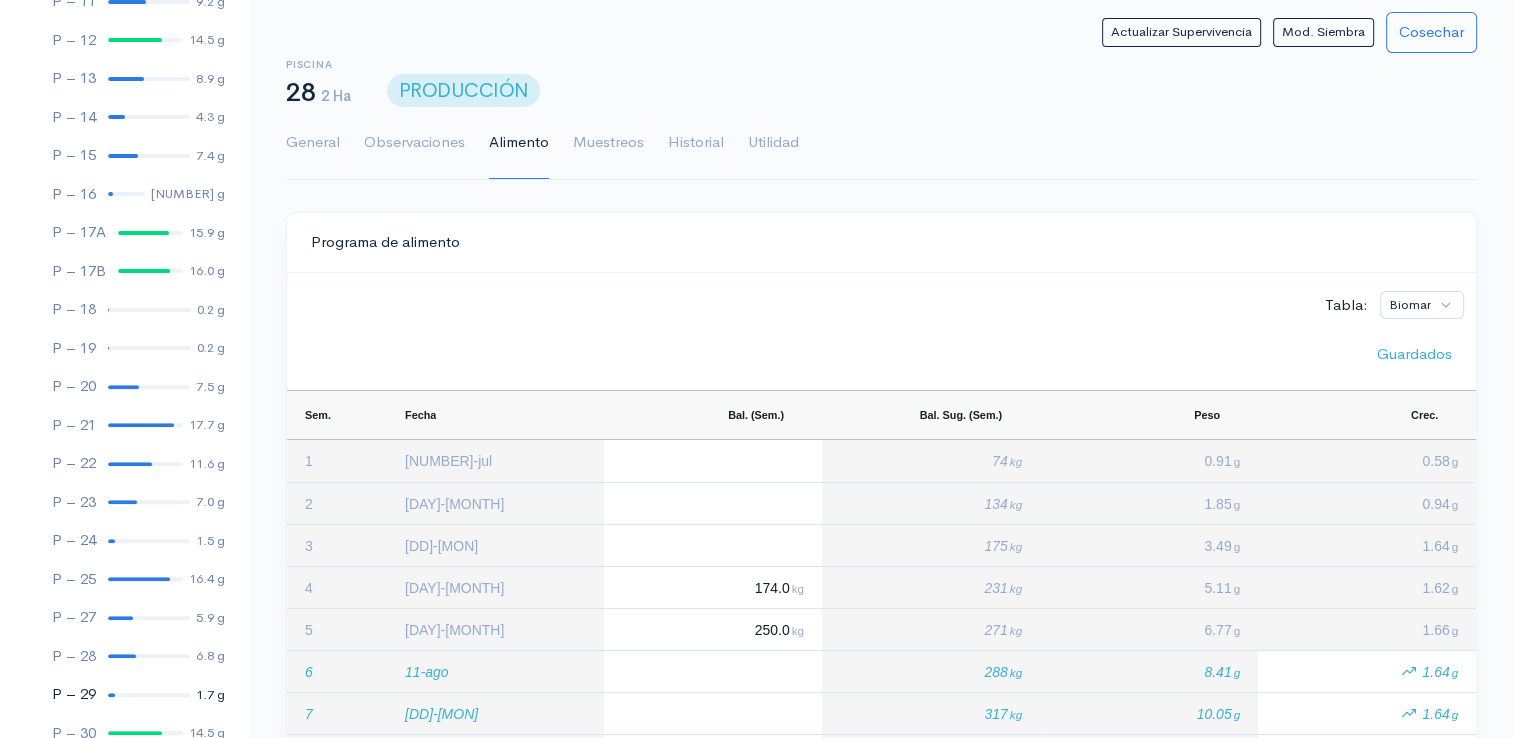 click at bounding box center (149, 695) 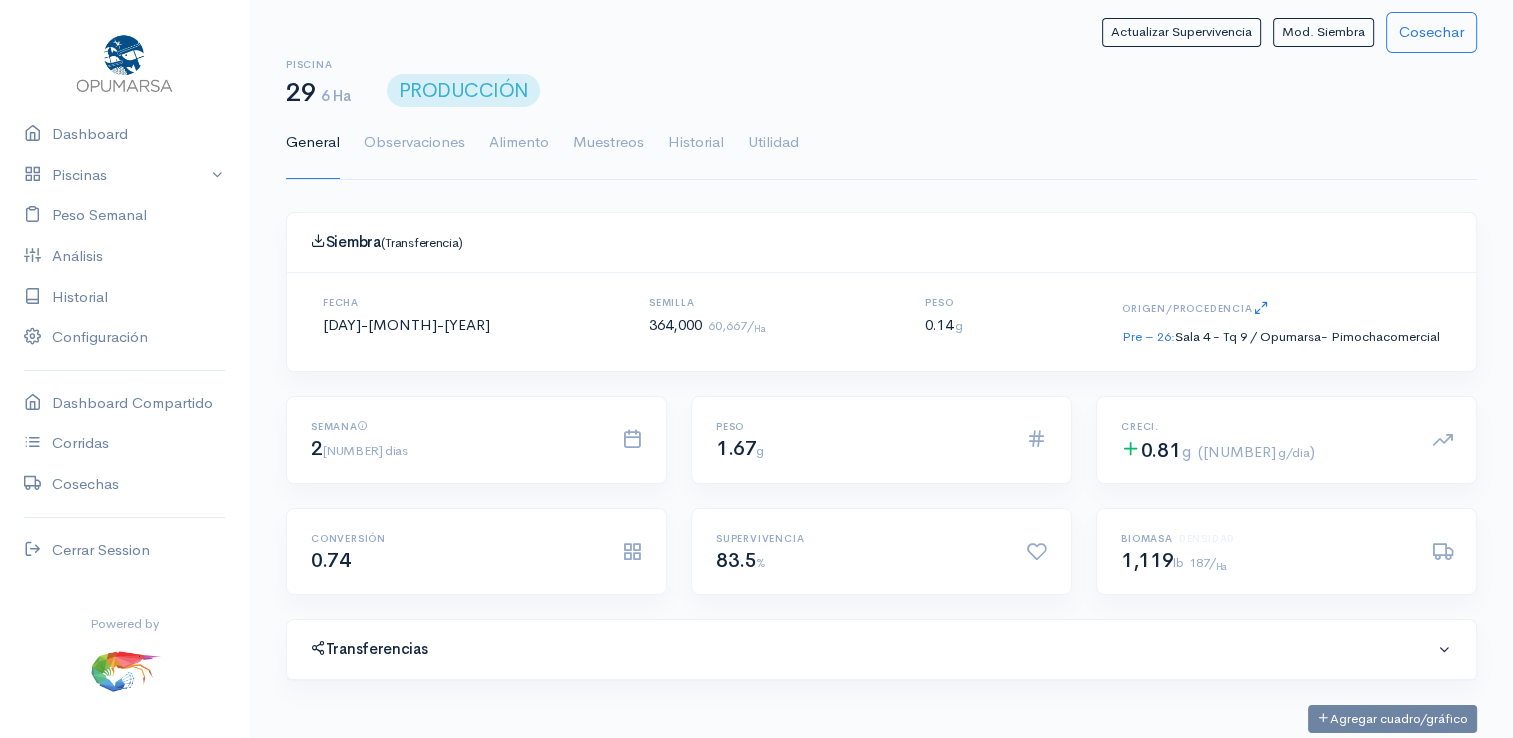 scroll, scrollTop: 61, scrollLeft: 0, axis: vertical 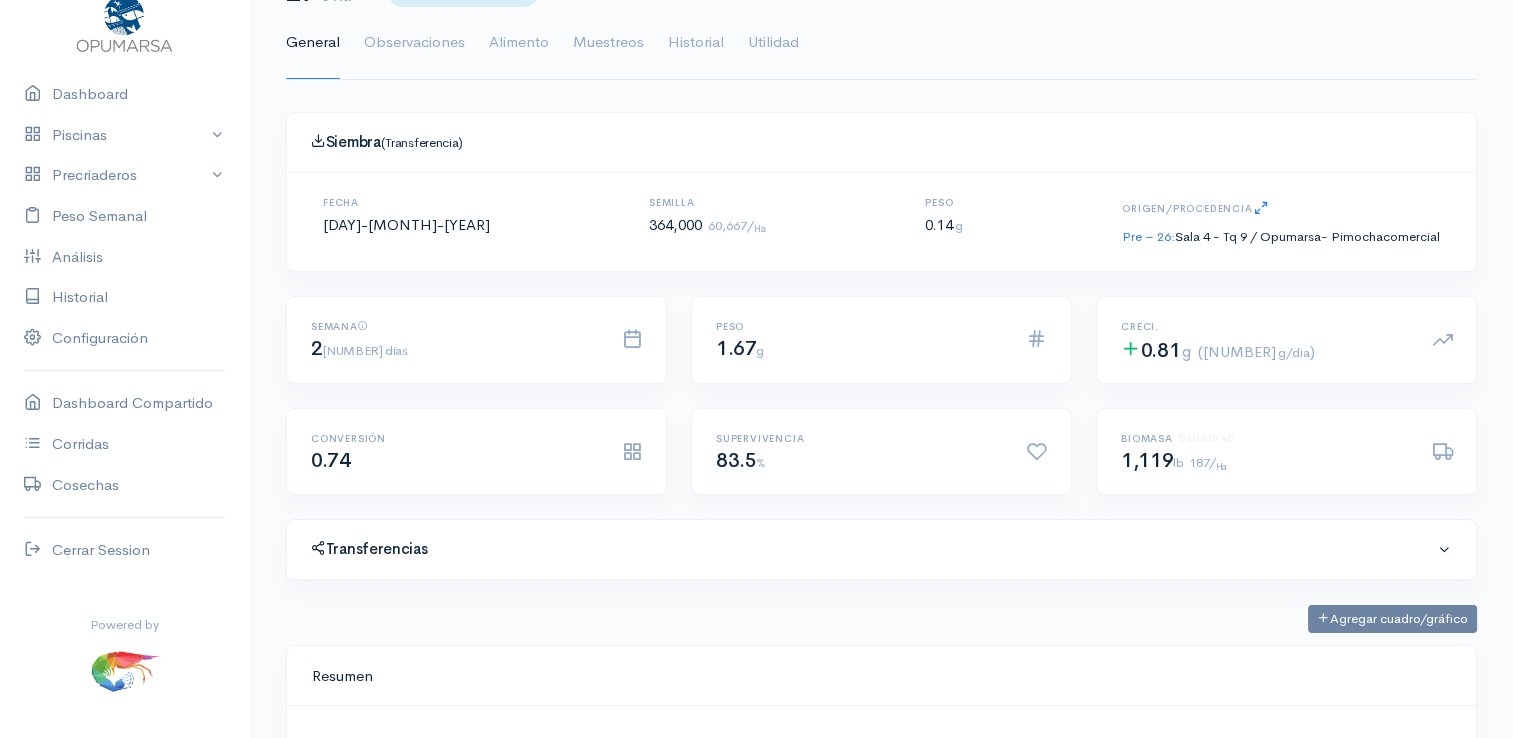 click on "Alimento" at bounding box center [519, 43] 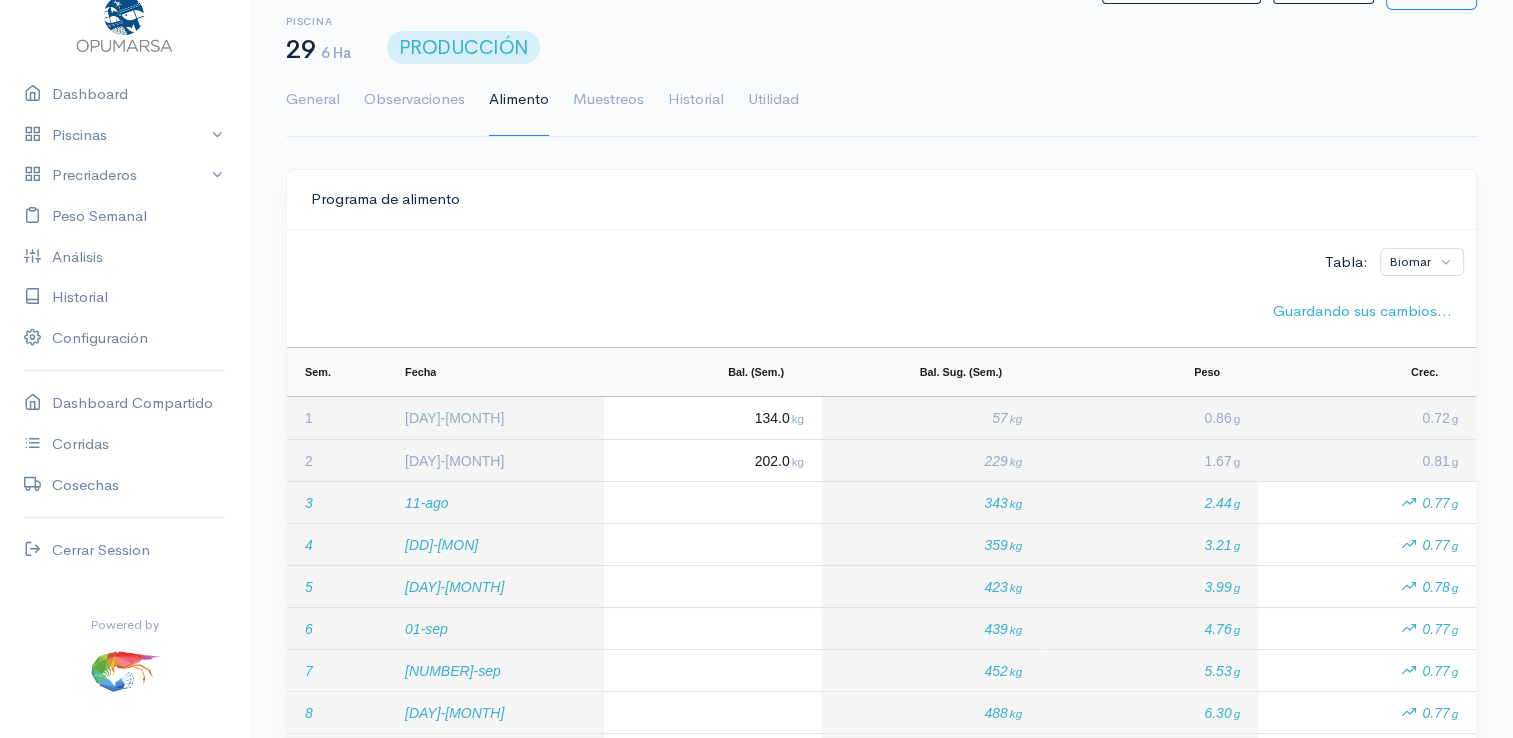 scroll, scrollTop: 100, scrollLeft: 0, axis: vertical 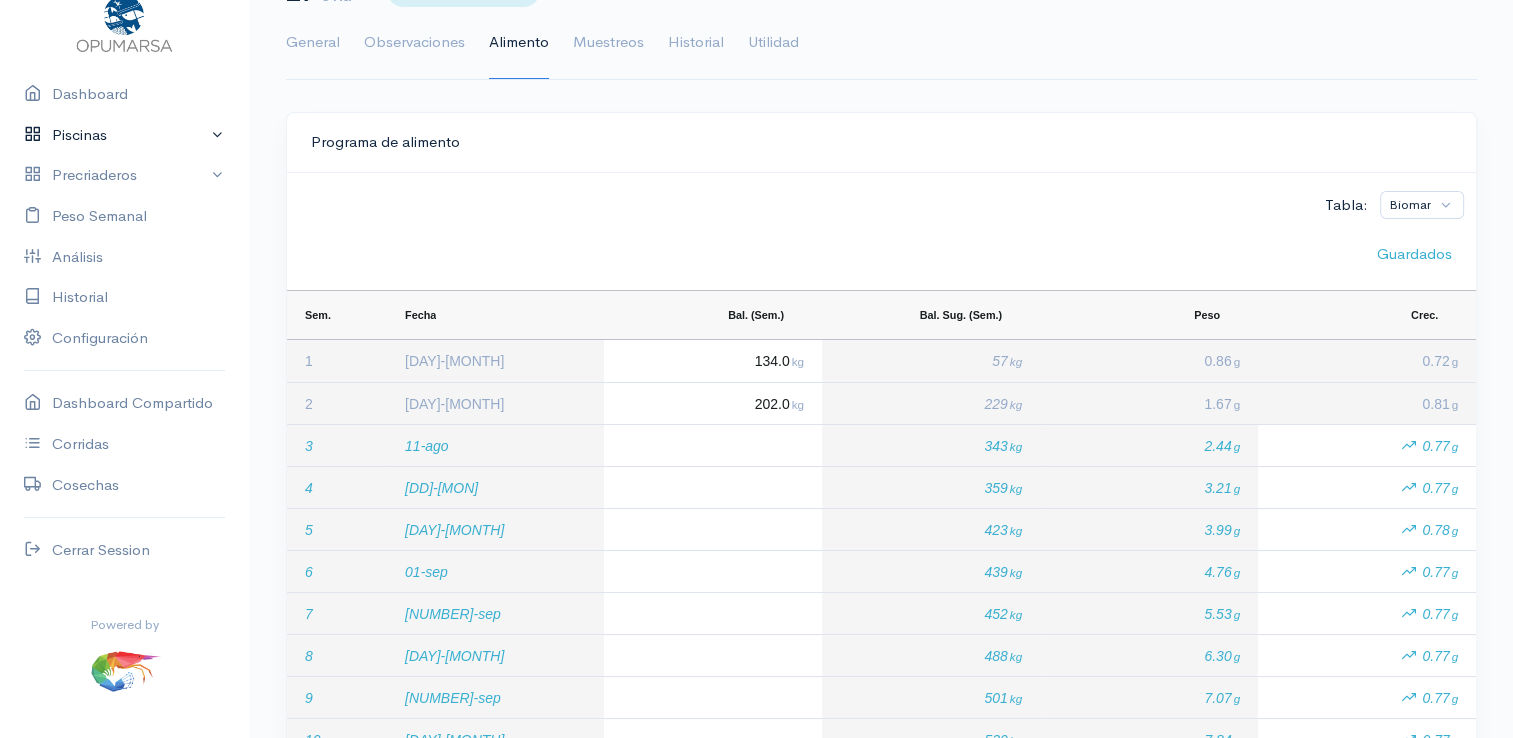click on "Piscinas" at bounding box center (124, 135) 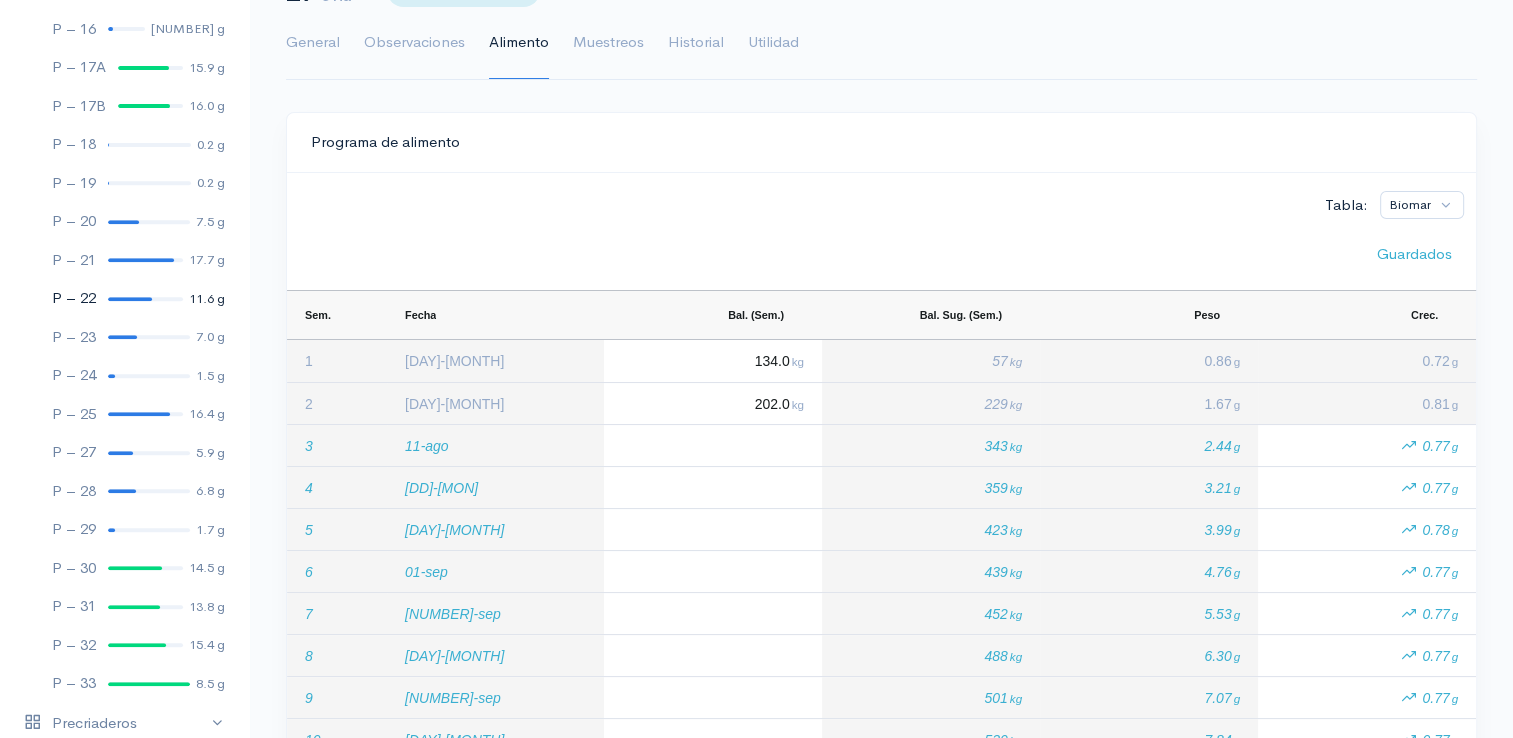 scroll, scrollTop: 800, scrollLeft: 0, axis: vertical 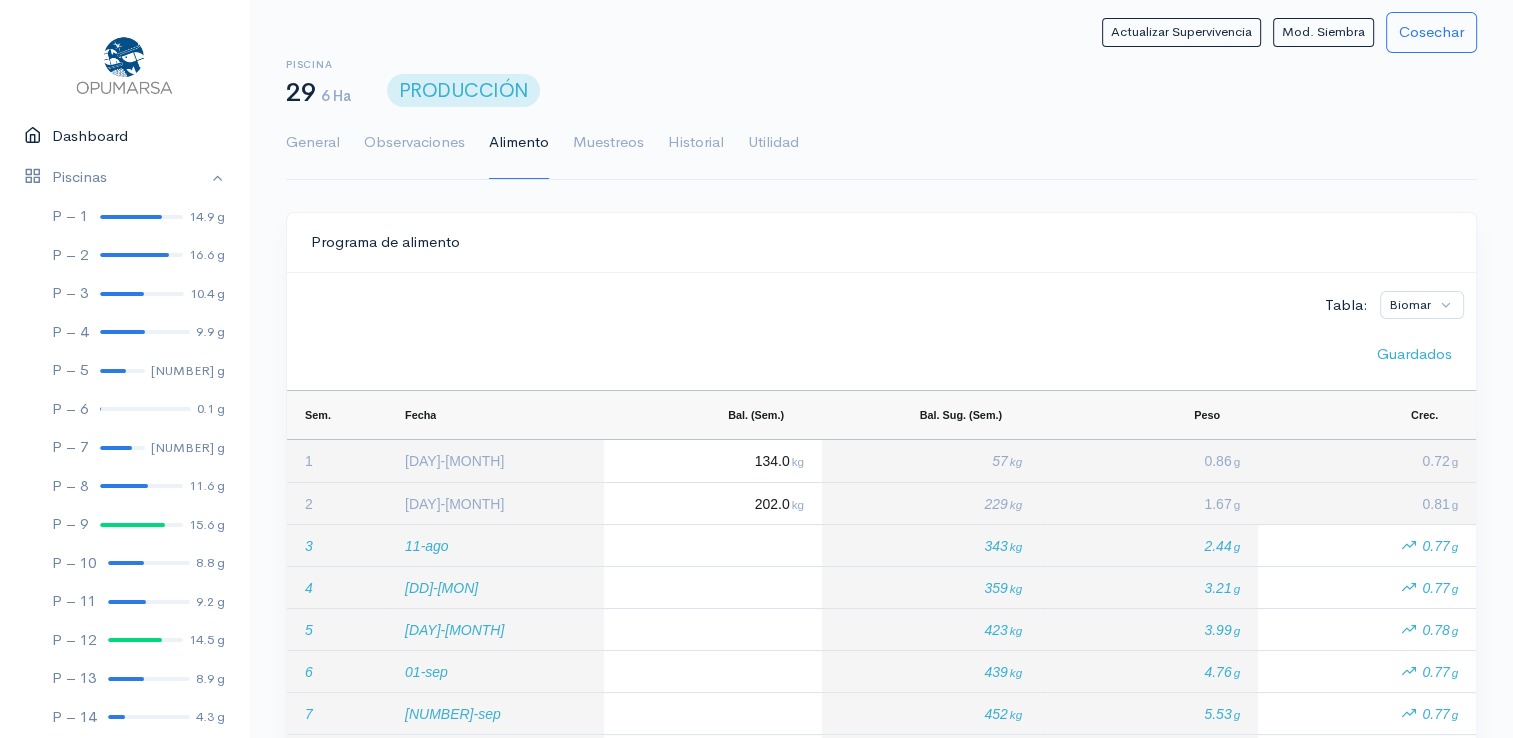 click on "Dashboard" at bounding box center [124, 136] 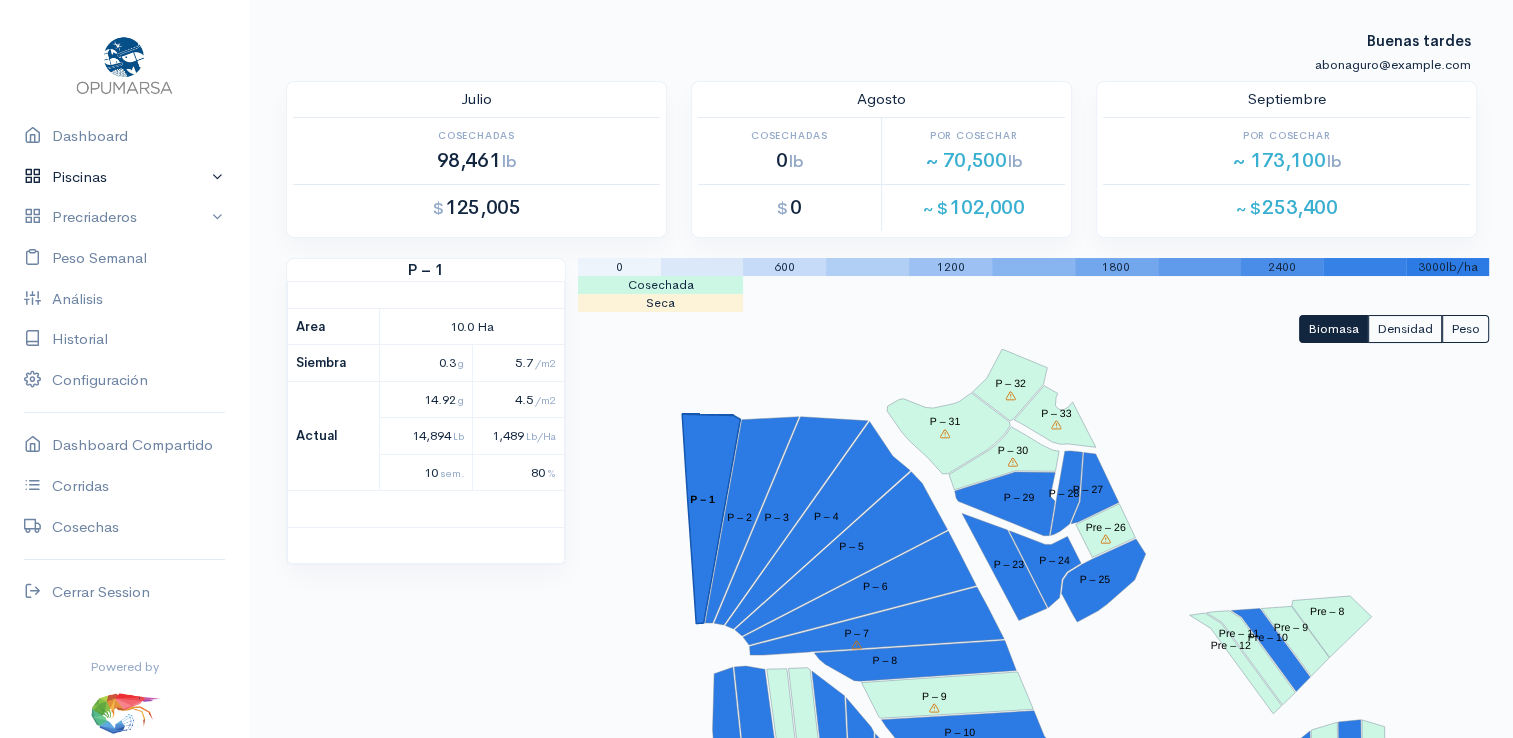 click on "Piscinas" at bounding box center [124, 177] 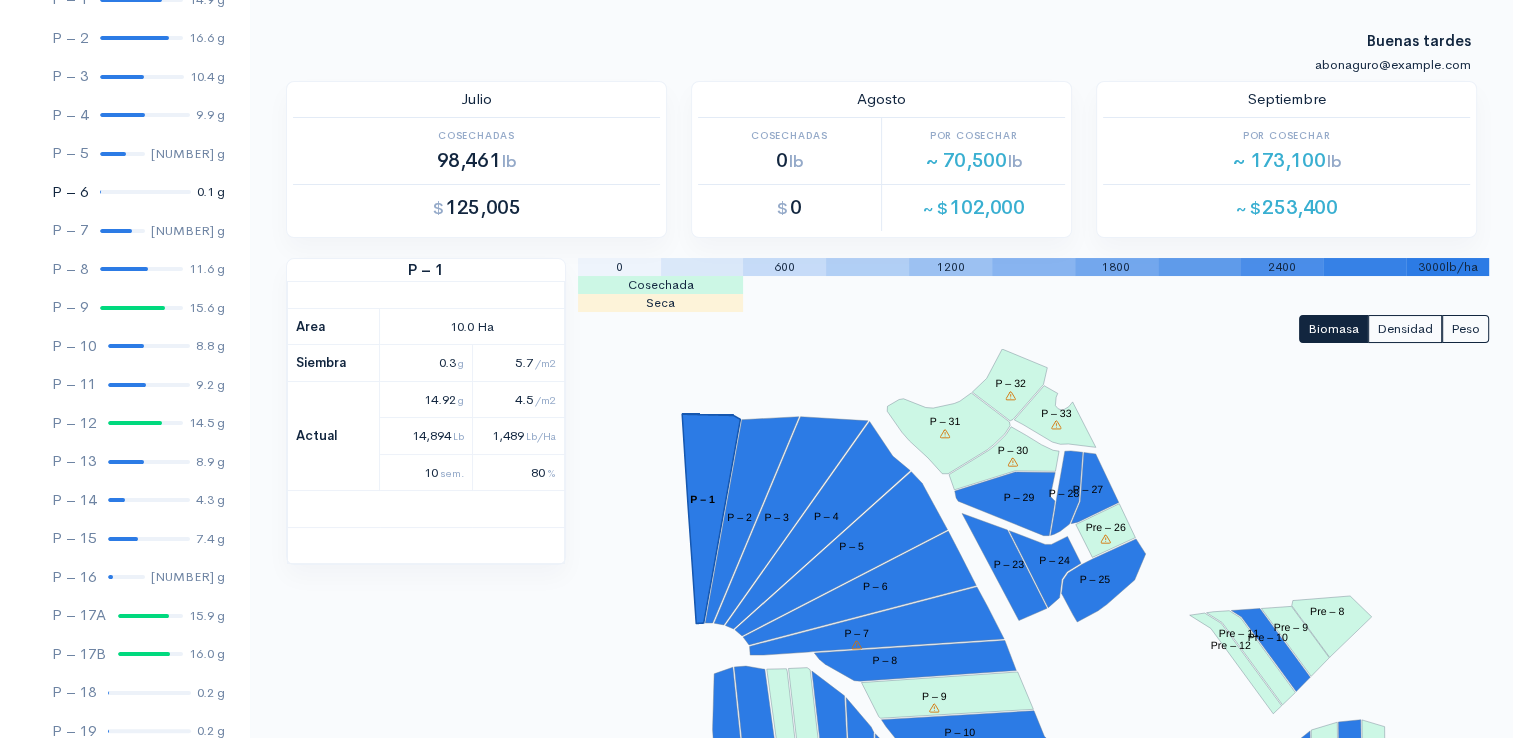 scroll, scrollTop: 0, scrollLeft: 0, axis: both 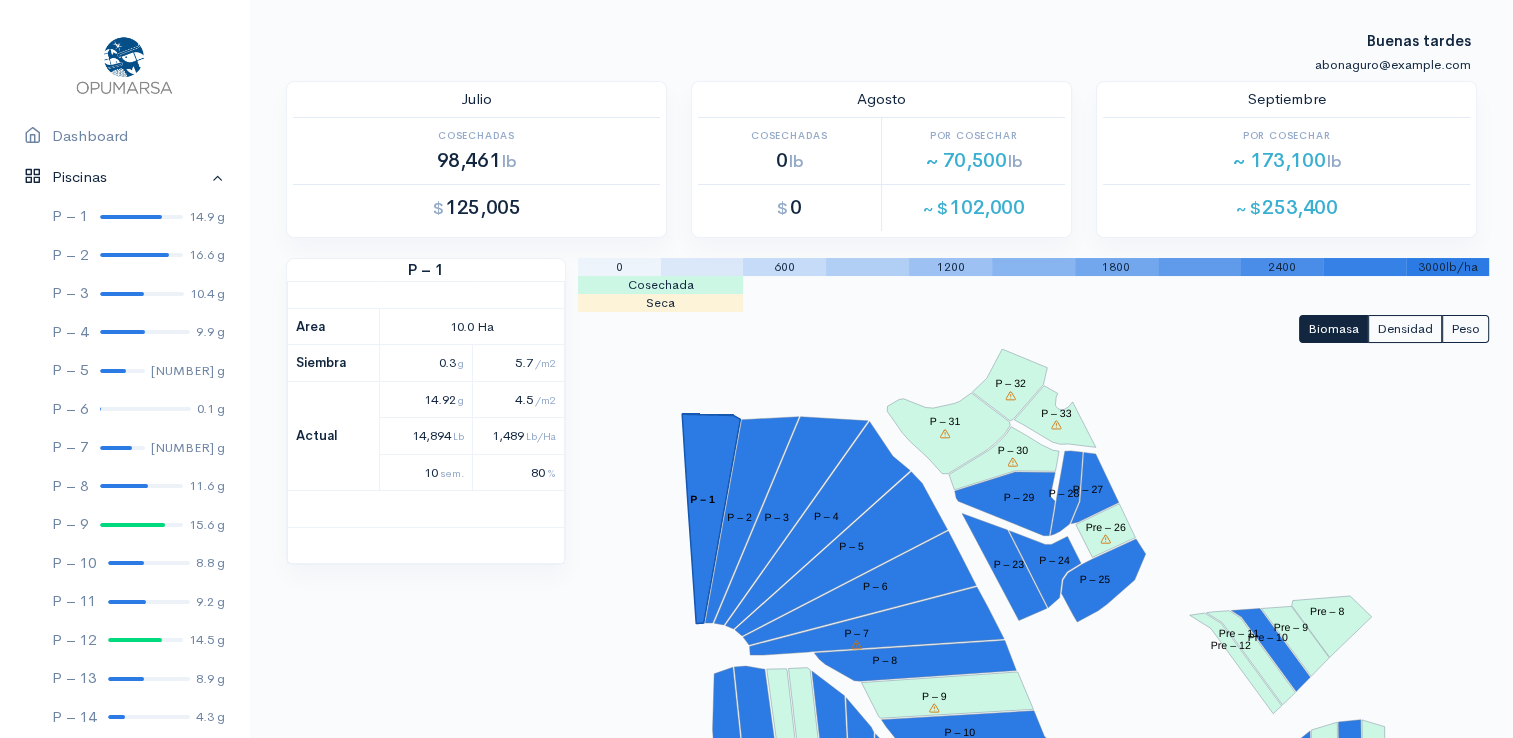 click on "Piscinas" at bounding box center [124, 177] 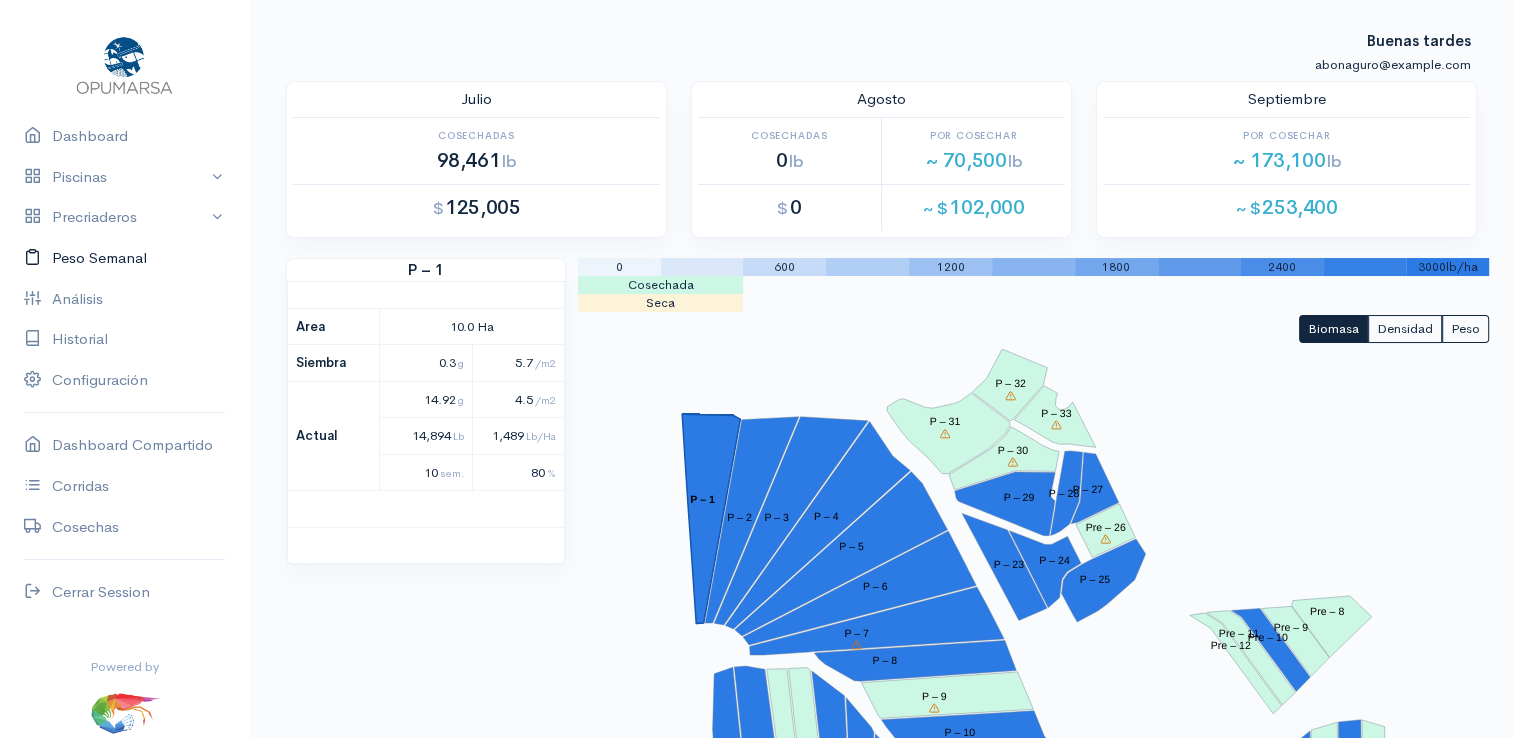 click on "Peso Semanal" at bounding box center (124, 258) 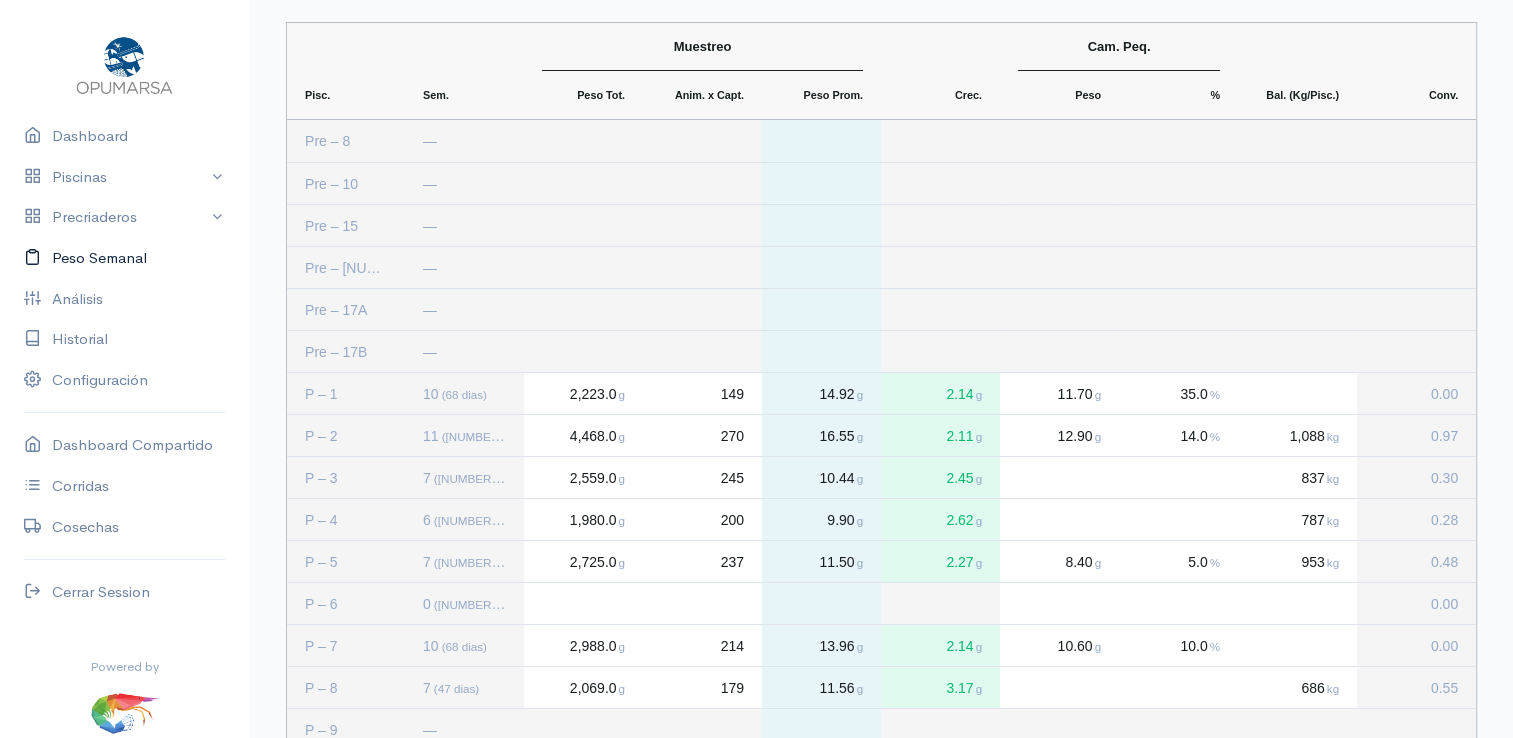 scroll, scrollTop: 100, scrollLeft: 0, axis: vertical 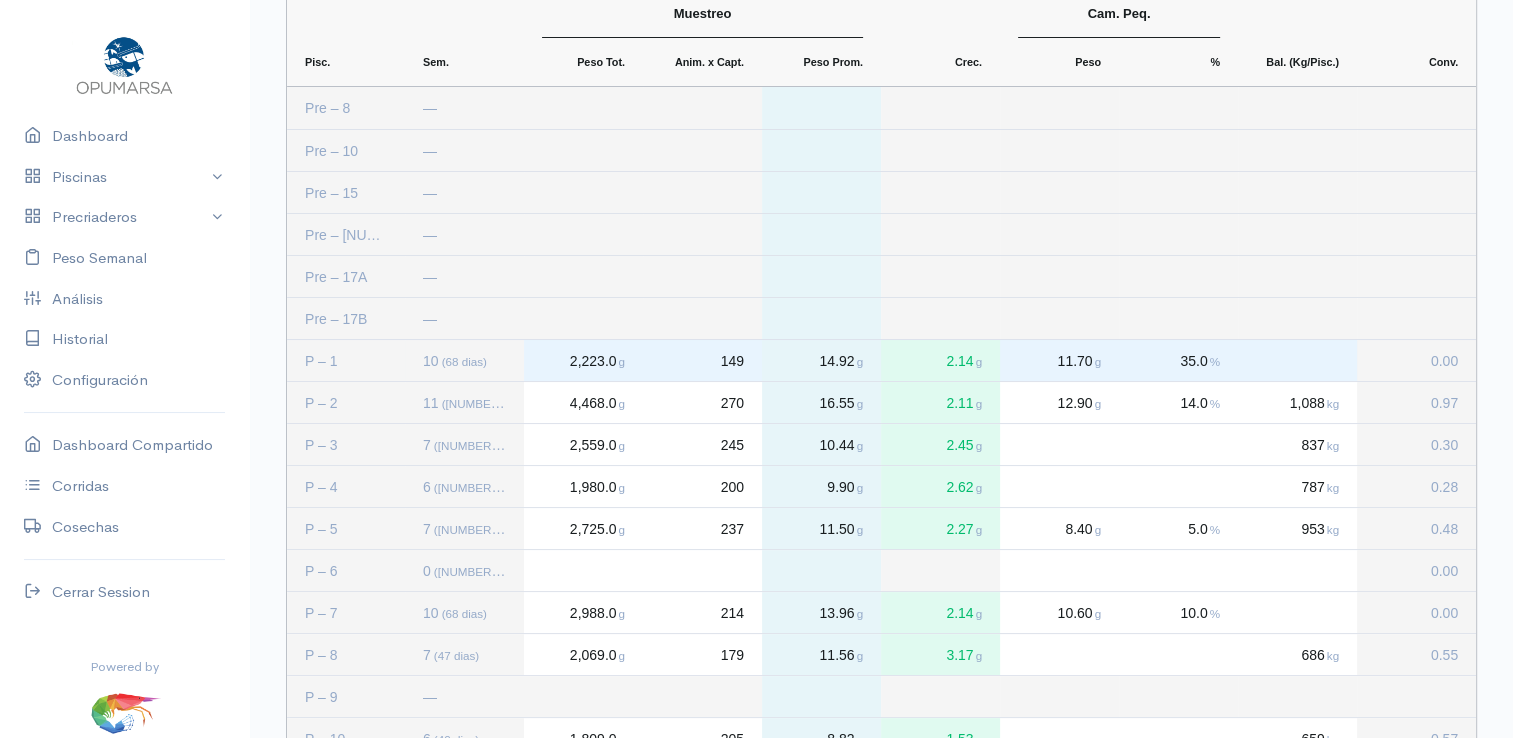 click 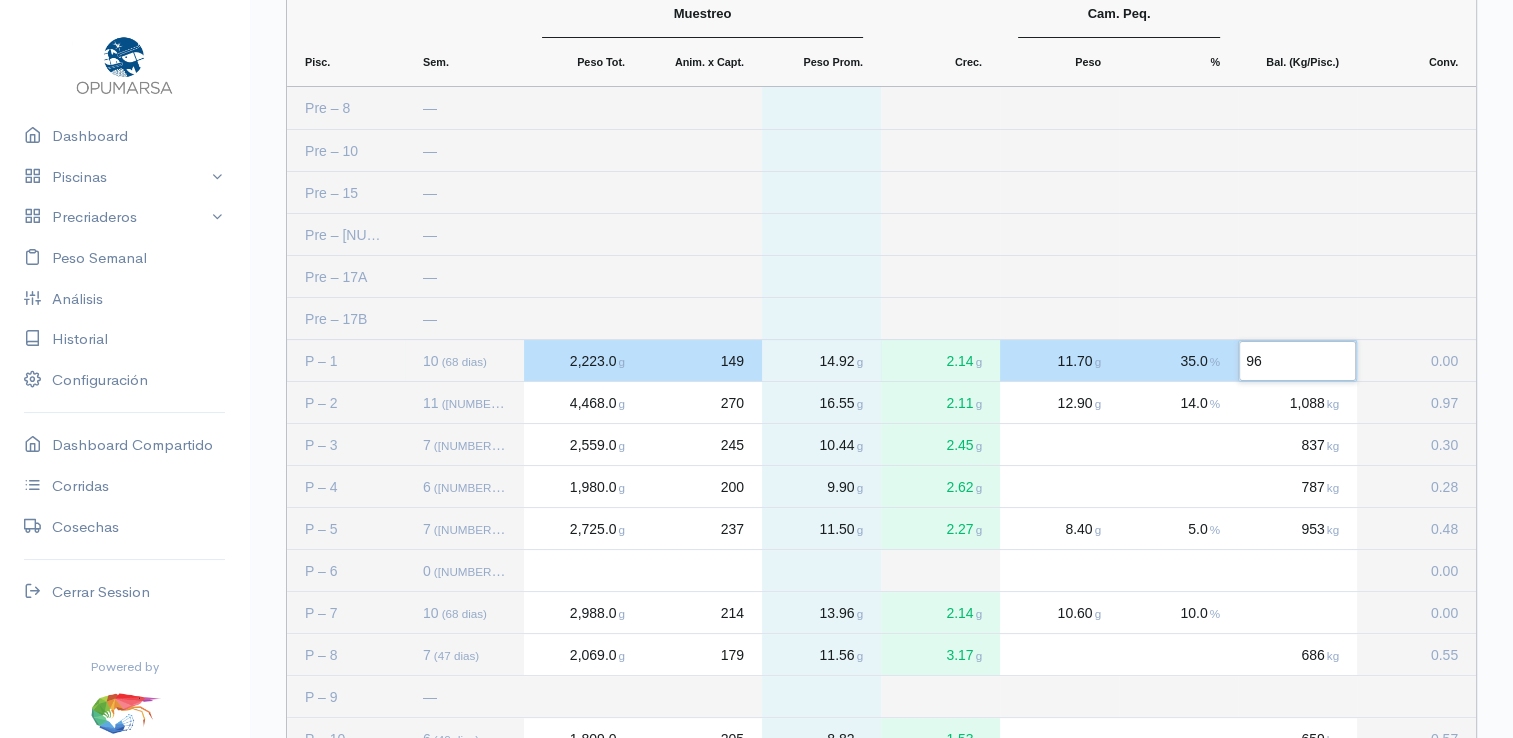 type on "964" 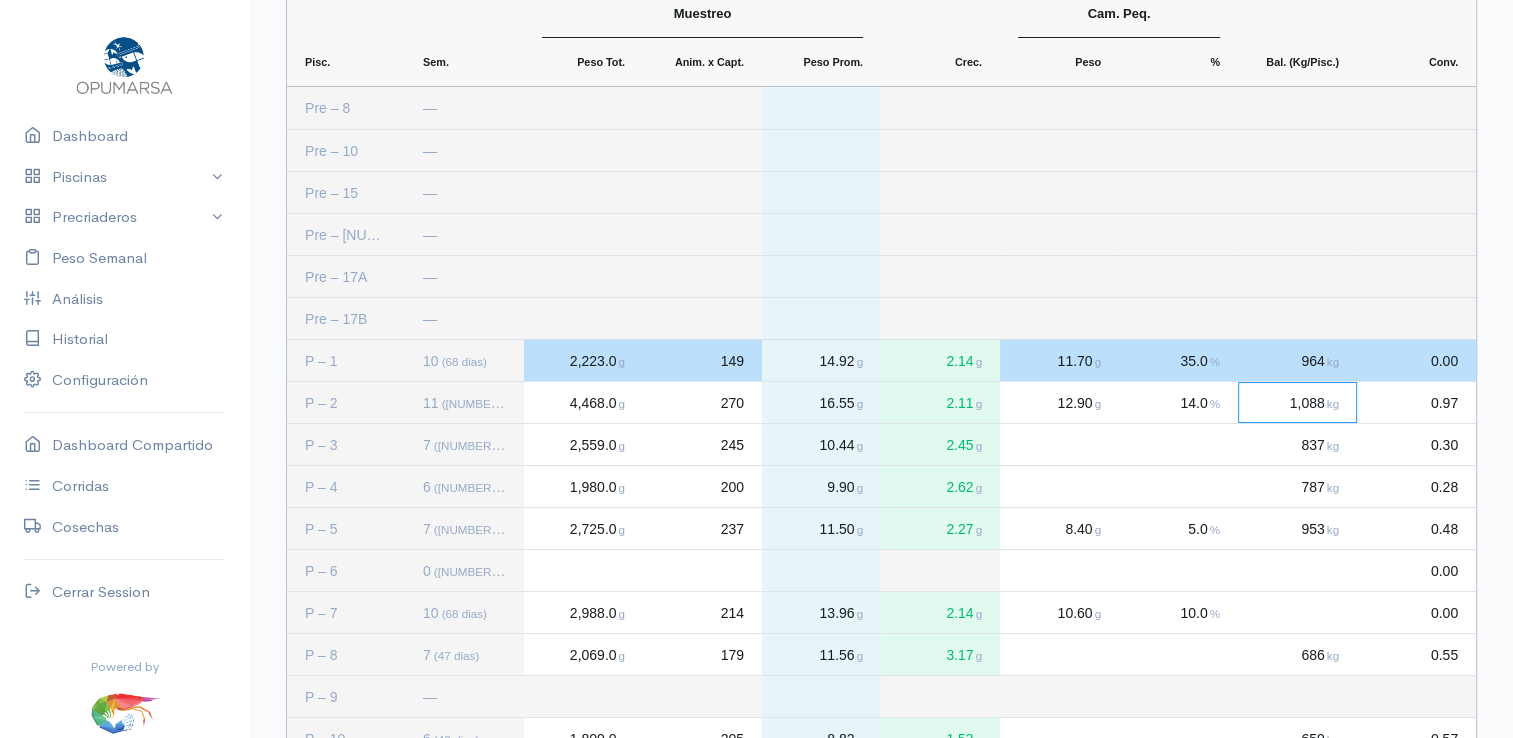 click 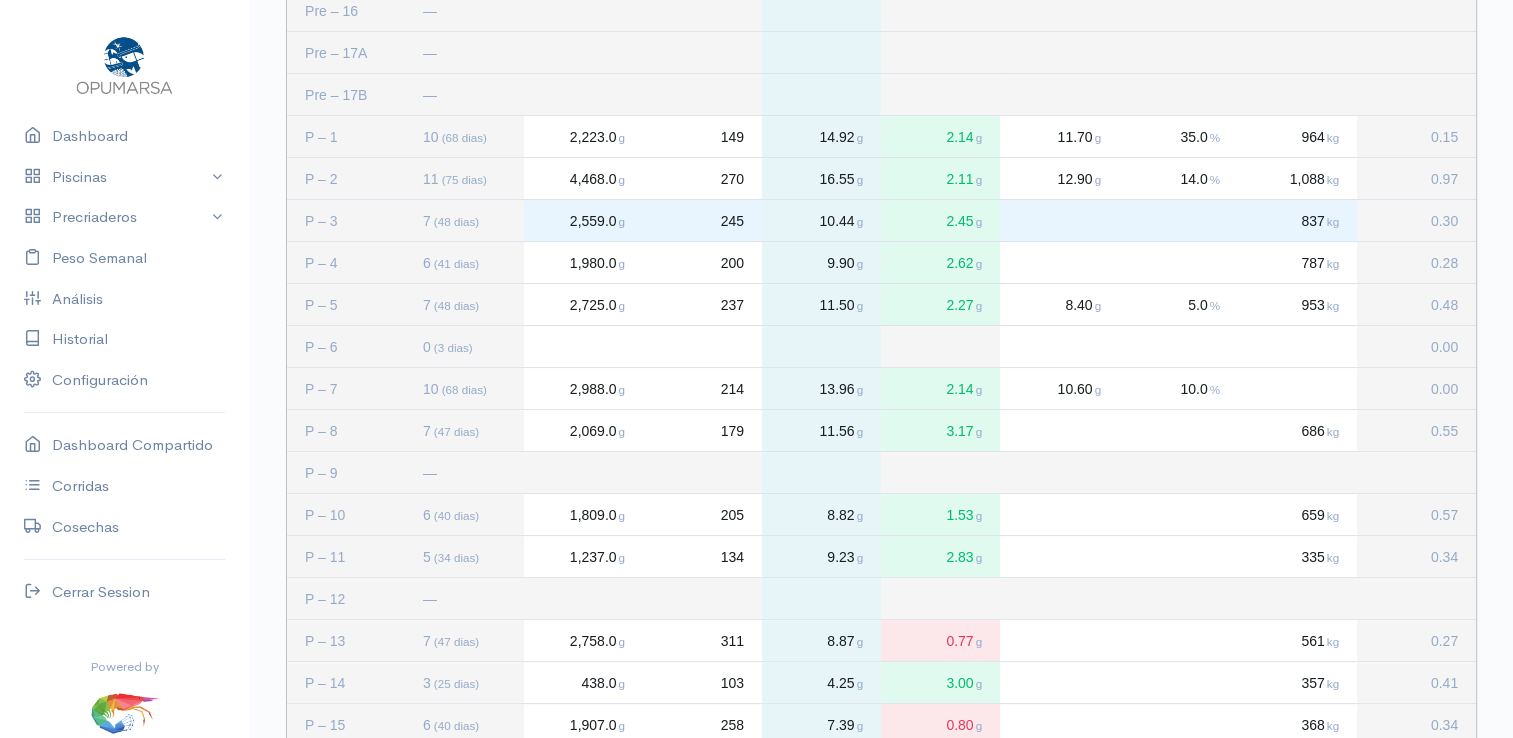 scroll, scrollTop: 424, scrollLeft: 0, axis: vertical 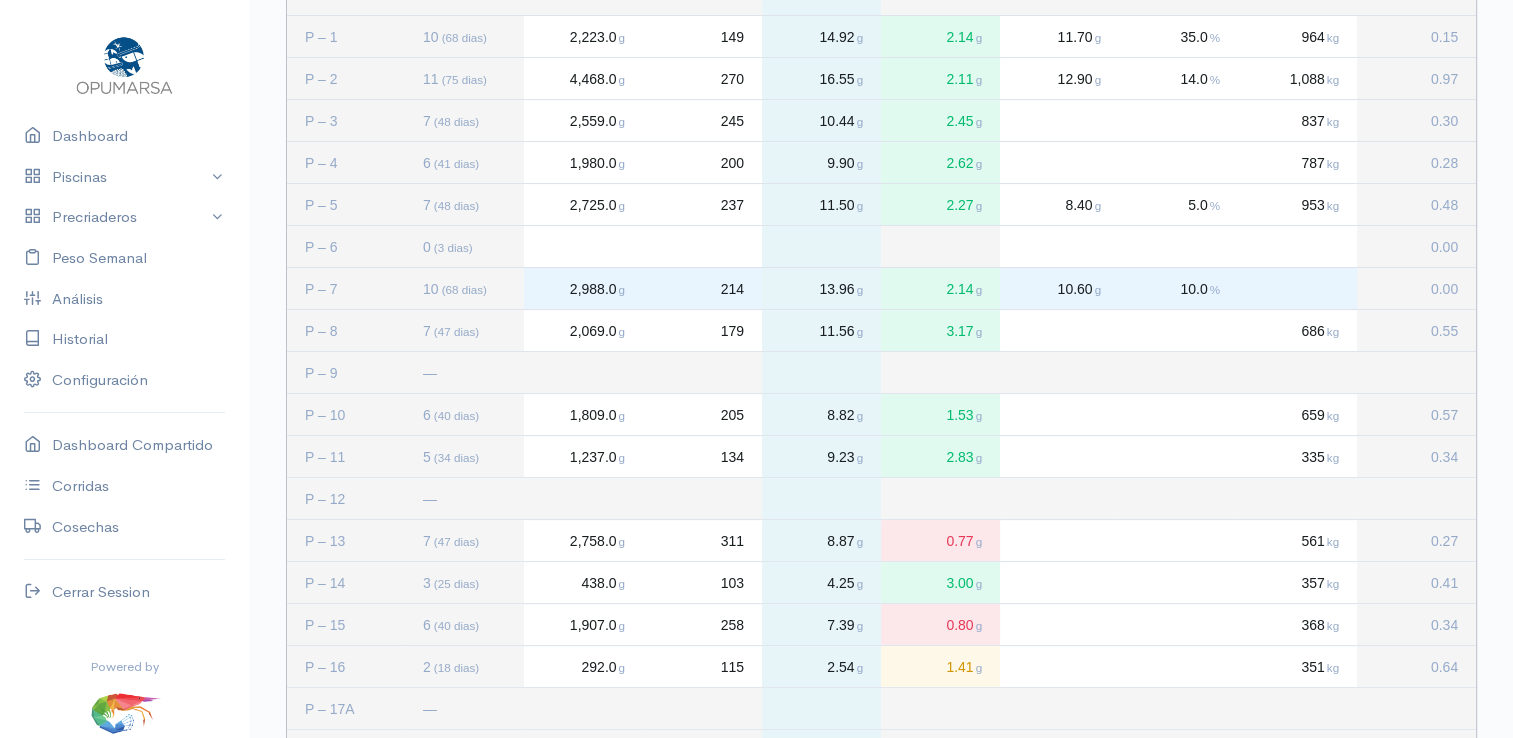 click 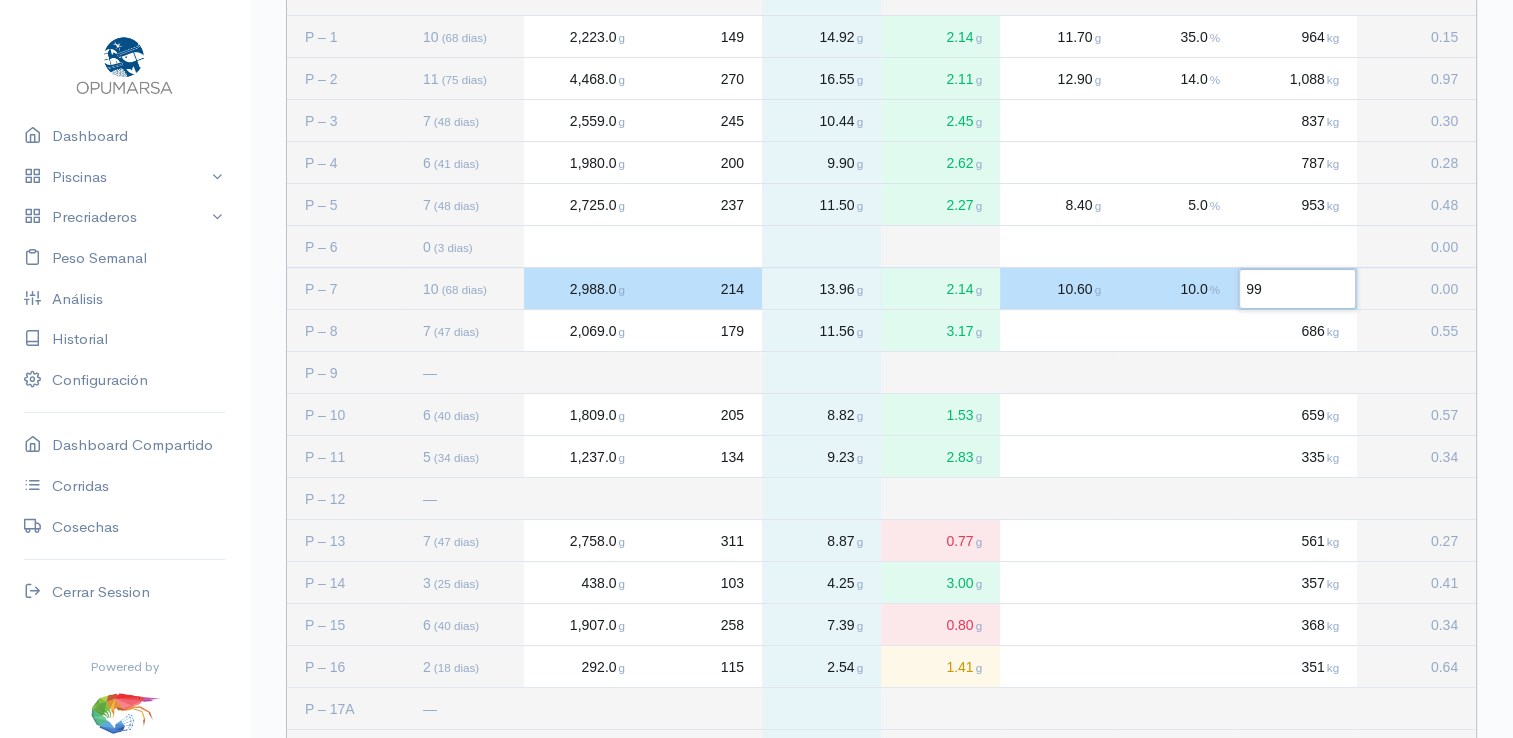 type on "993" 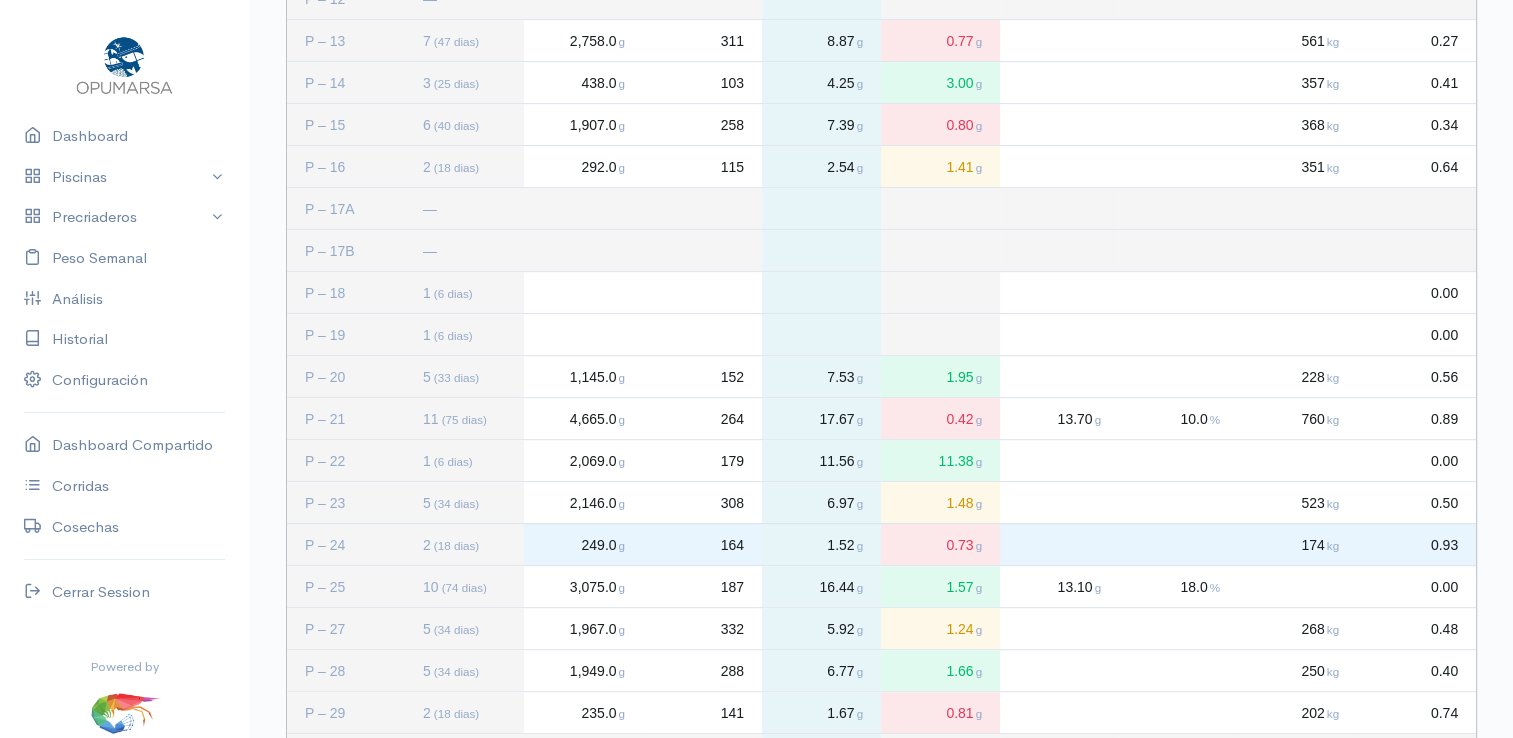 scroll, scrollTop: 1024, scrollLeft: 0, axis: vertical 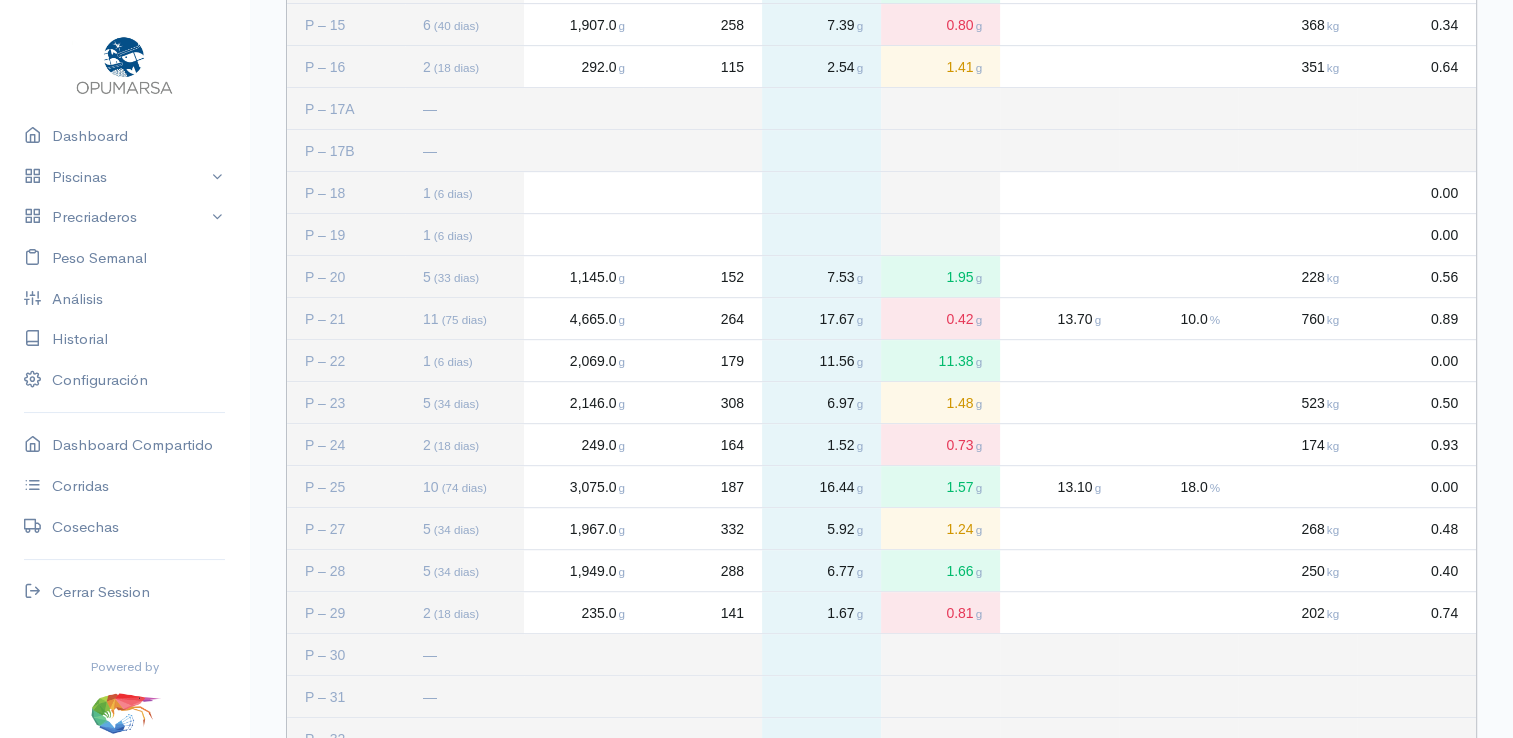click 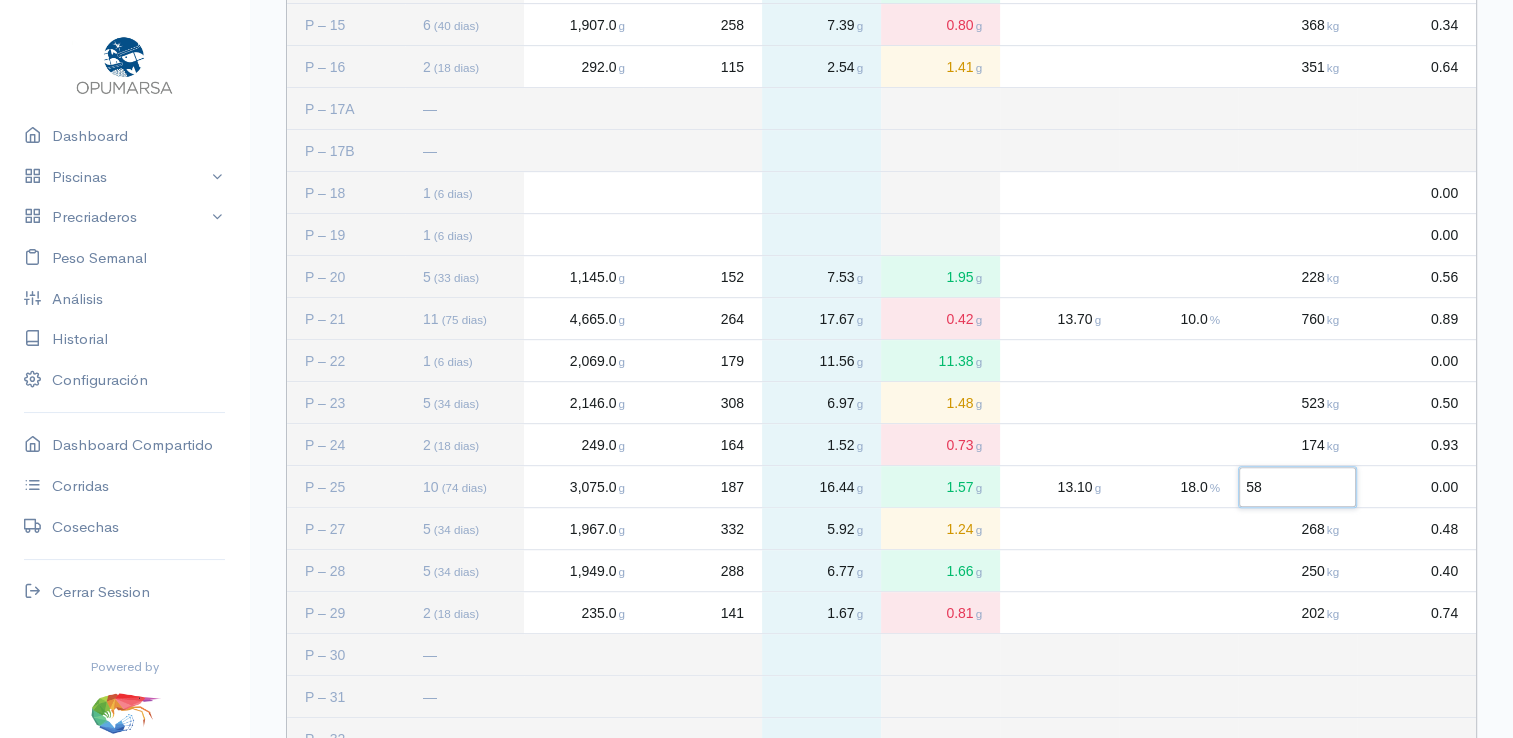 type on "[NUMBER]" 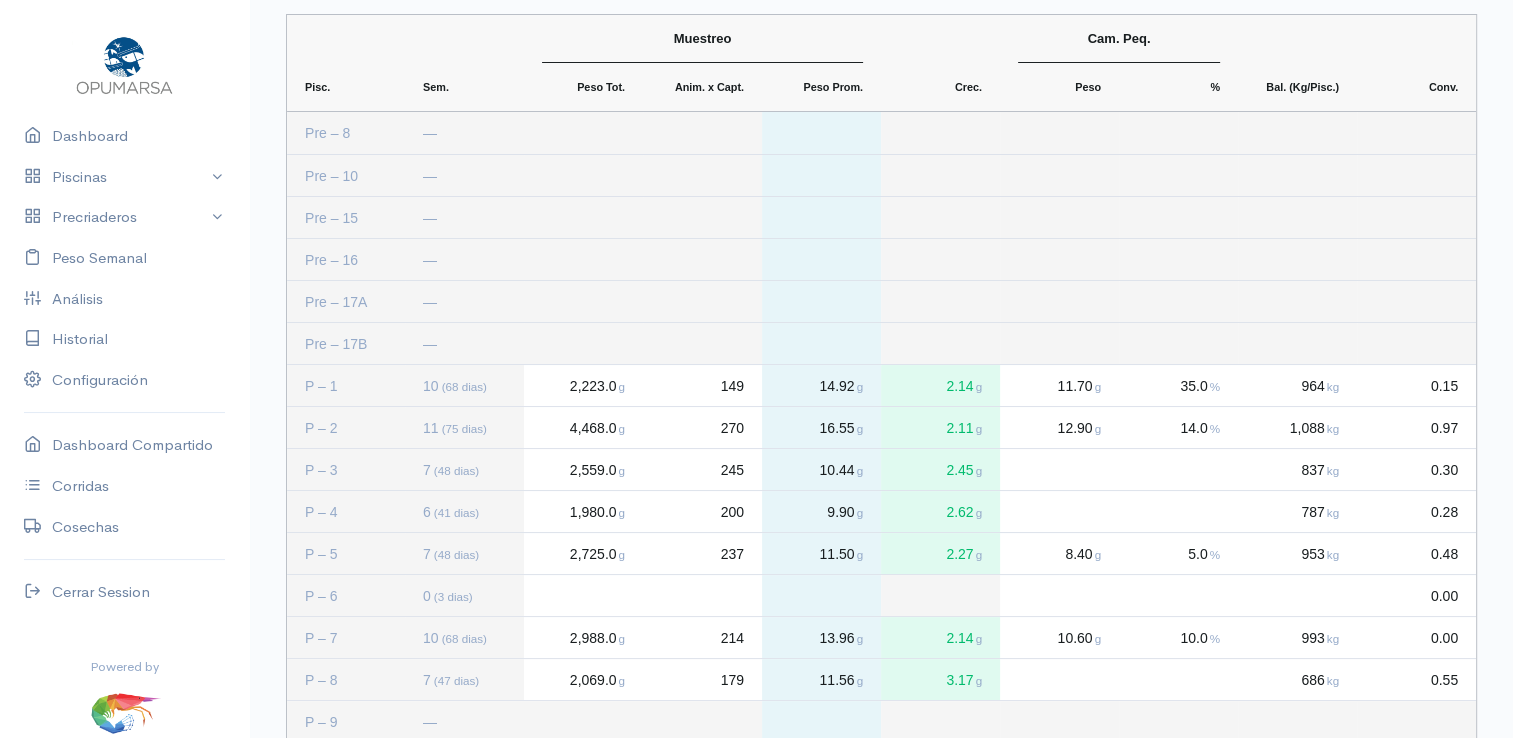 scroll, scrollTop: 0, scrollLeft: 0, axis: both 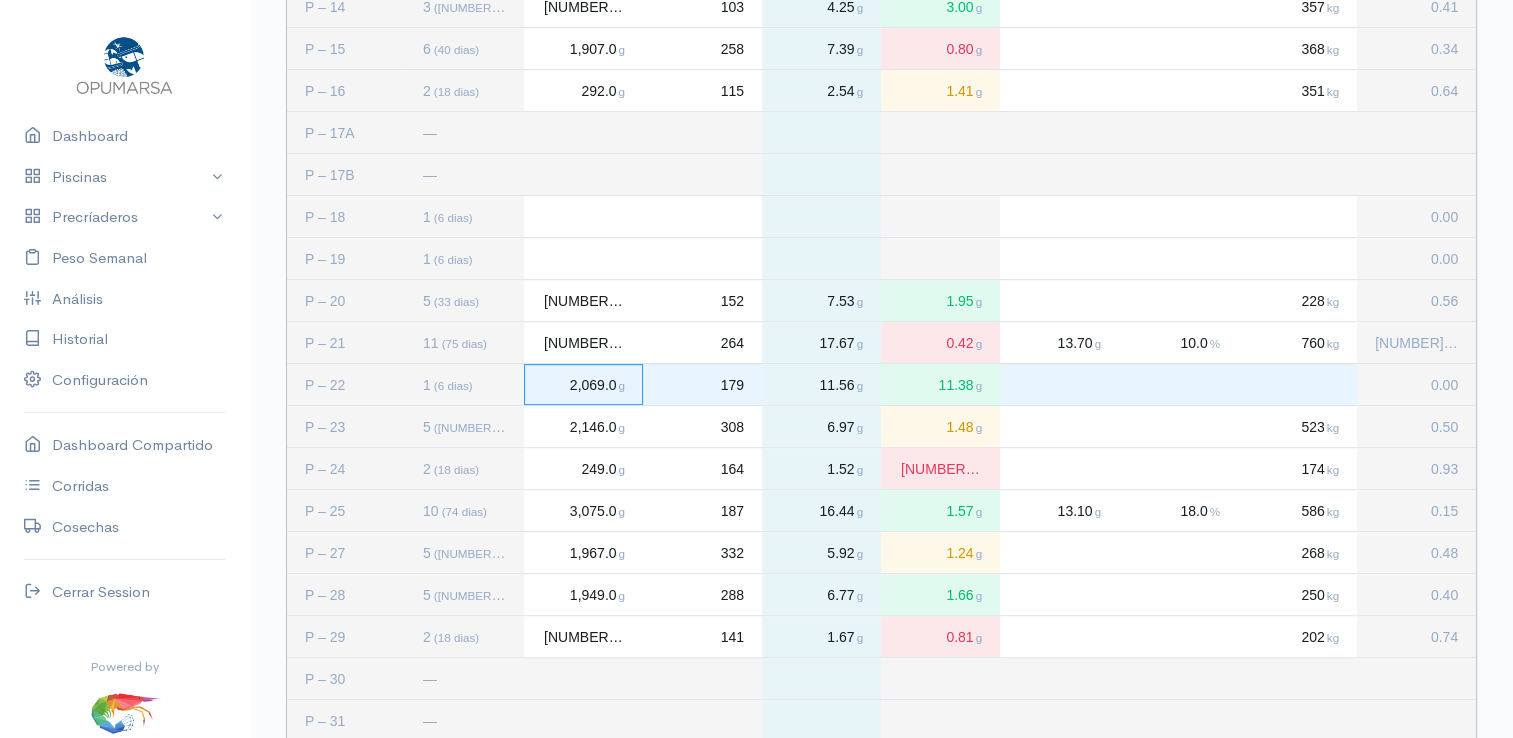 click on "[NUMBER].[NUMBER] g" 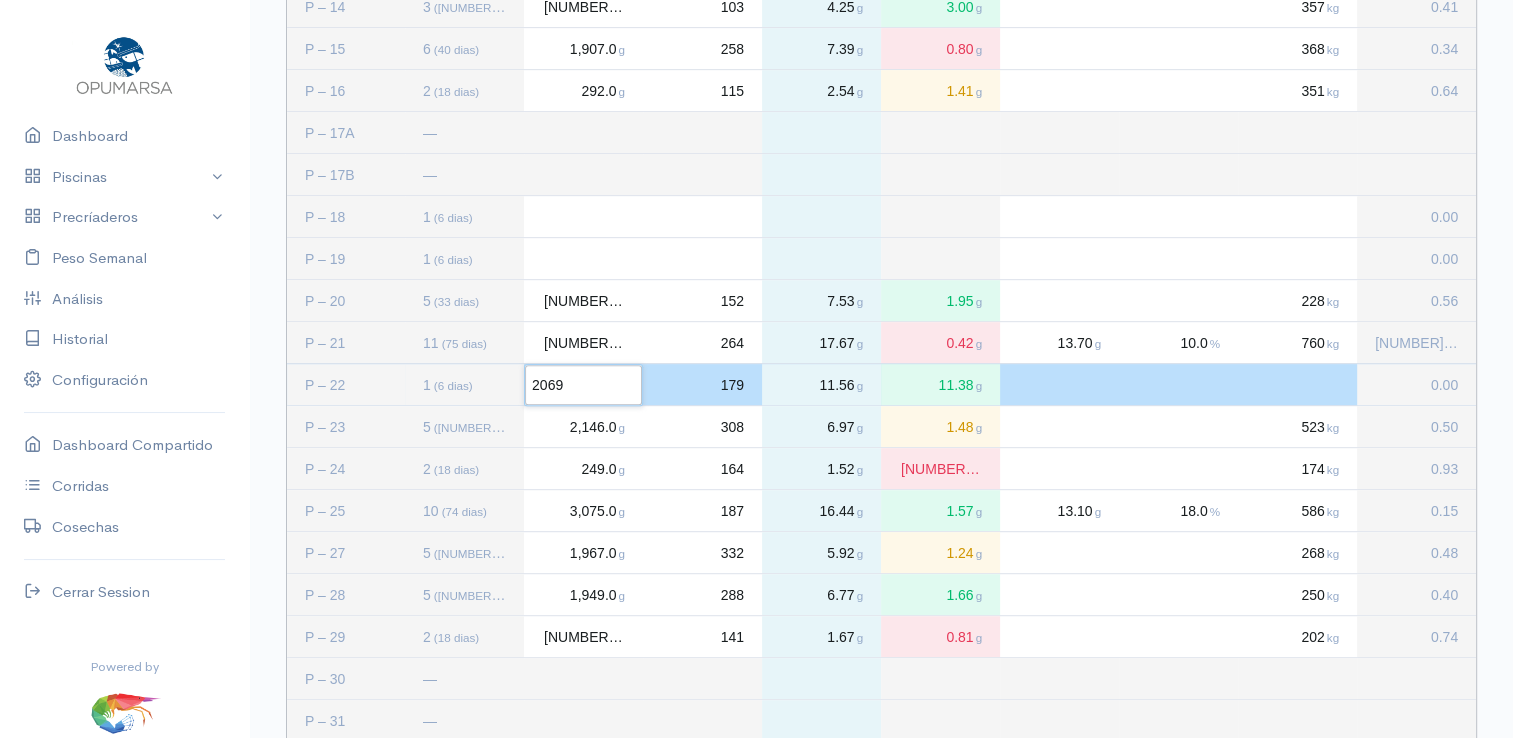 type 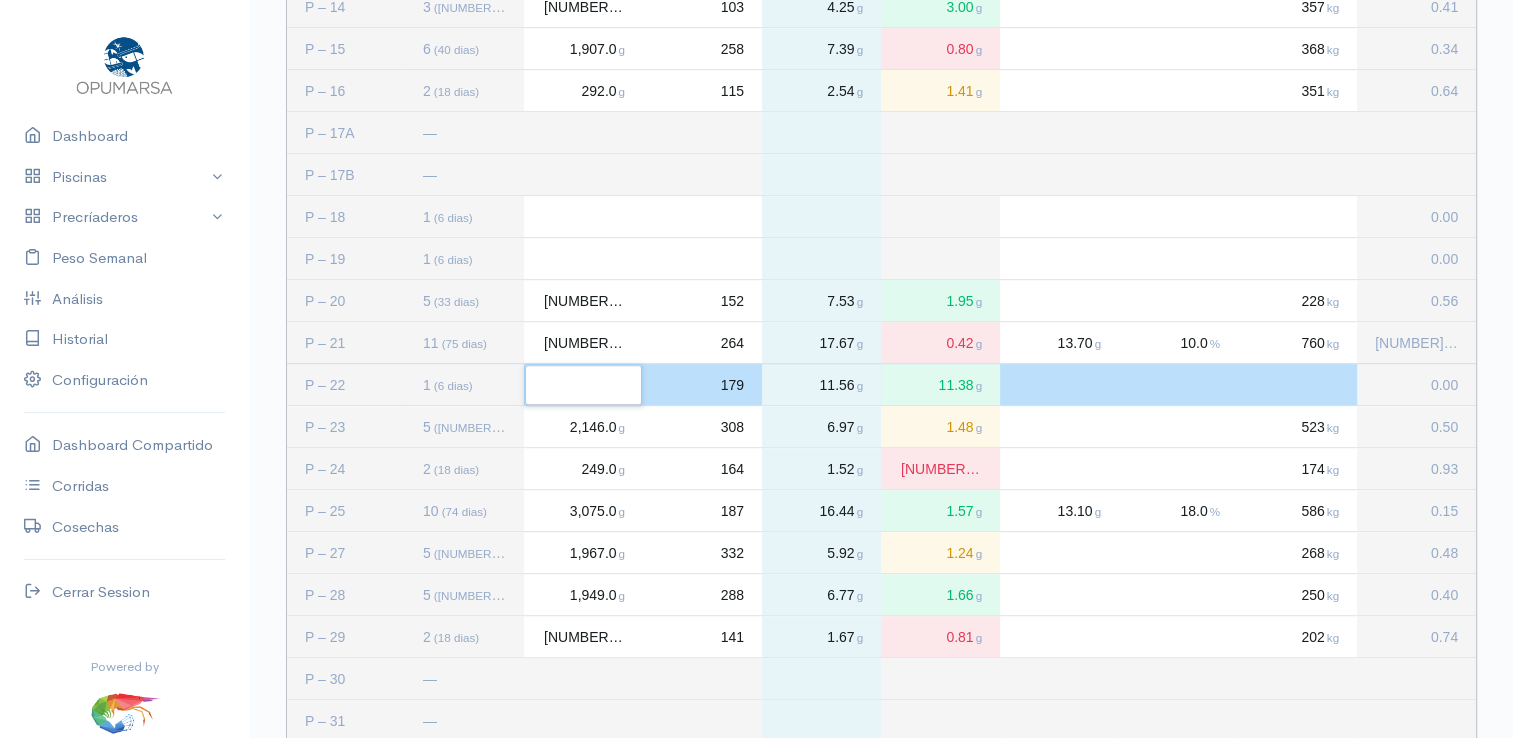 click on "179" 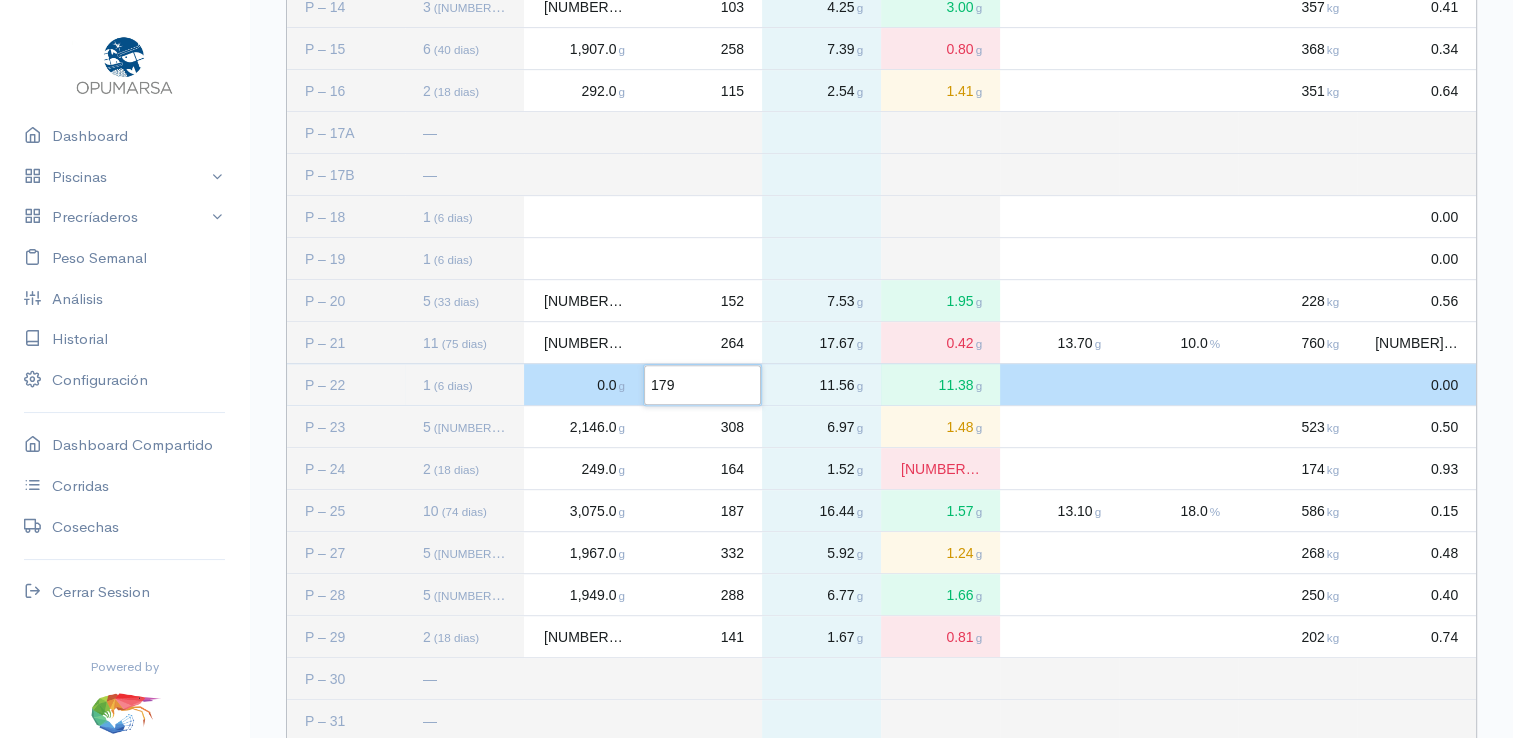 type 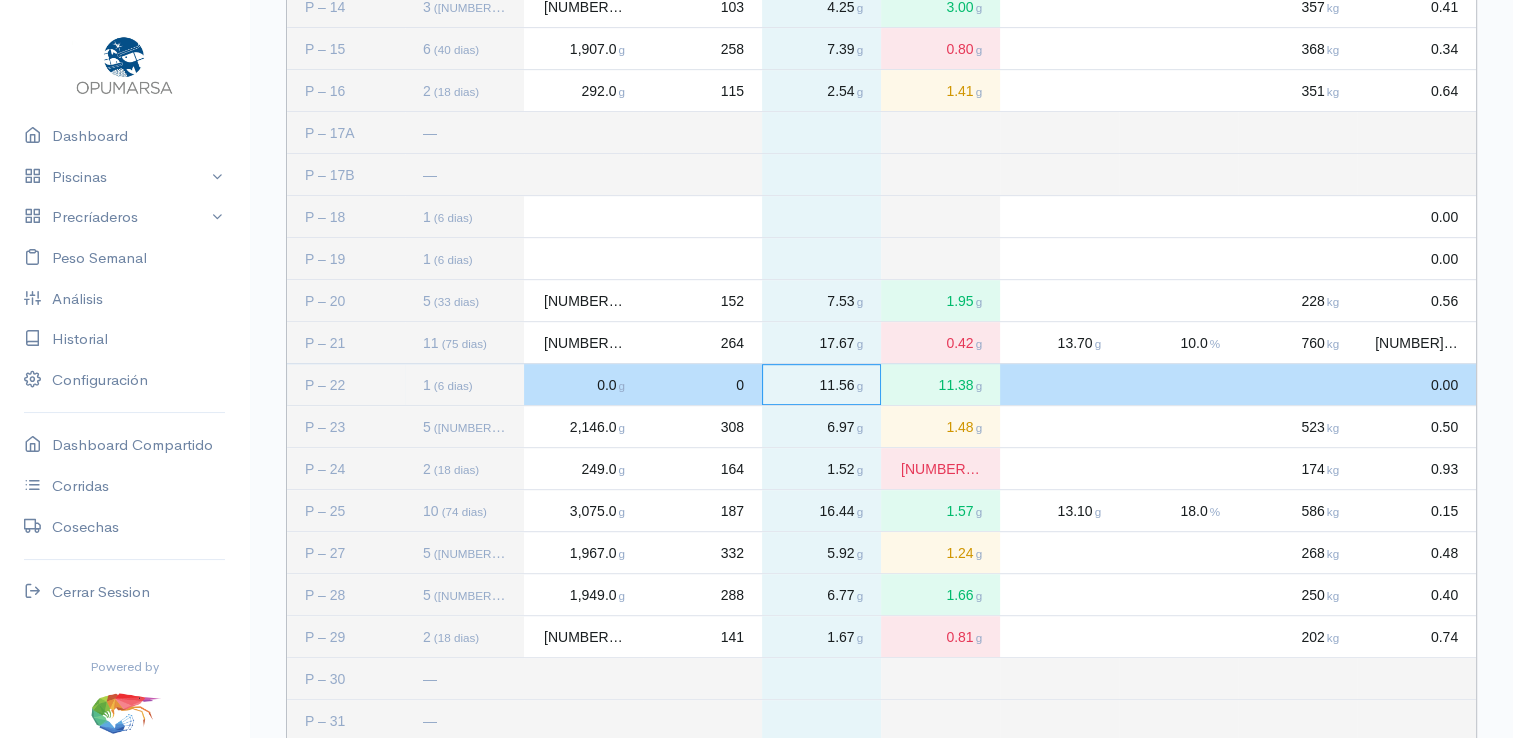 click on "11.56 g" 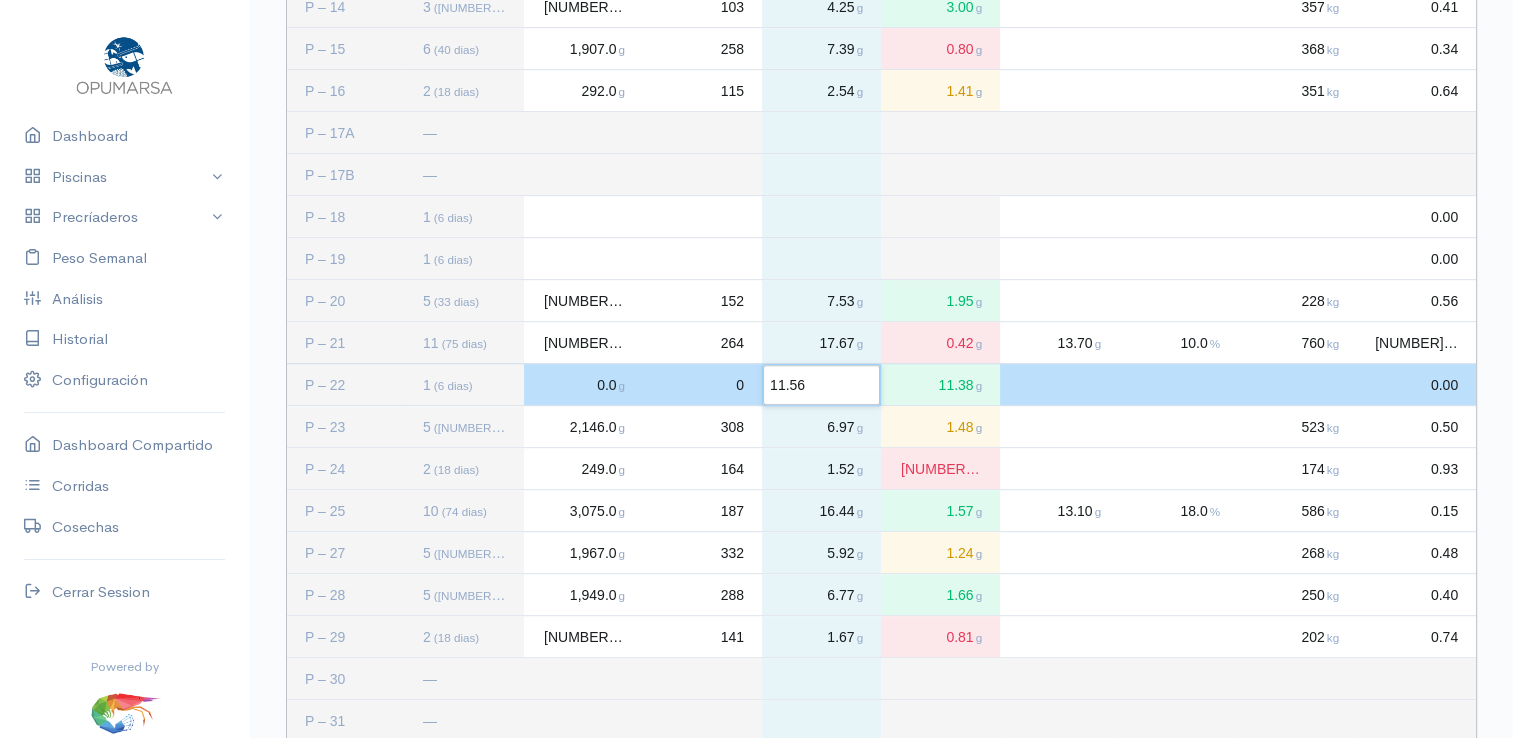 type 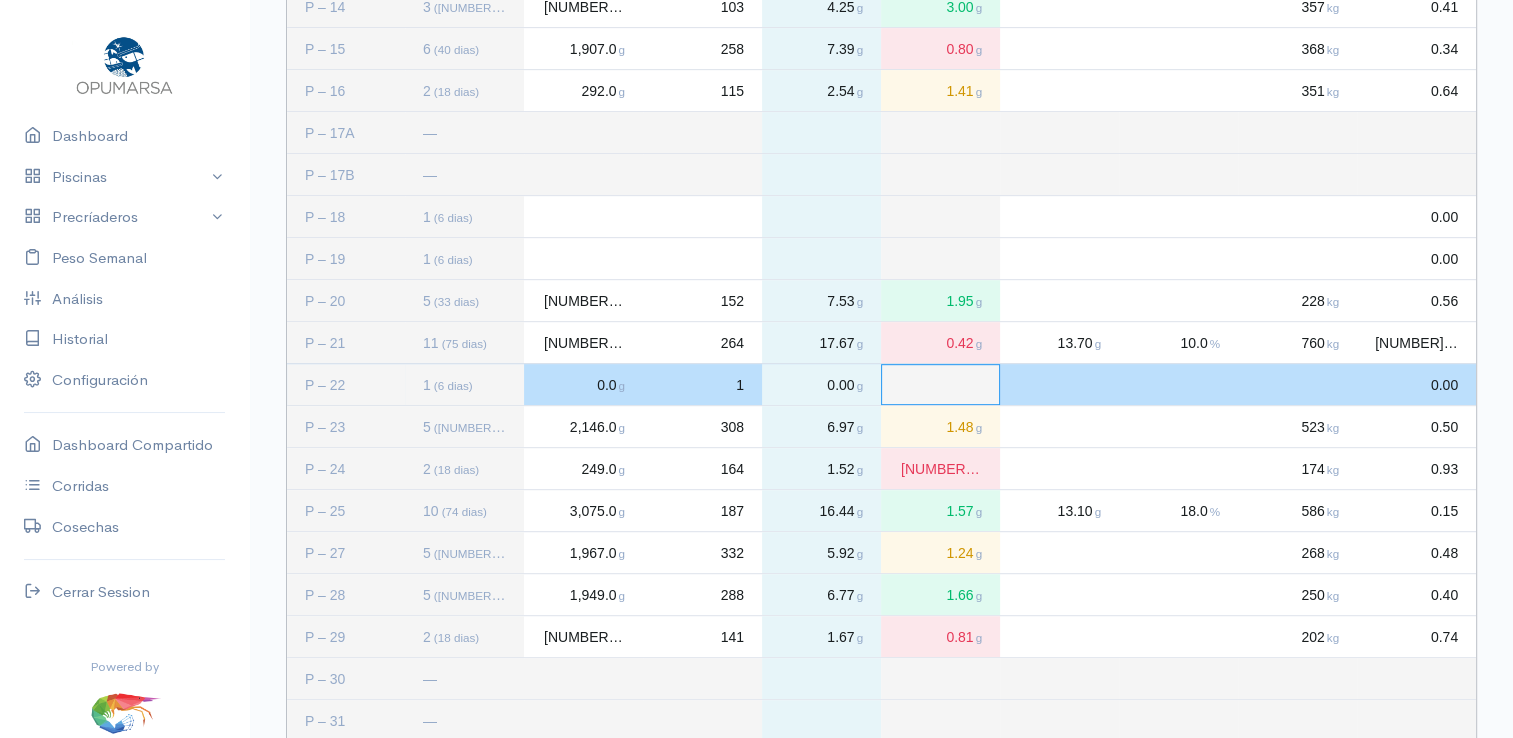 click 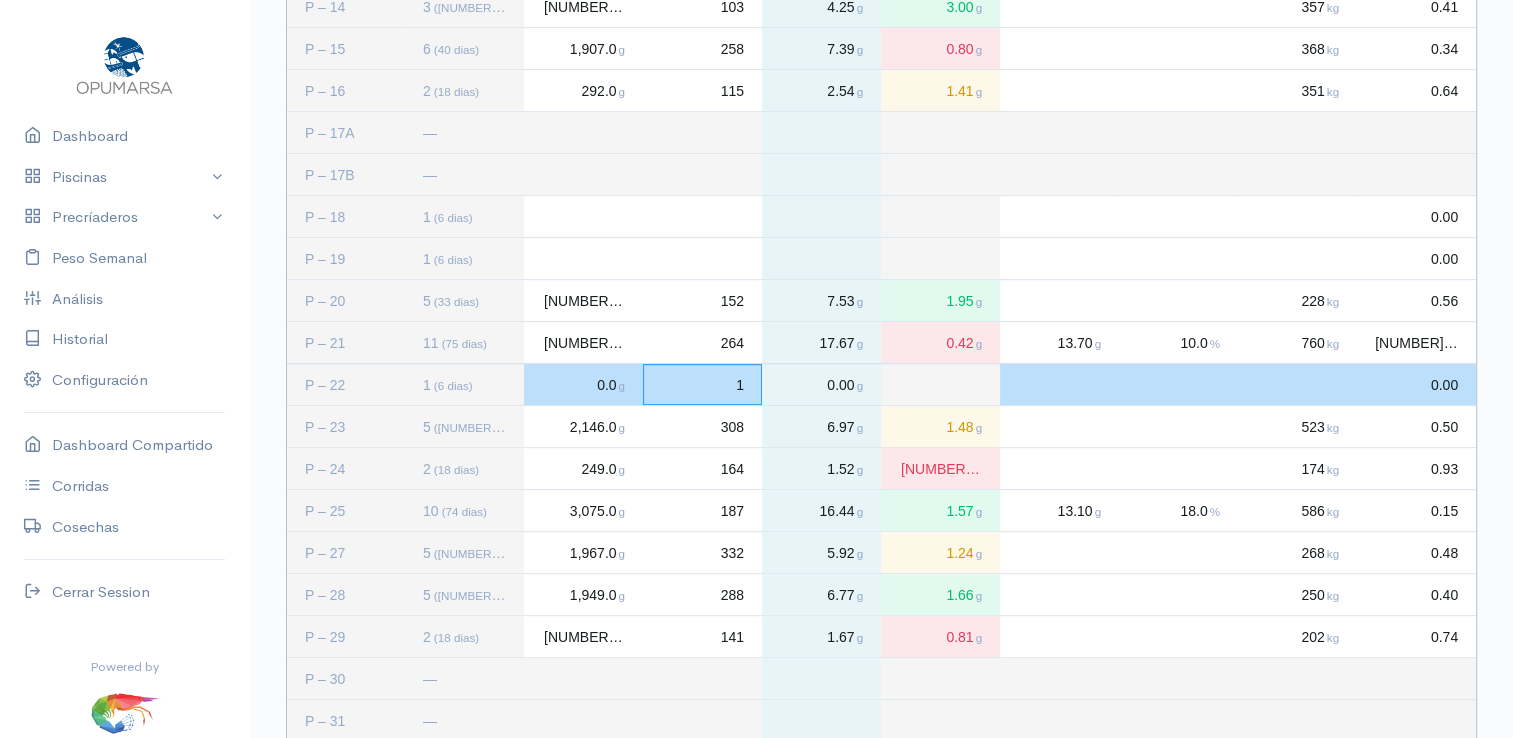 click on "1" 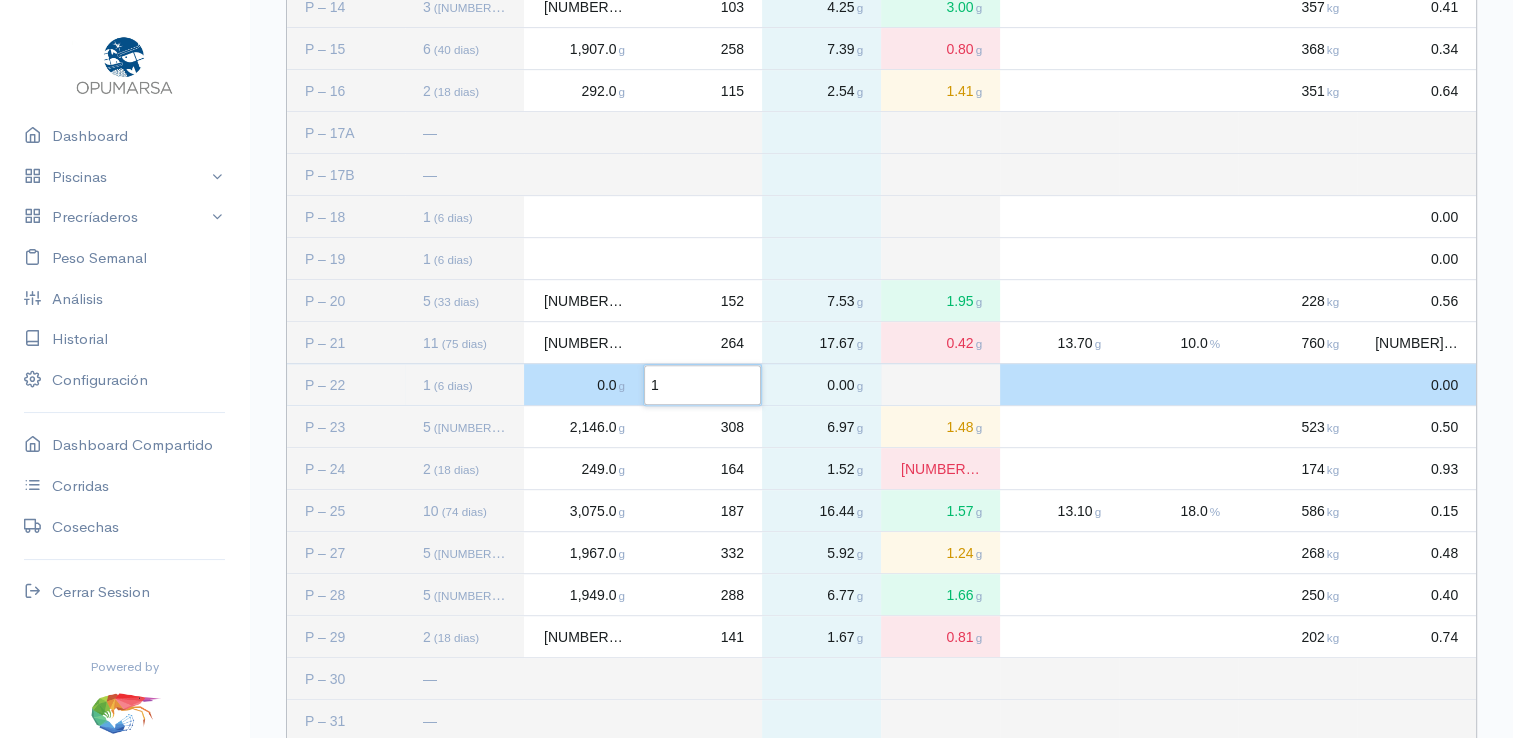 type 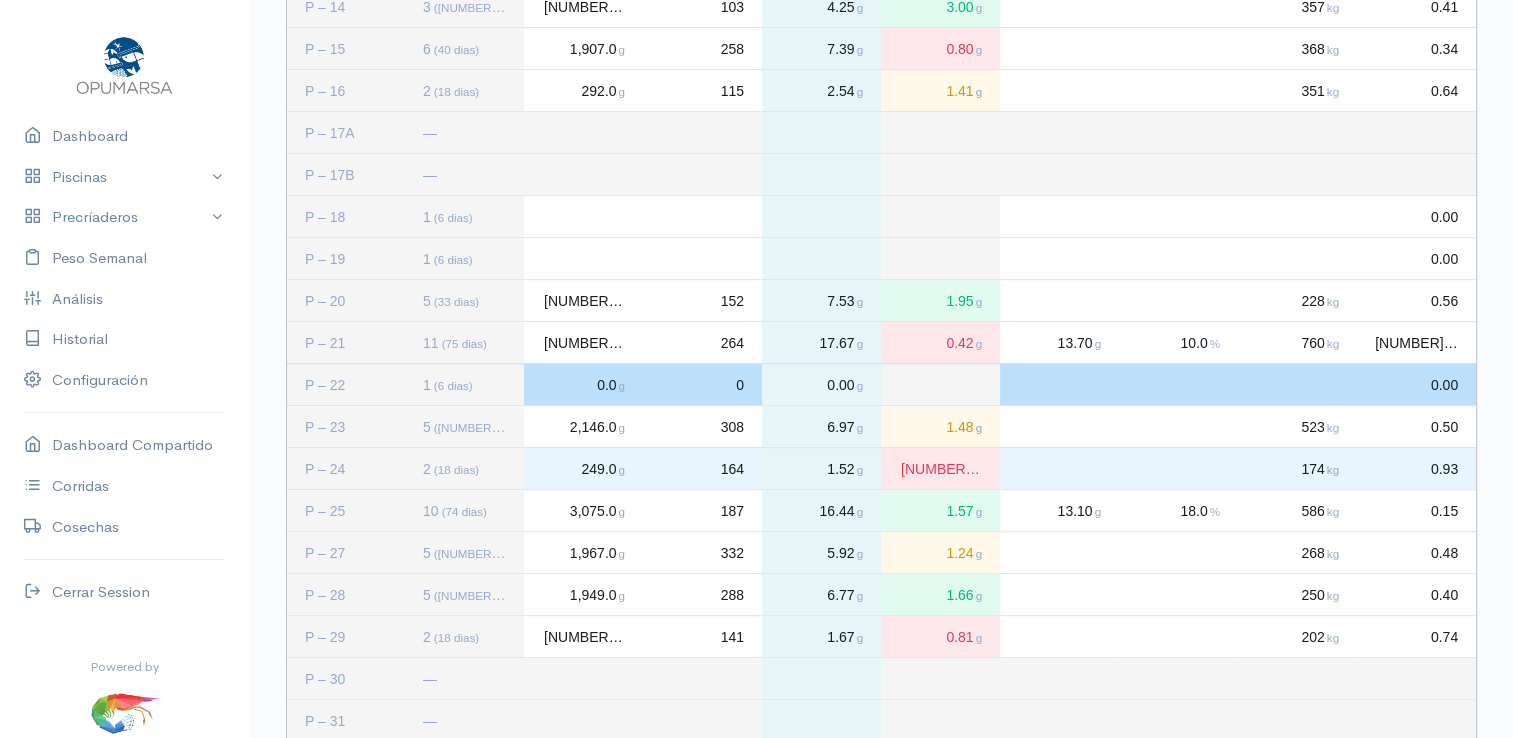 click on "174 kg 0.93 P – 24 2 (18 dias) 249.0 g 164 1.52 g 0.73 g" 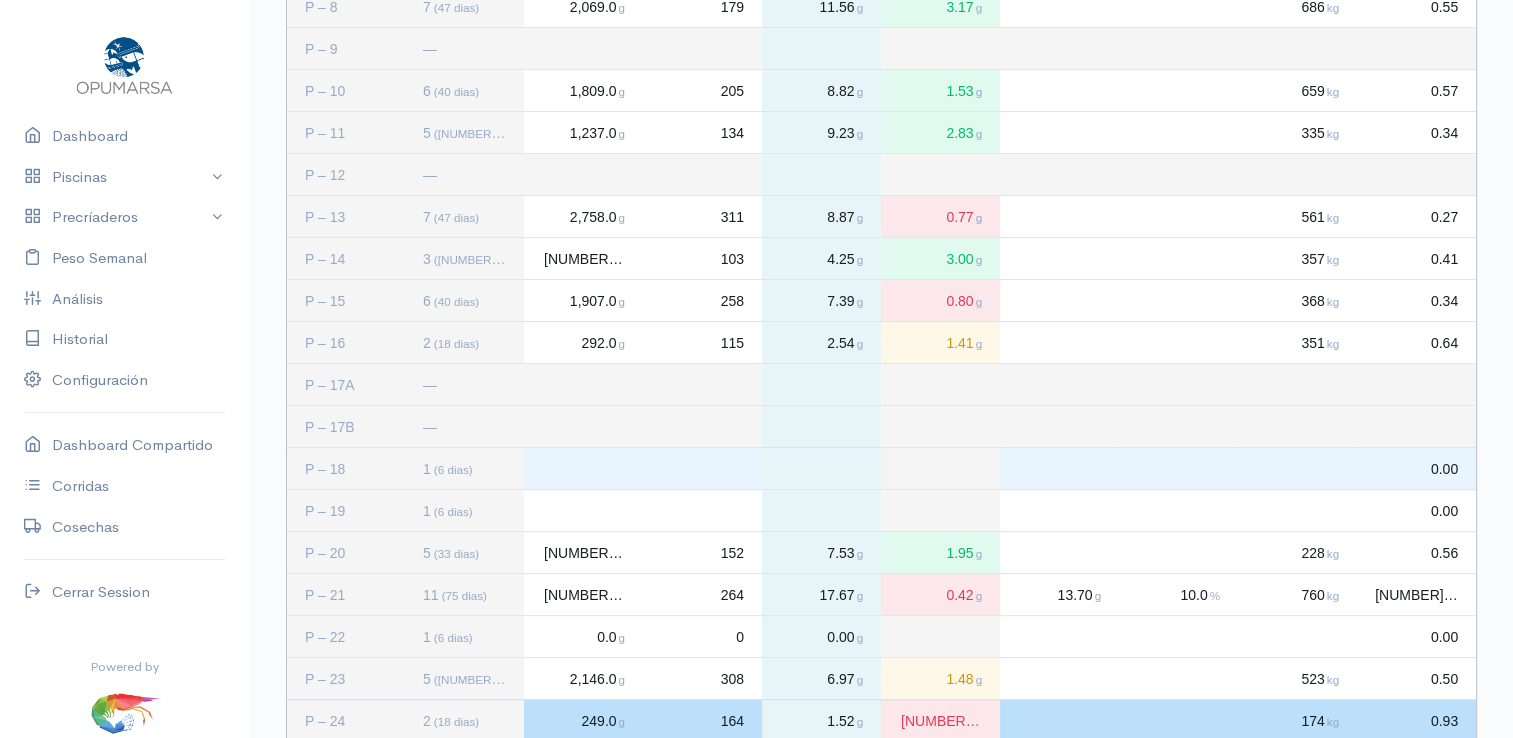 scroll, scrollTop: 700, scrollLeft: 0, axis: vertical 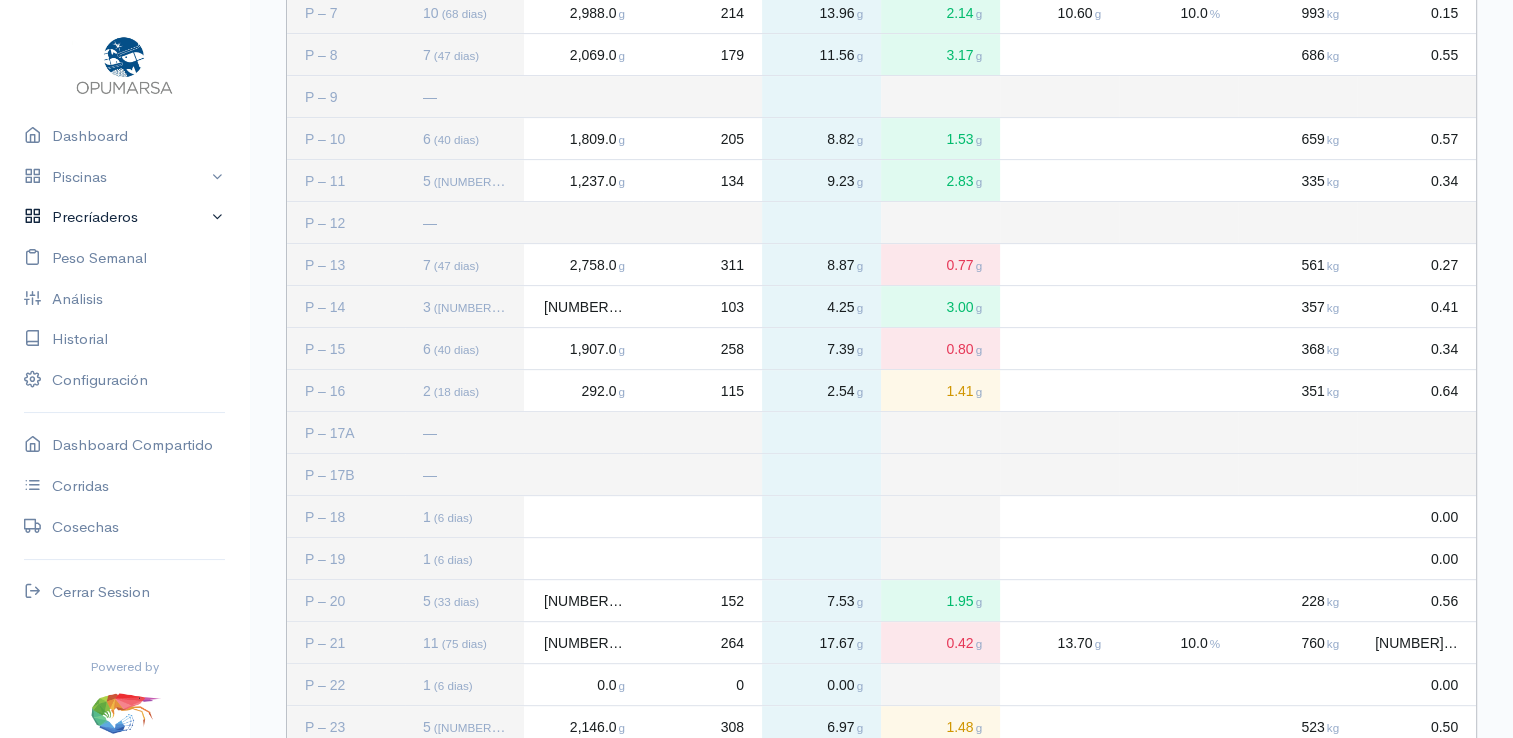 click on "Precriaderos" at bounding box center (124, 217) 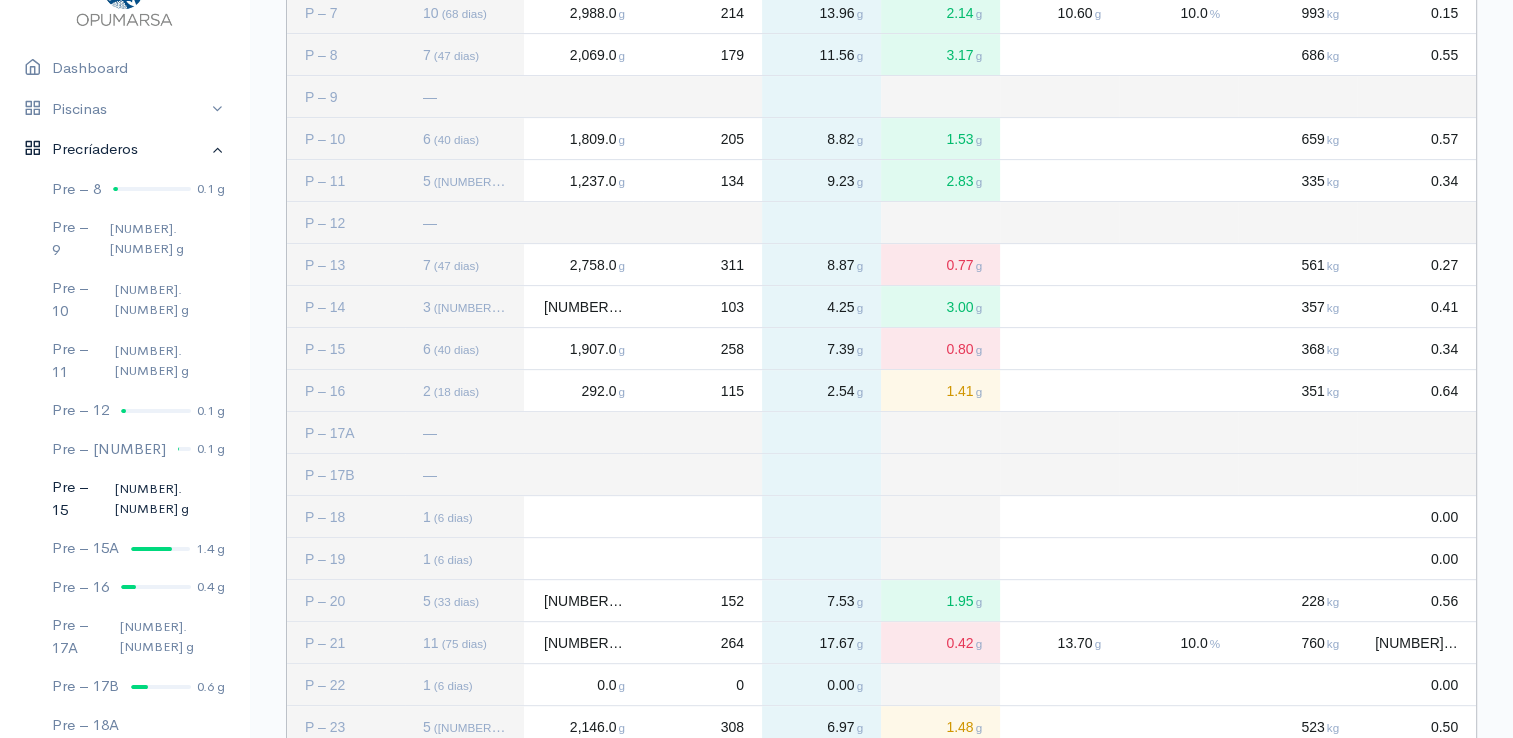 scroll, scrollTop: 100, scrollLeft: 0, axis: vertical 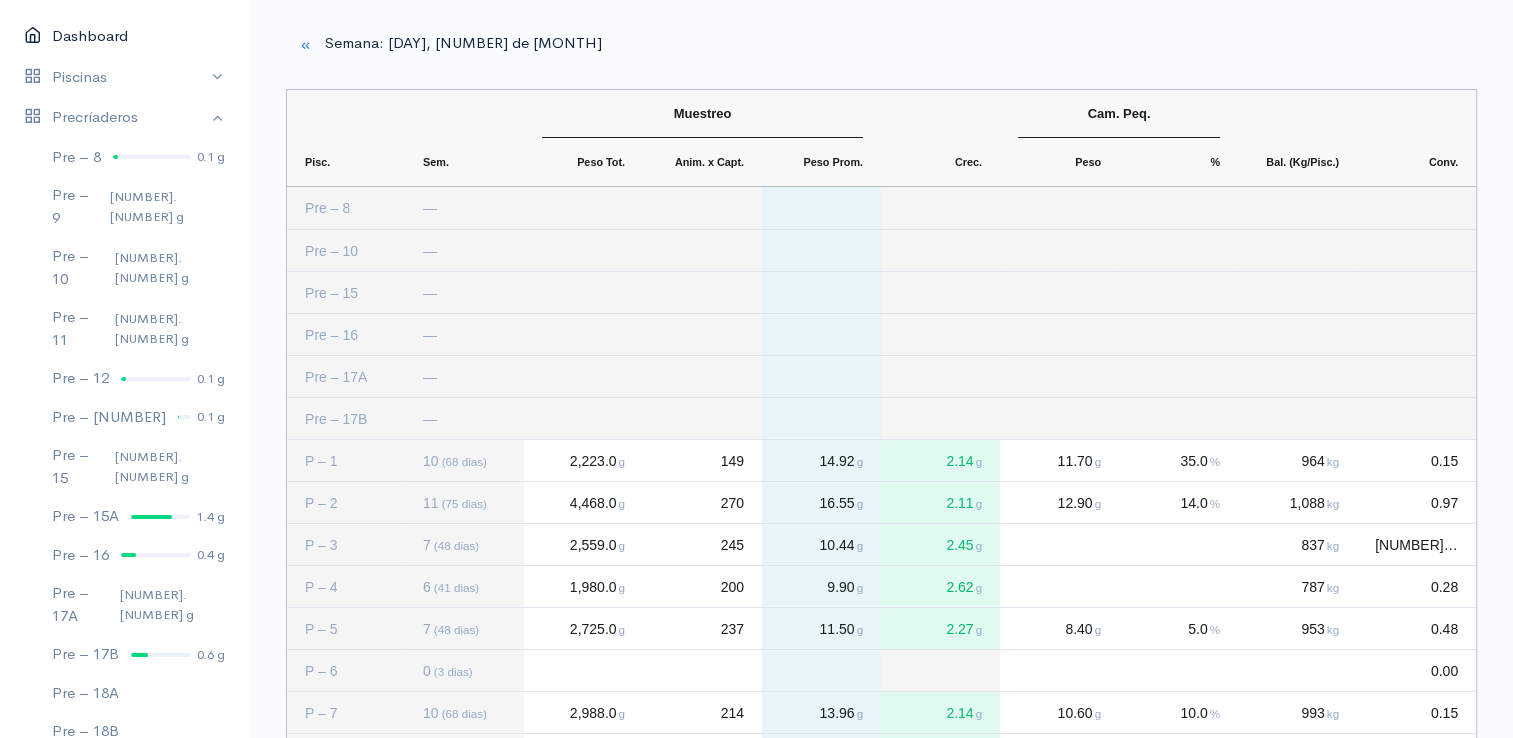 click on "Dashboard" at bounding box center (124, 36) 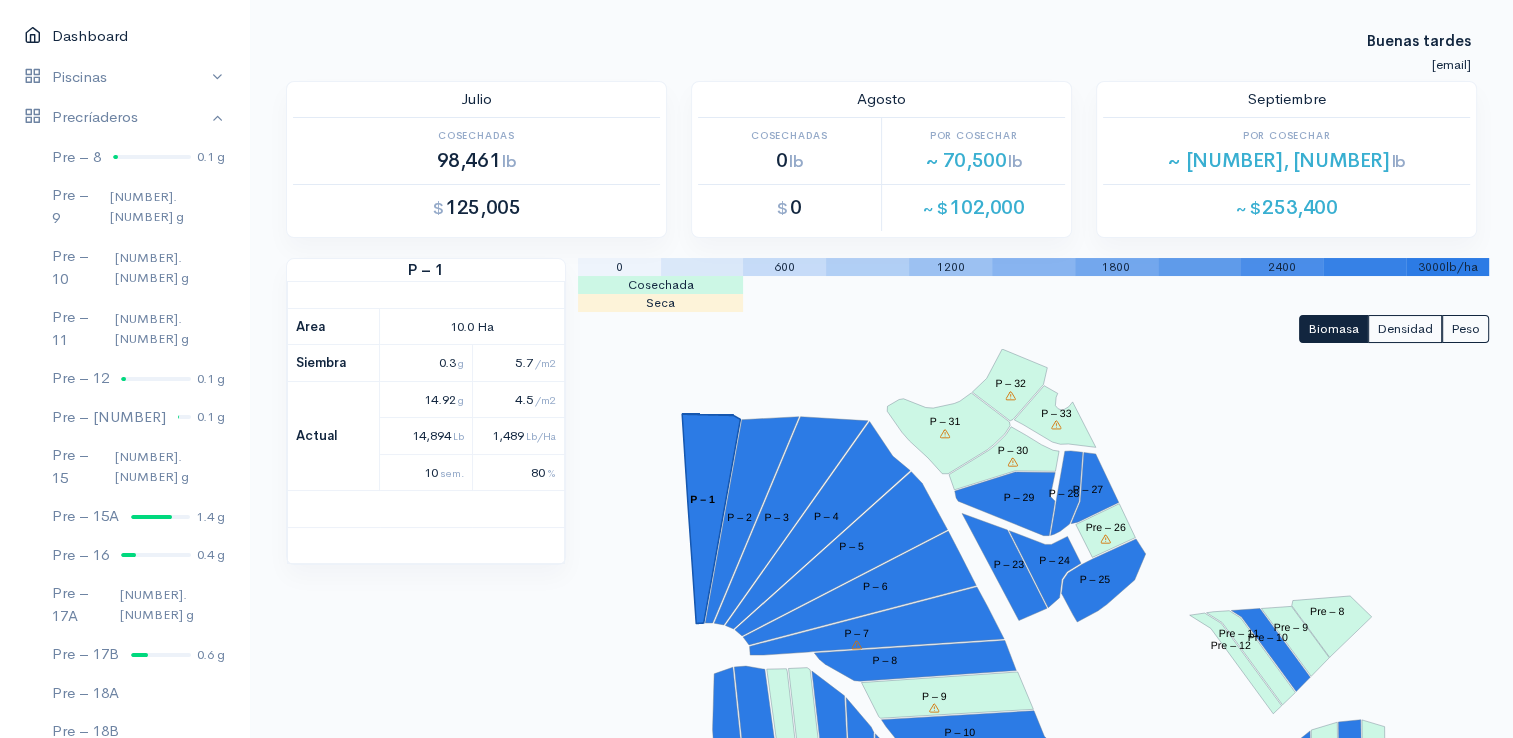 scroll, scrollTop: 21, scrollLeft: 0, axis: vertical 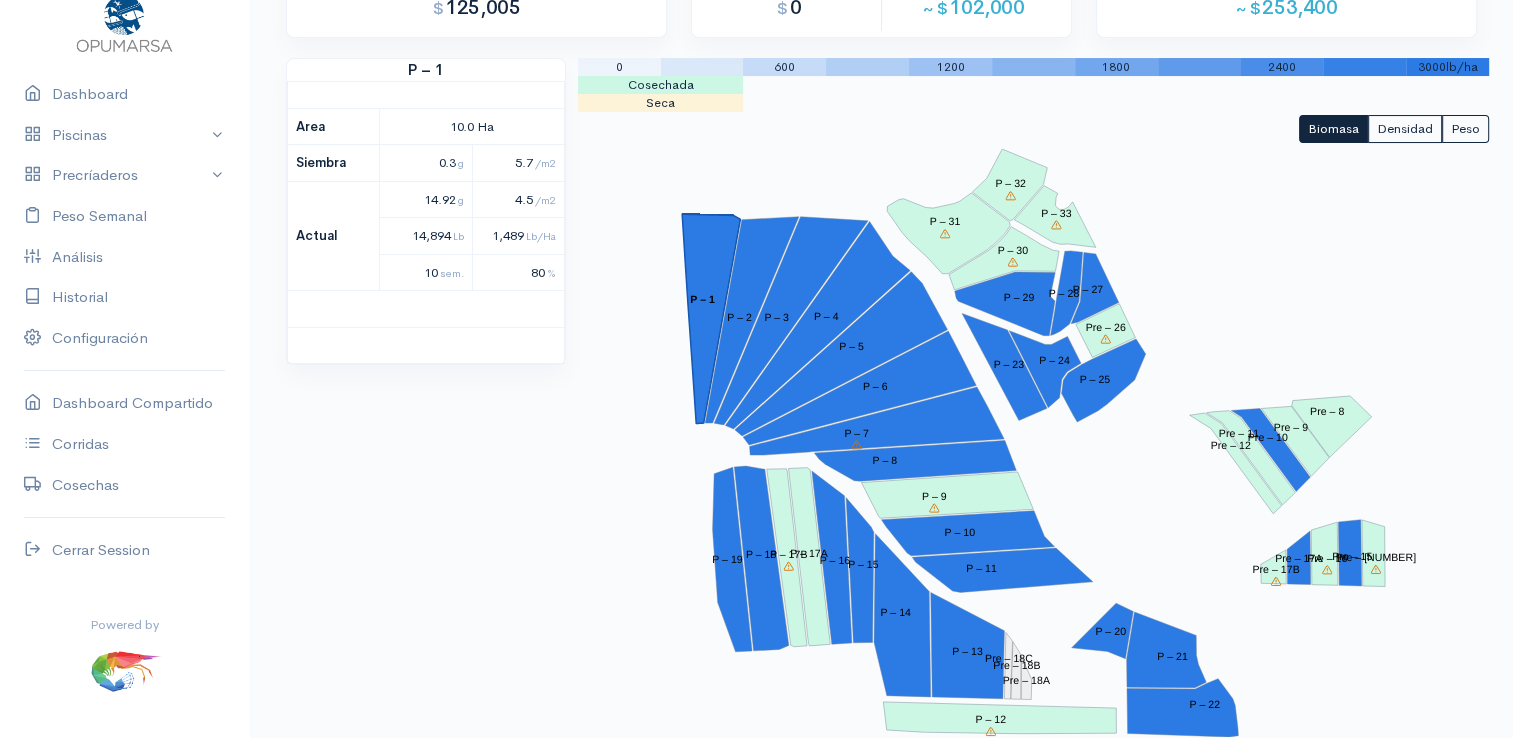 drag, startPoint x: 397, startPoint y: 432, endPoint x: 404, endPoint y: 399, distance: 33.734257 